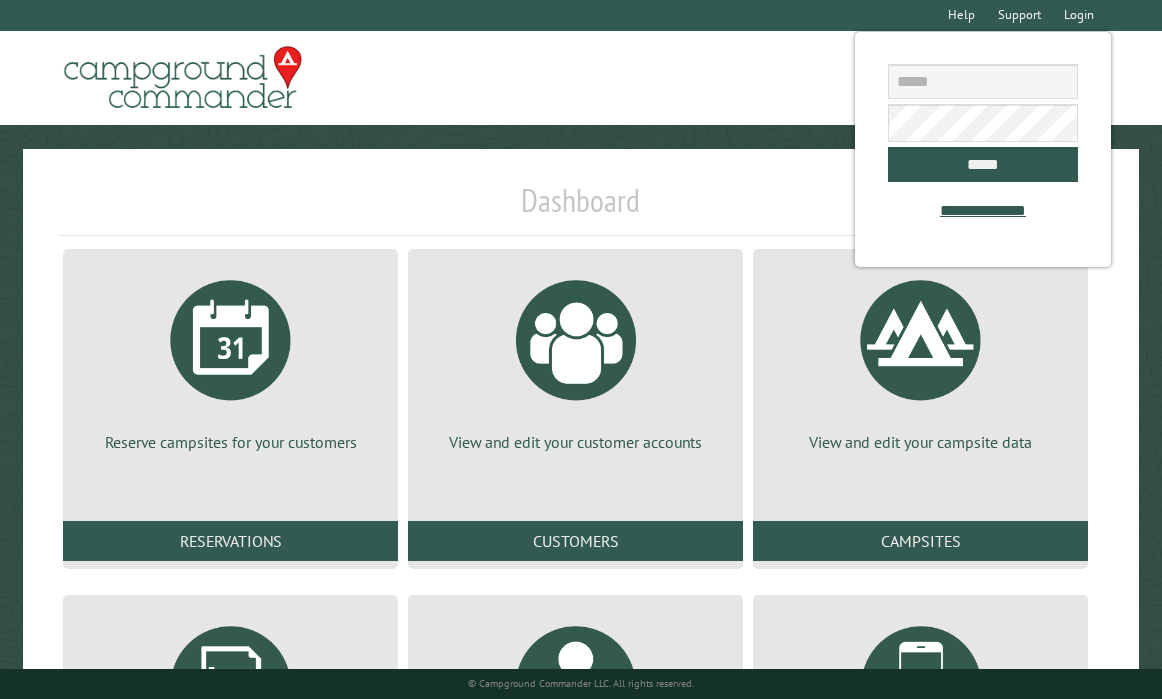 scroll, scrollTop: 0, scrollLeft: 0, axis: both 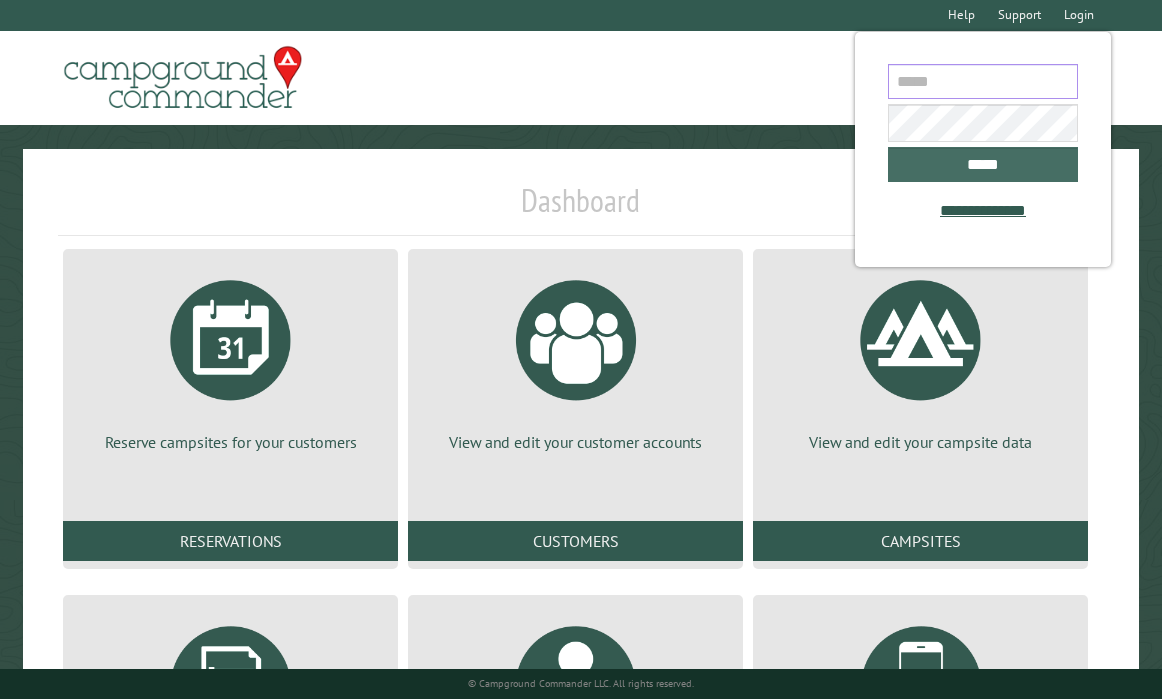 type on "**********" 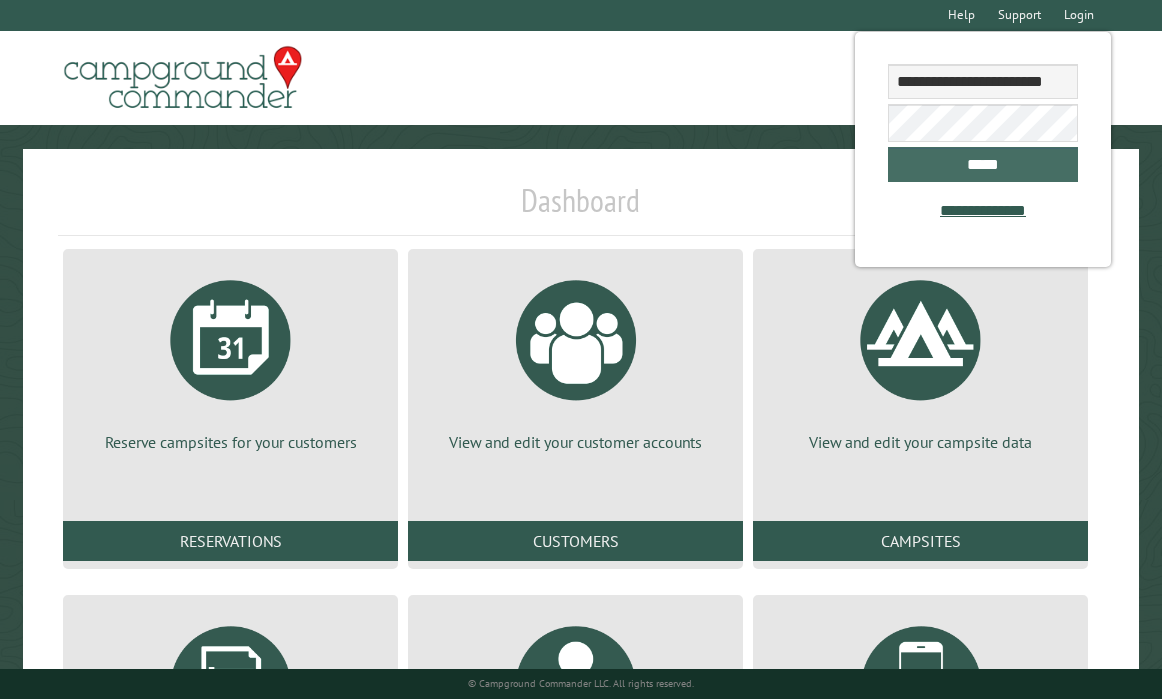 click on "*****" at bounding box center (982, 164) 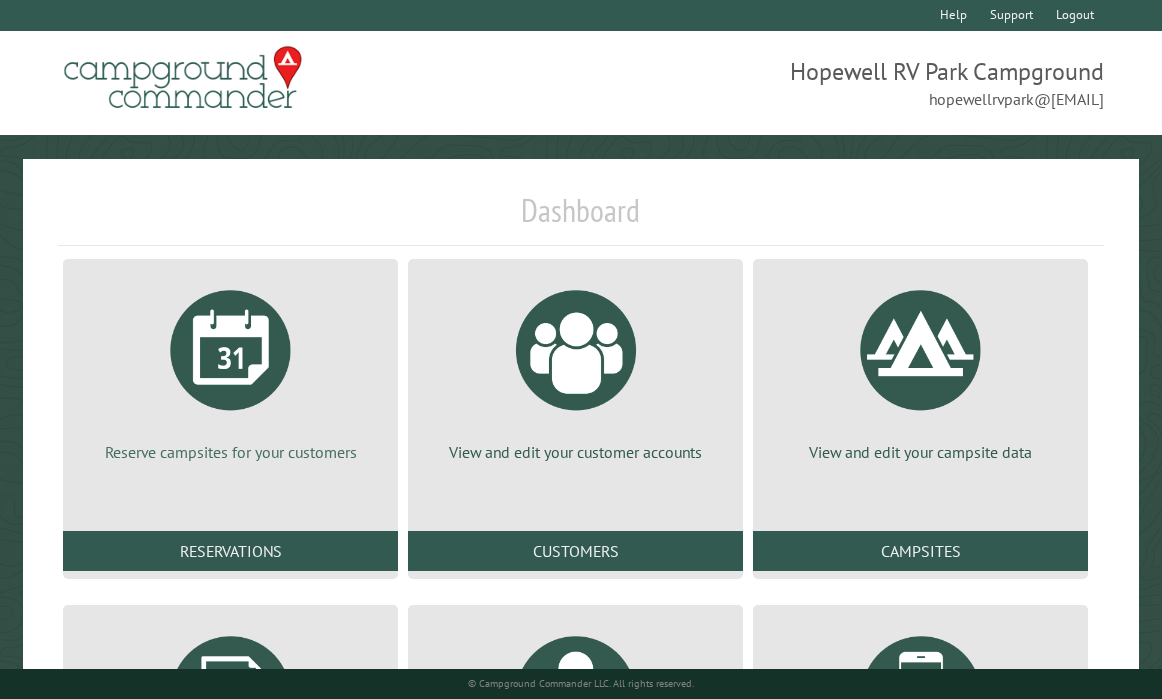 click at bounding box center (231, 350) 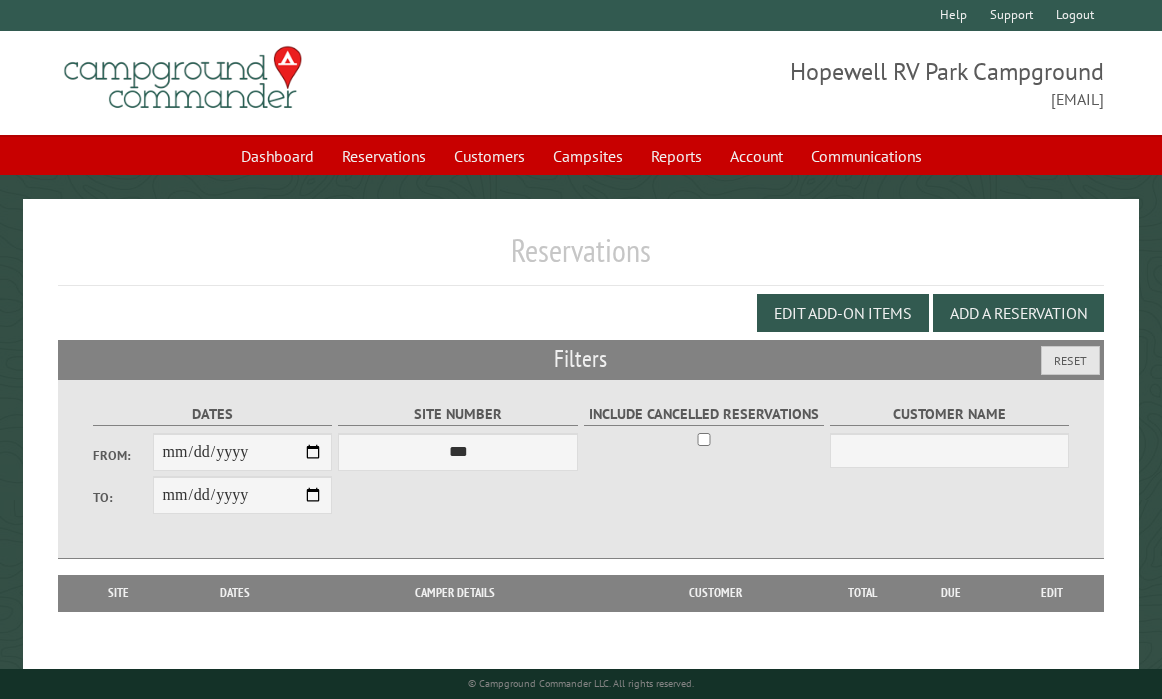 scroll, scrollTop: 0, scrollLeft: 0, axis: both 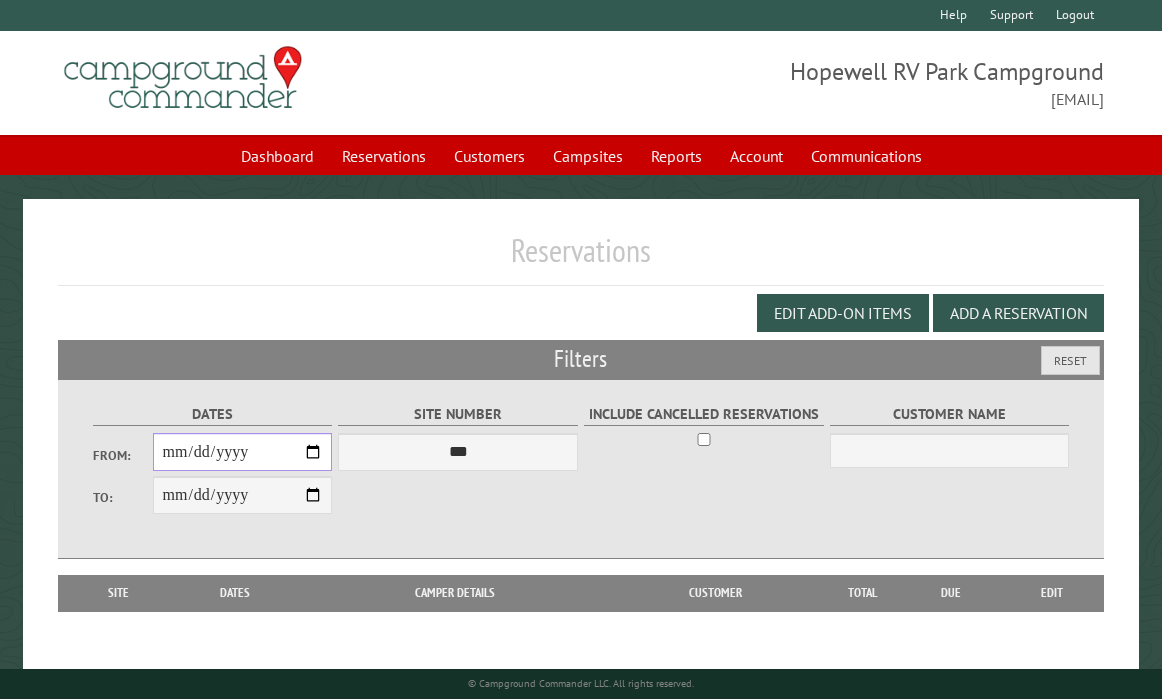 click on "From:" at bounding box center [243, 452] 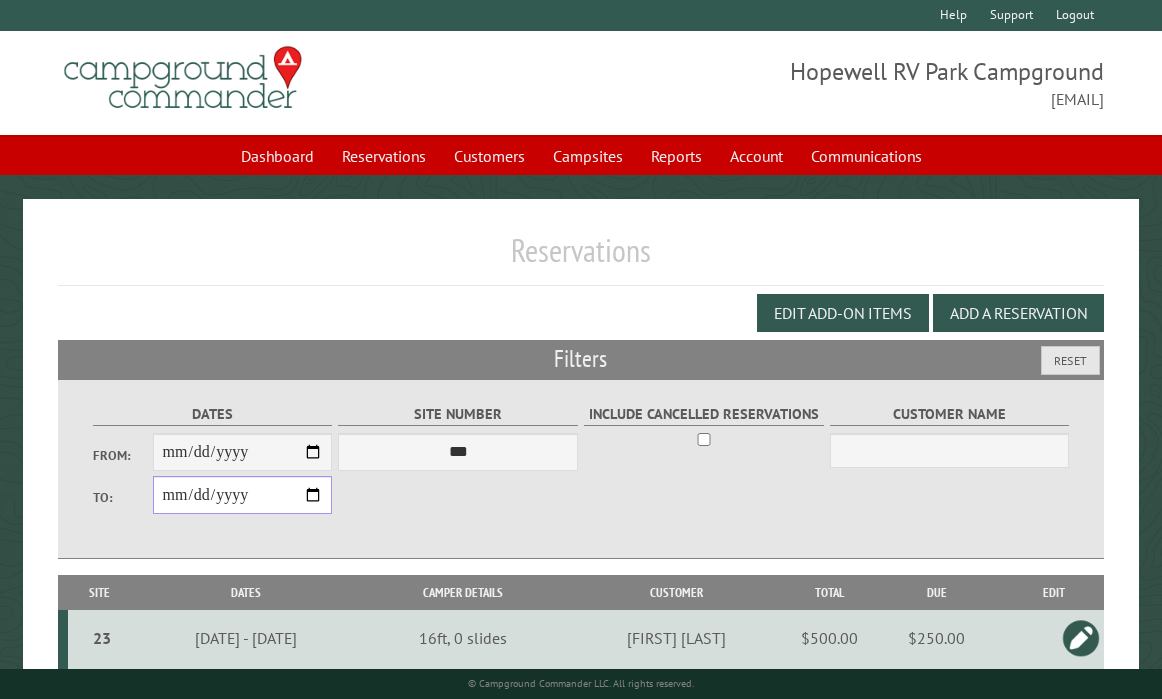 click on "**********" at bounding box center (243, 495) 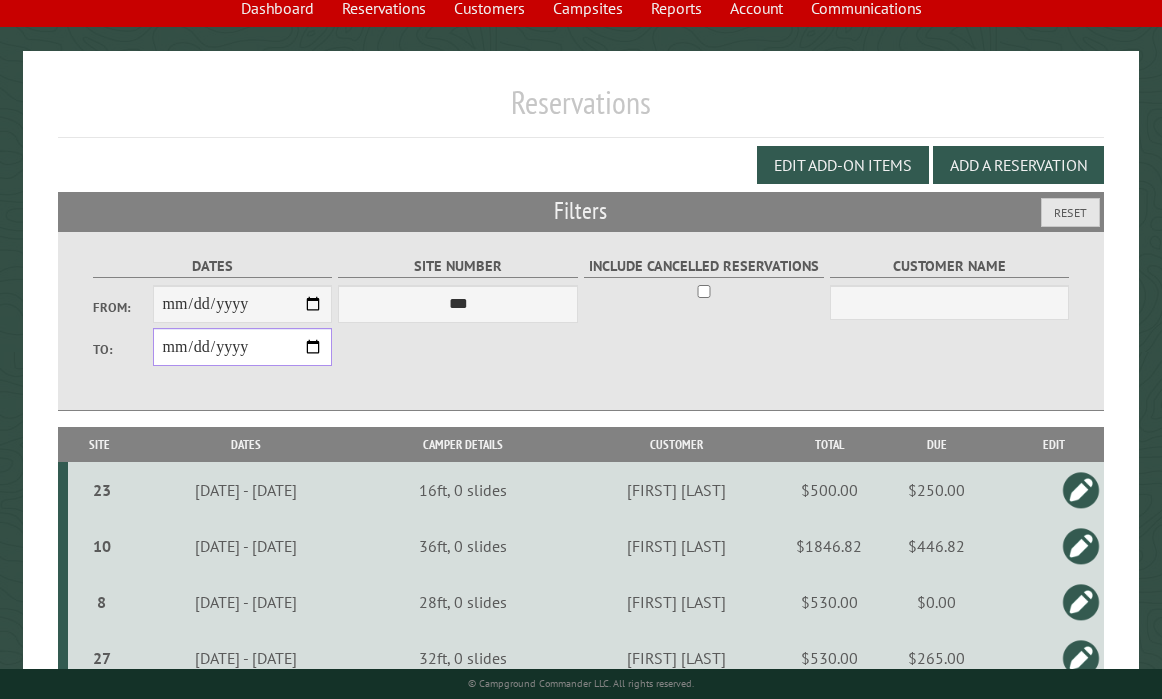 scroll, scrollTop: 169, scrollLeft: 0, axis: vertical 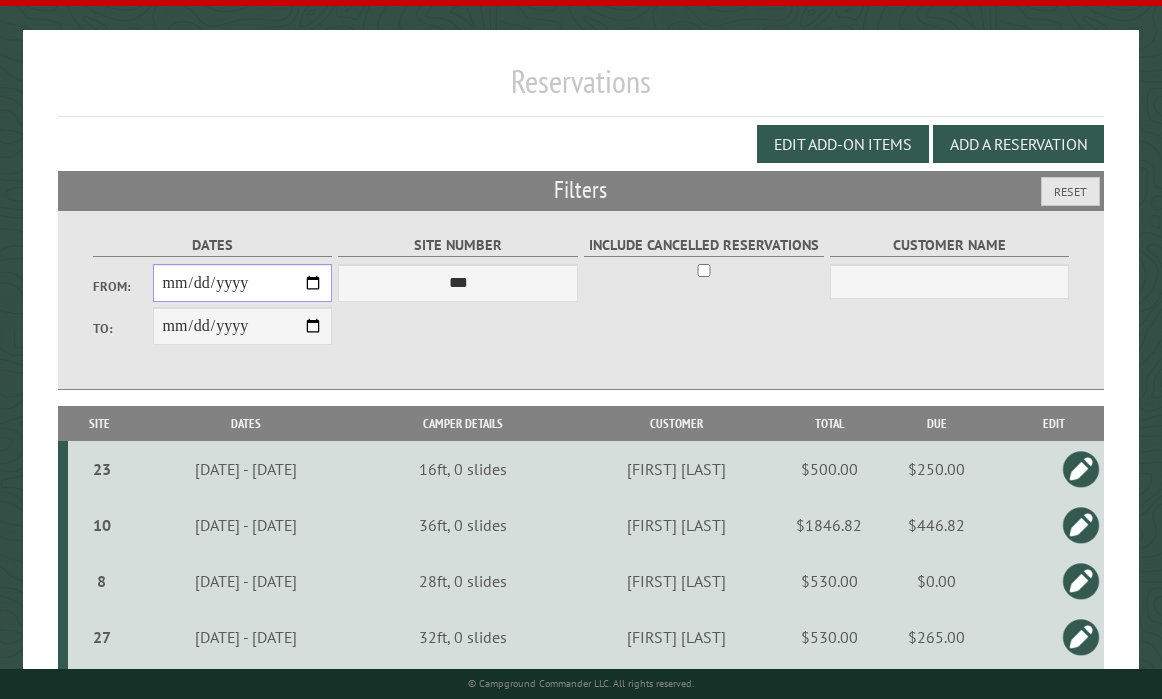 click on "**********" at bounding box center (243, 283) 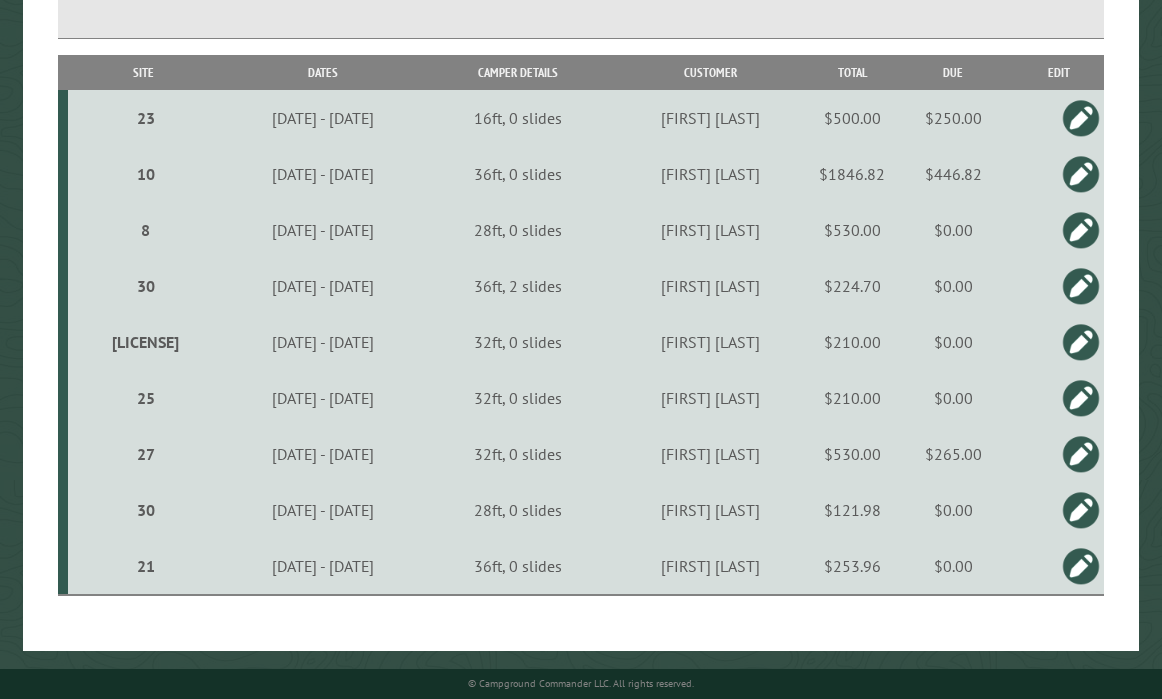 scroll, scrollTop: 524, scrollLeft: 0, axis: vertical 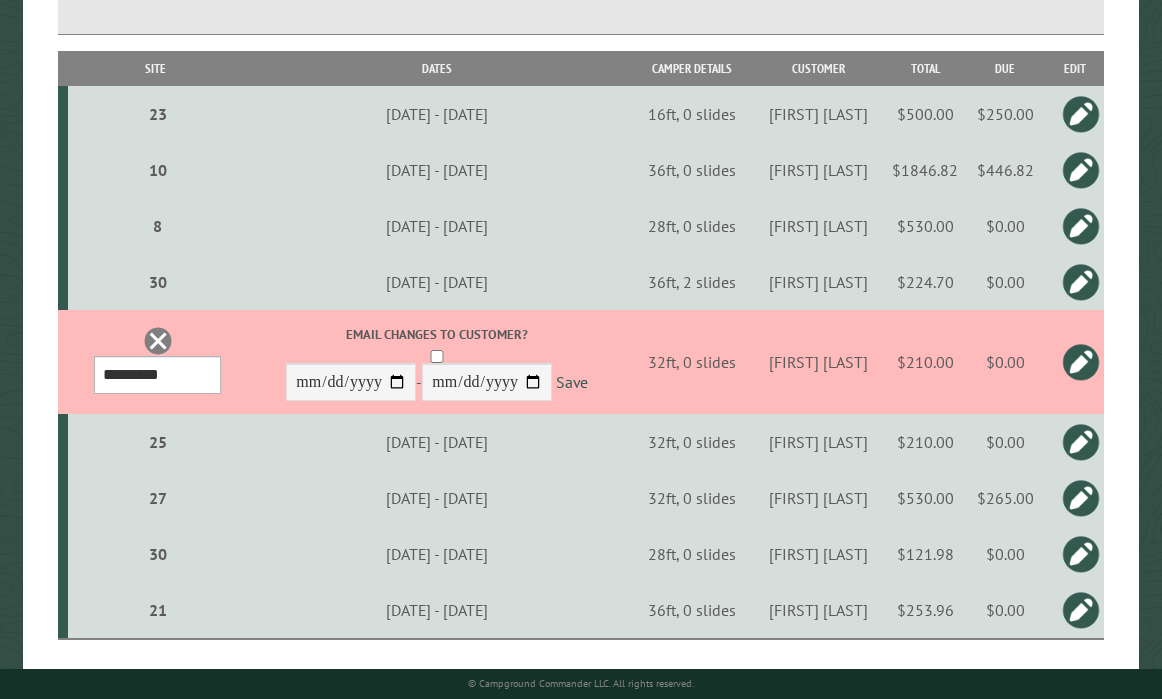 click on "*** * * * * * * * * * ** ** ** ** ** ** ** ** ** ** ** ** ** ** ** ** ** ** ** ** ** ** ** ** ** ** ** ** ** ** *********" at bounding box center (157, 375) 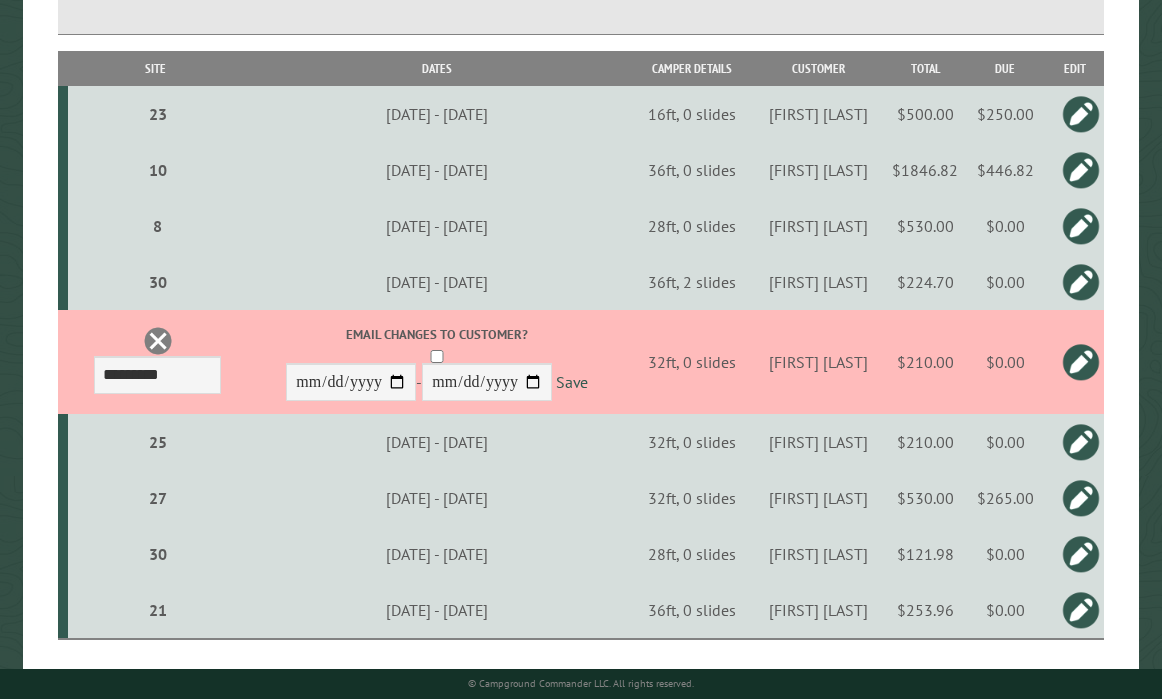 click at bounding box center [158, 341] 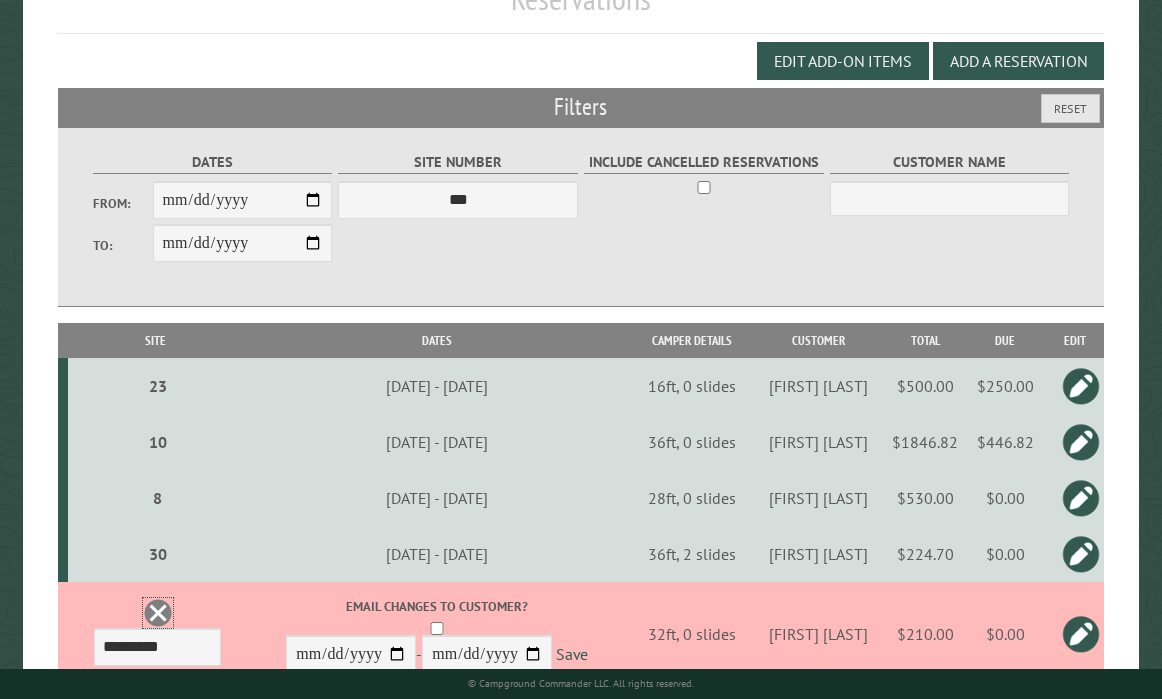 scroll, scrollTop: 0, scrollLeft: 0, axis: both 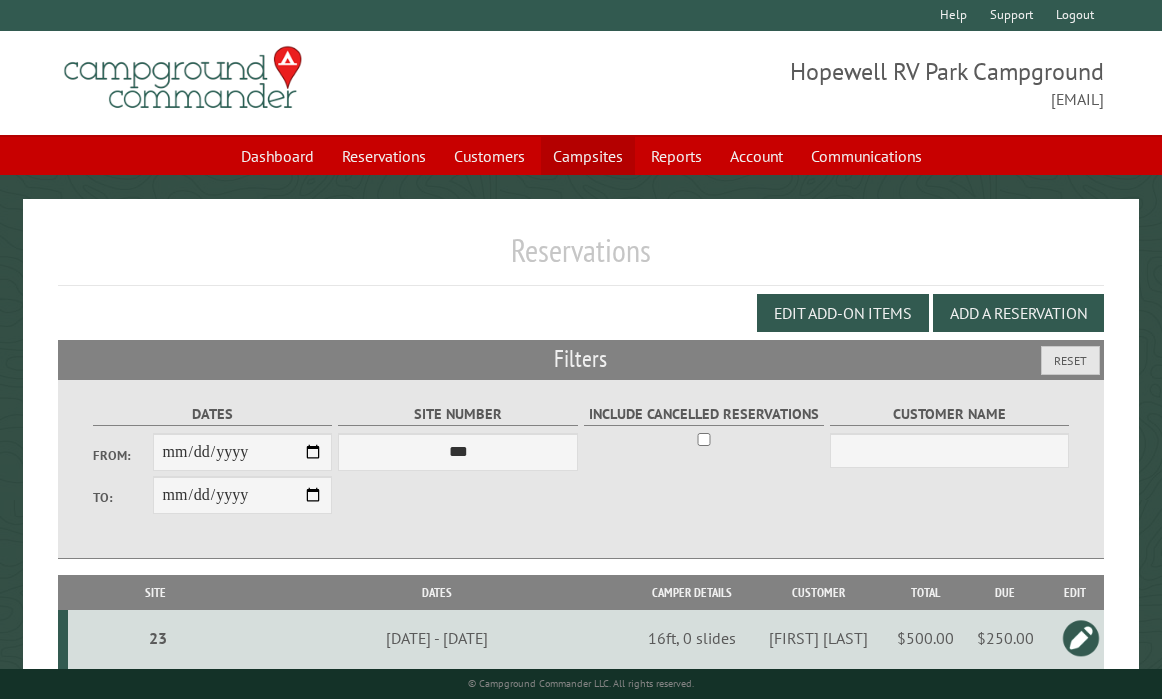 click on "Campsites" at bounding box center (588, 156) 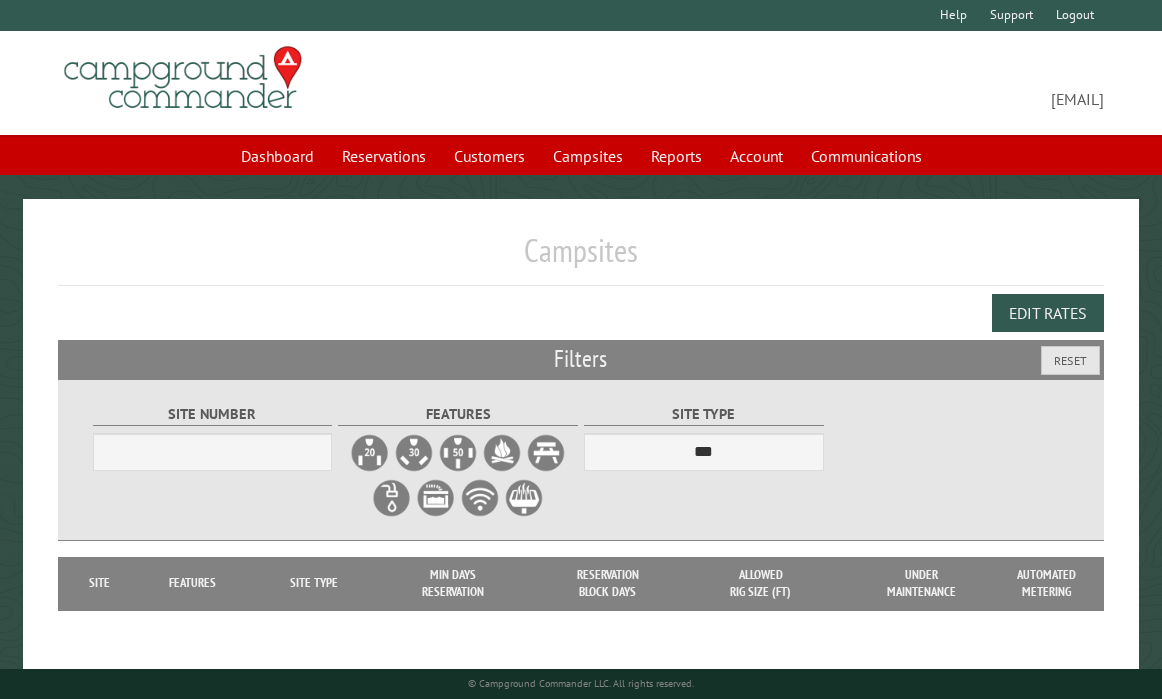 scroll, scrollTop: 0, scrollLeft: 0, axis: both 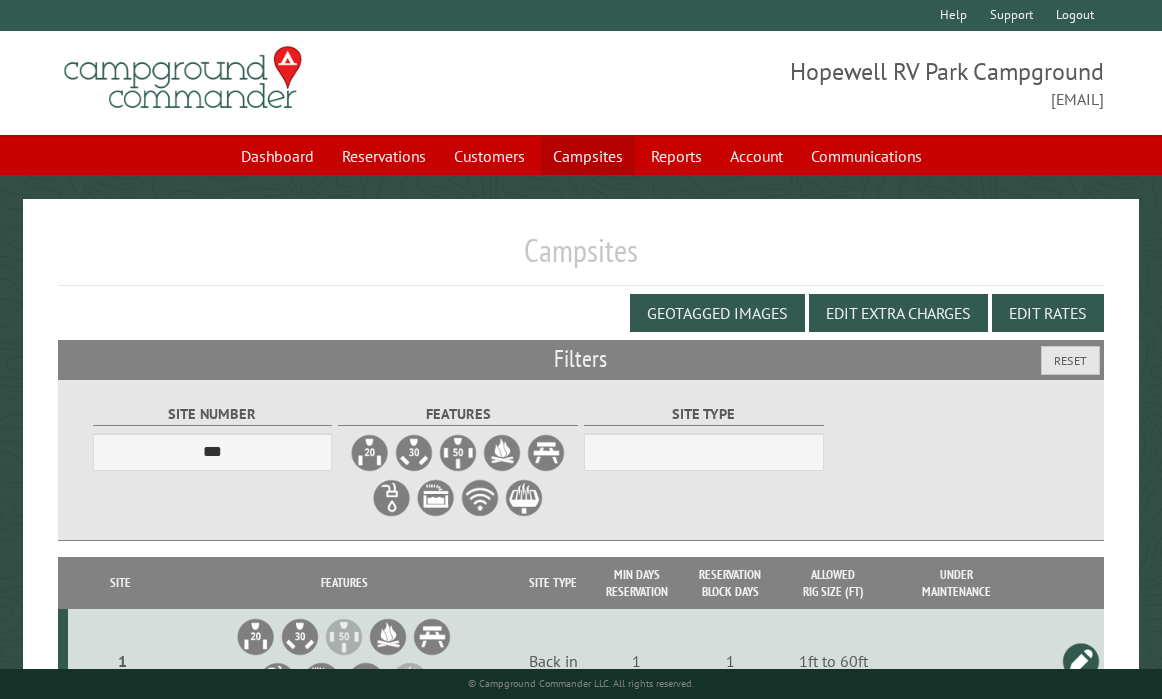 select on "***" 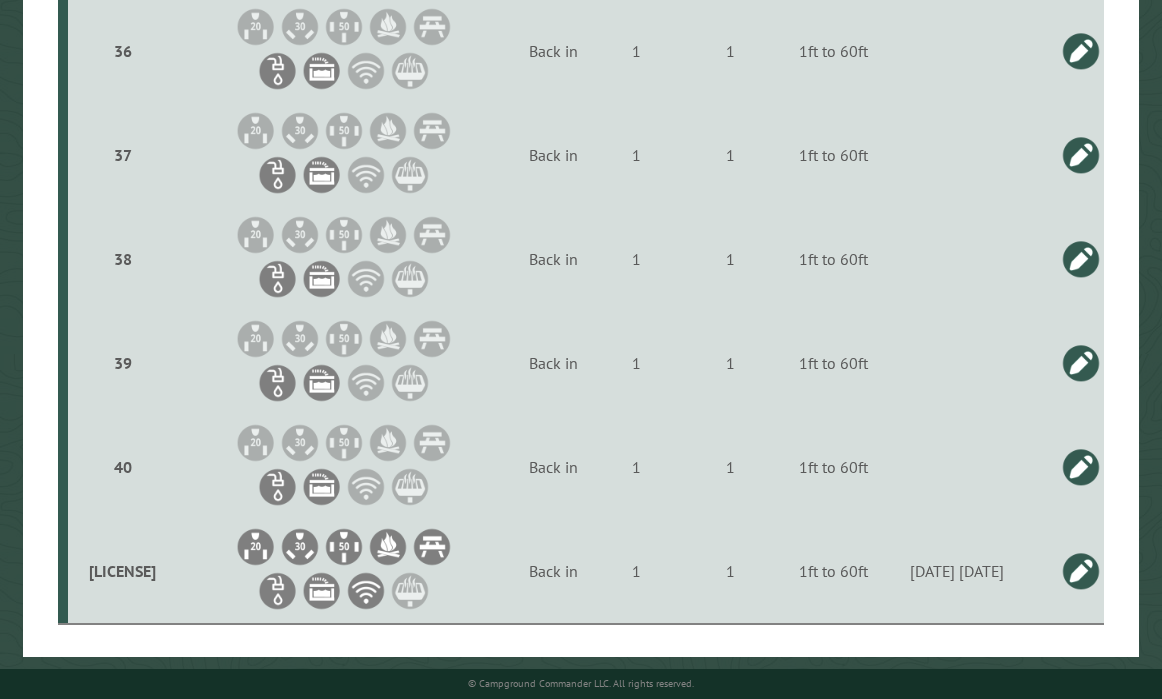 scroll, scrollTop: 4152, scrollLeft: 0, axis: vertical 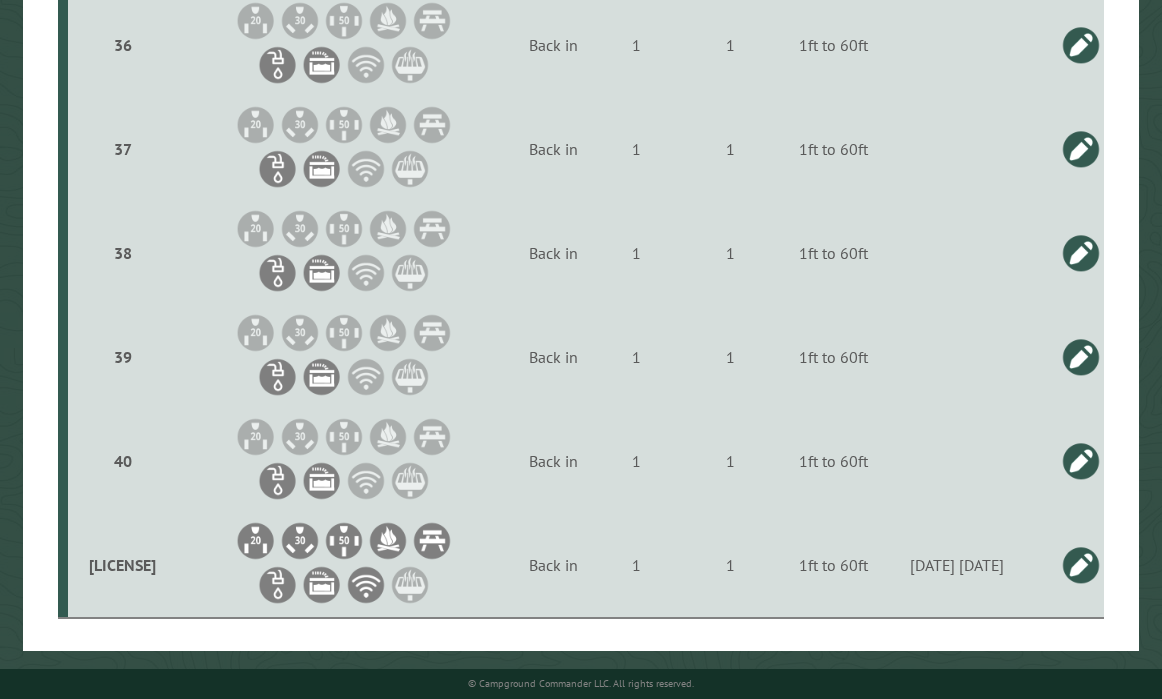 click at bounding box center [1081, 565] 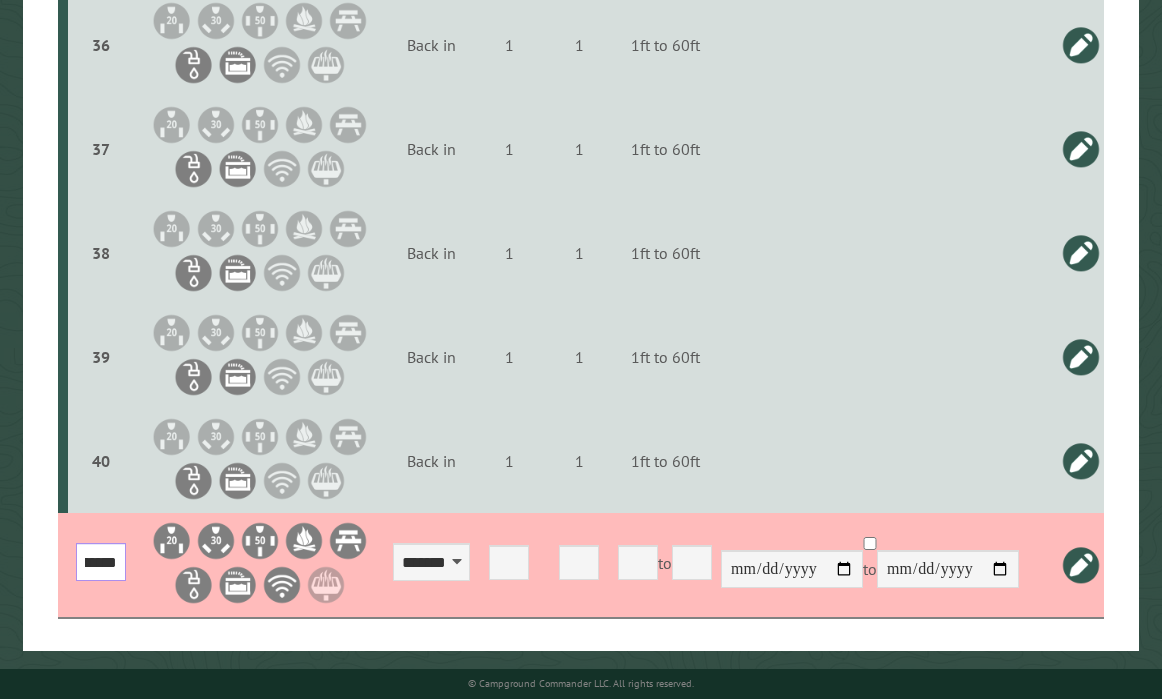 scroll, scrollTop: 0, scrollLeft: 0, axis: both 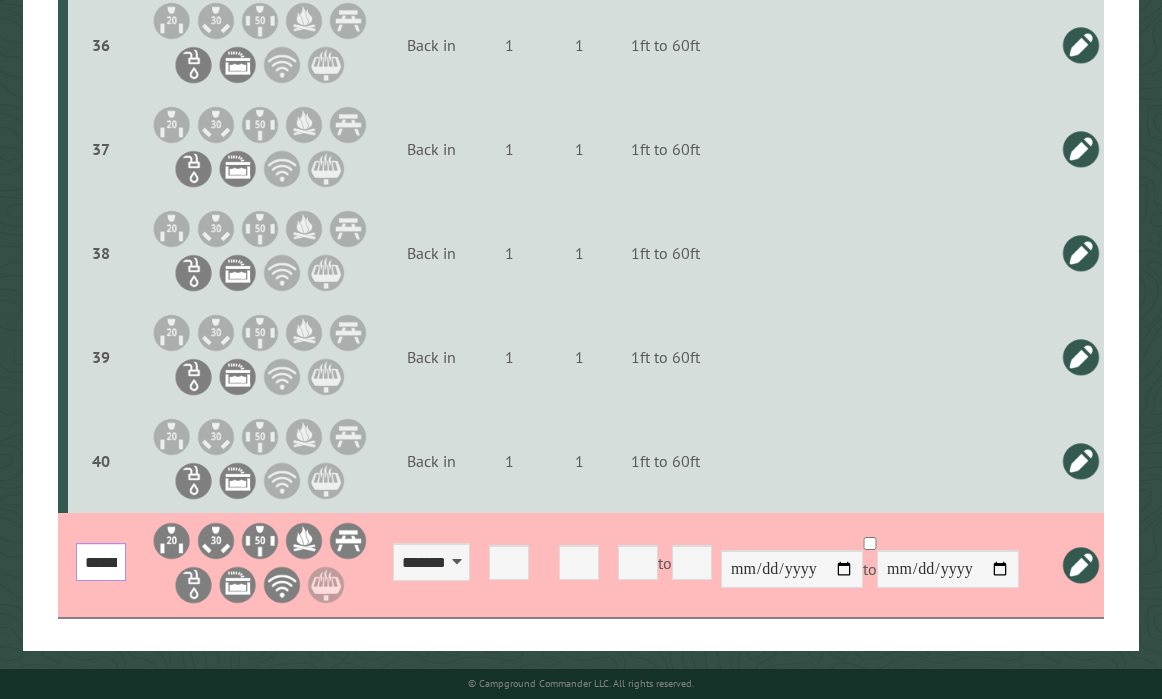 drag, startPoint x: 125, startPoint y: 593, endPoint x: 84, endPoint y: 594, distance: 41.01219 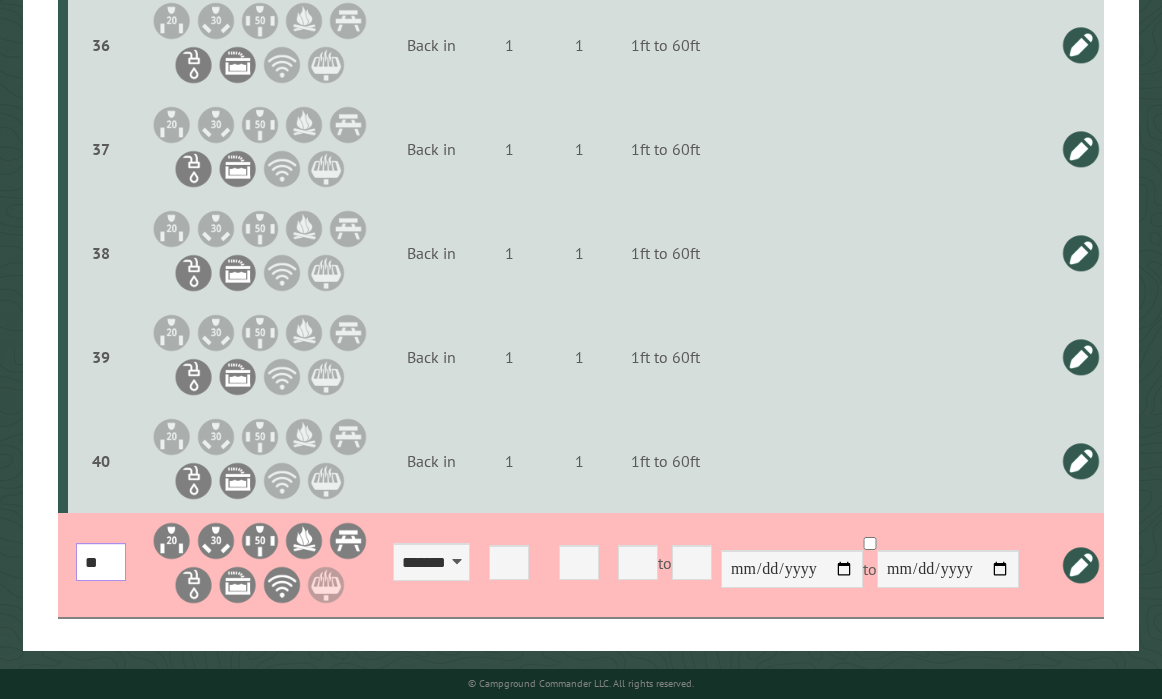 type on "*" 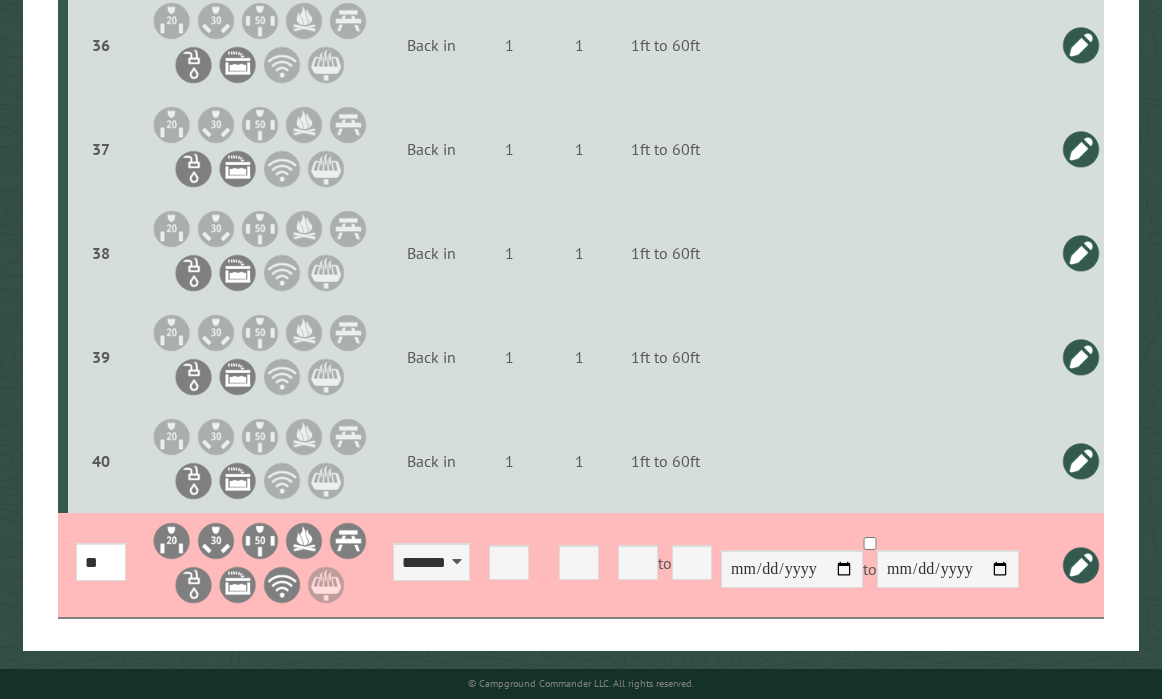 click at bounding box center (1081, 565) 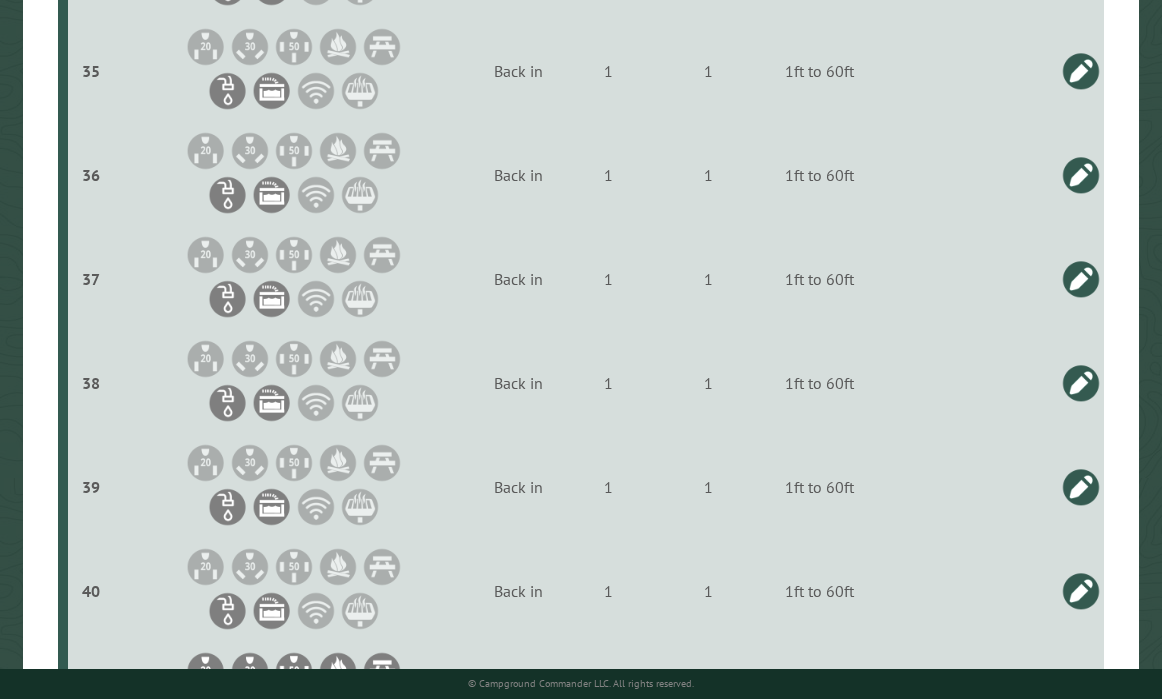 scroll, scrollTop: 4152, scrollLeft: 0, axis: vertical 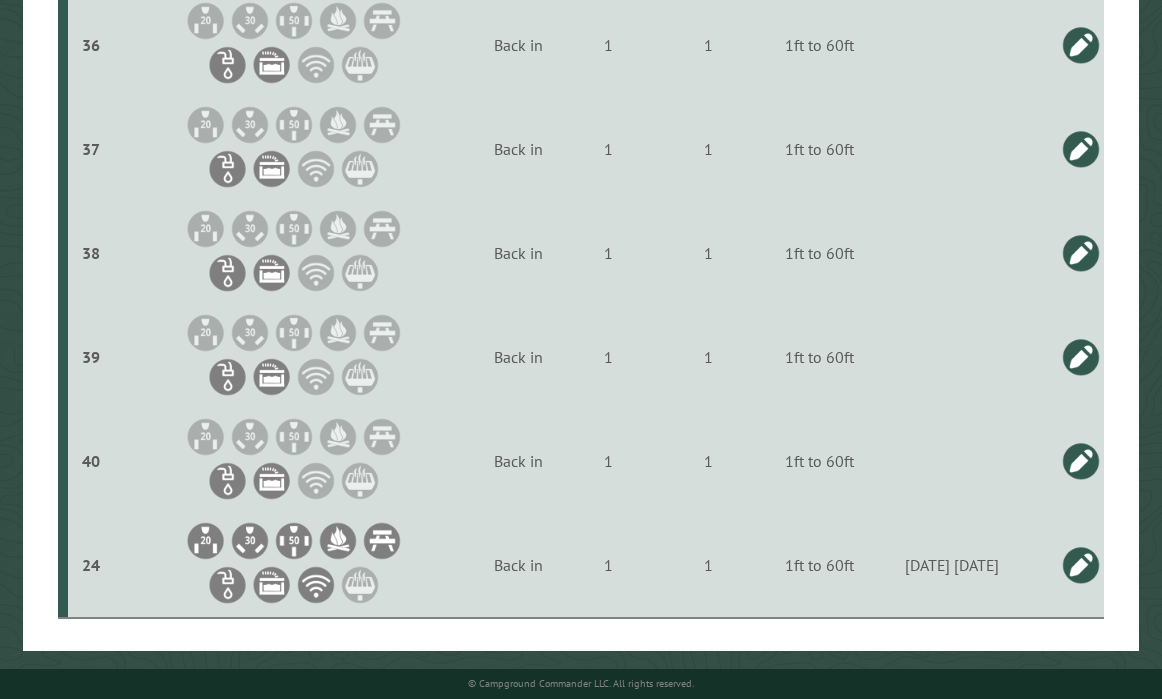 click at bounding box center (1081, 565) 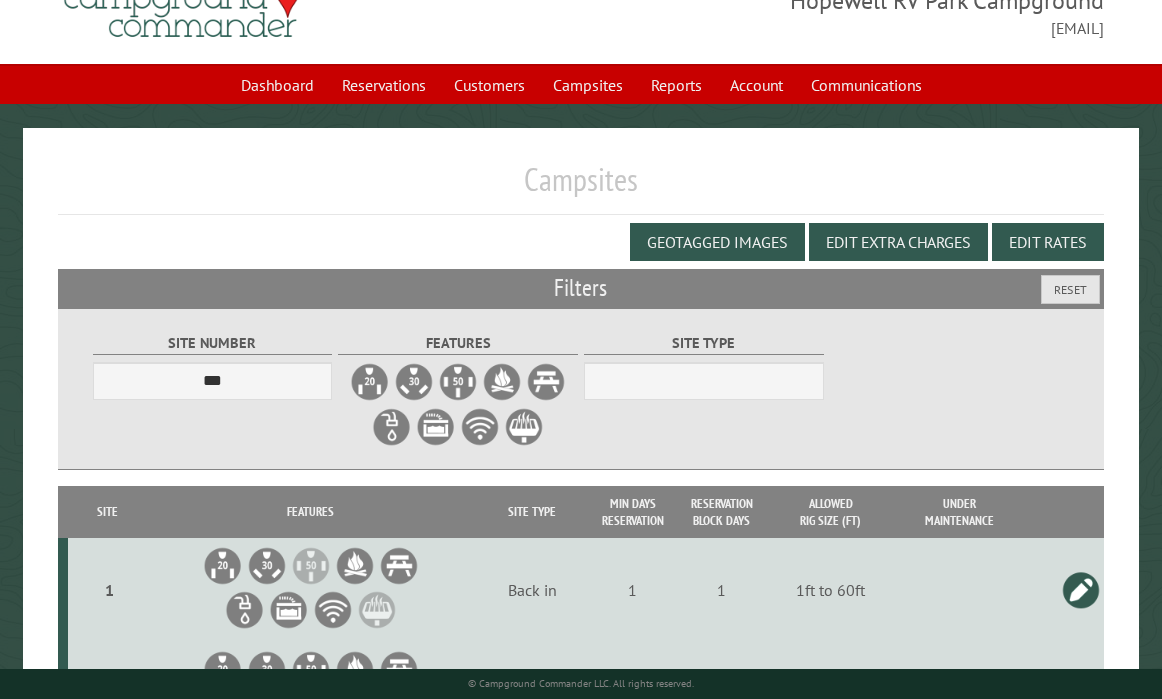 scroll, scrollTop: 0, scrollLeft: 0, axis: both 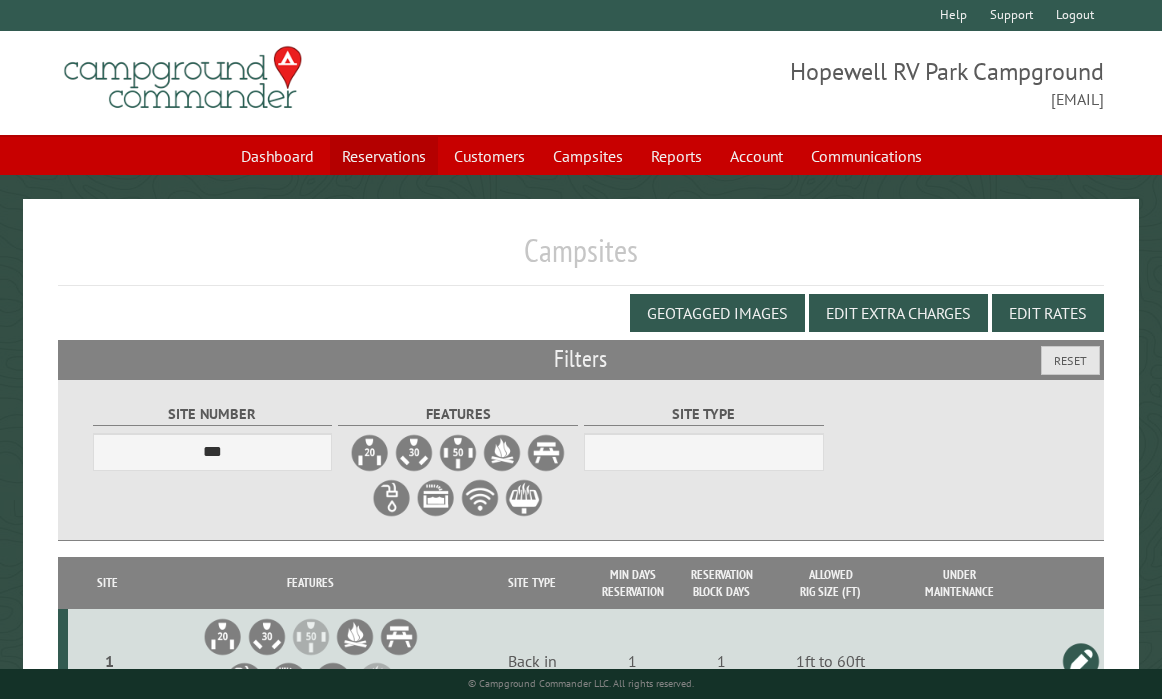 click on "Reservations" at bounding box center (384, 156) 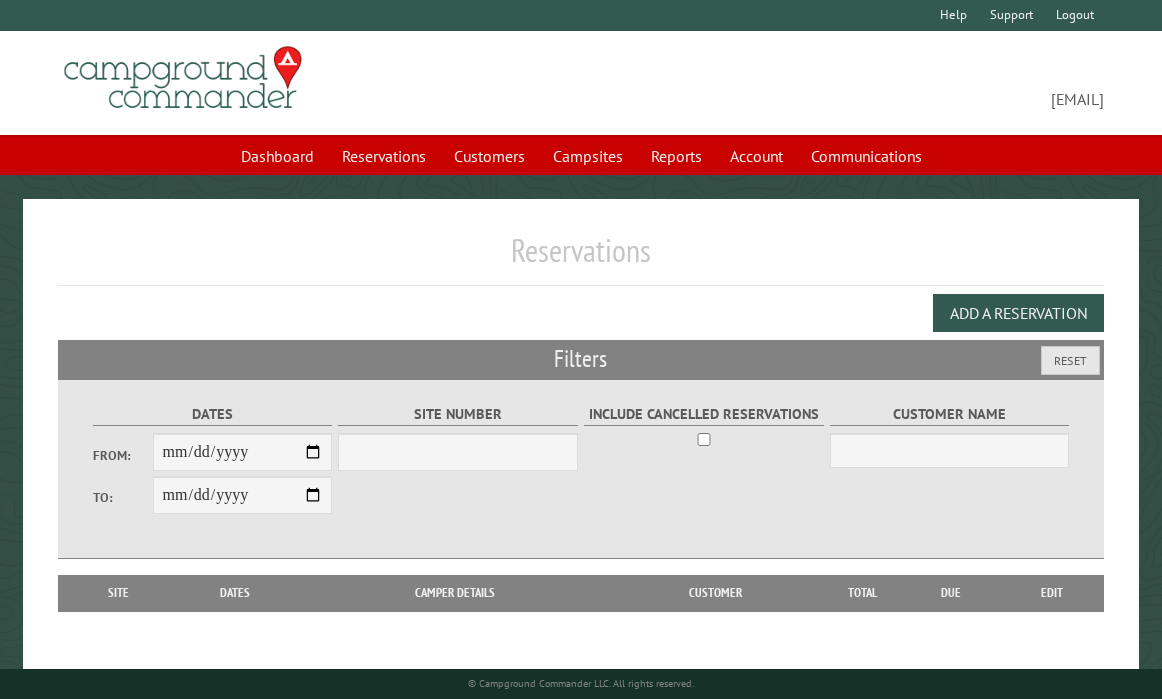 scroll, scrollTop: 0, scrollLeft: 0, axis: both 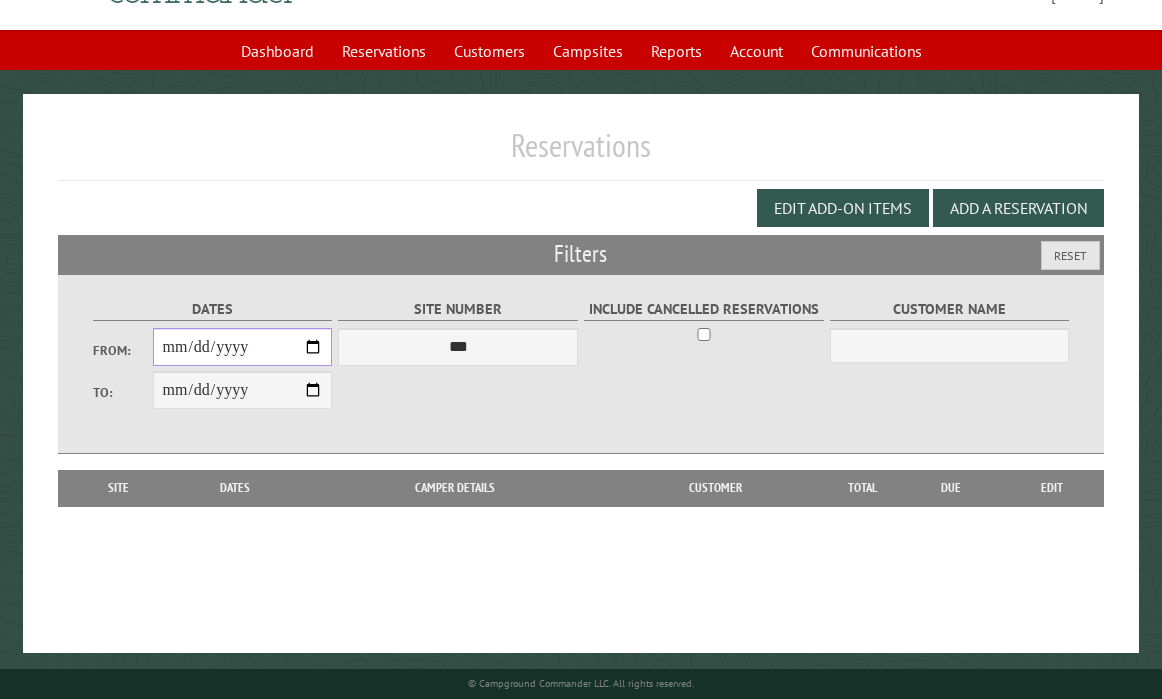click on "From:" at bounding box center (243, 347) 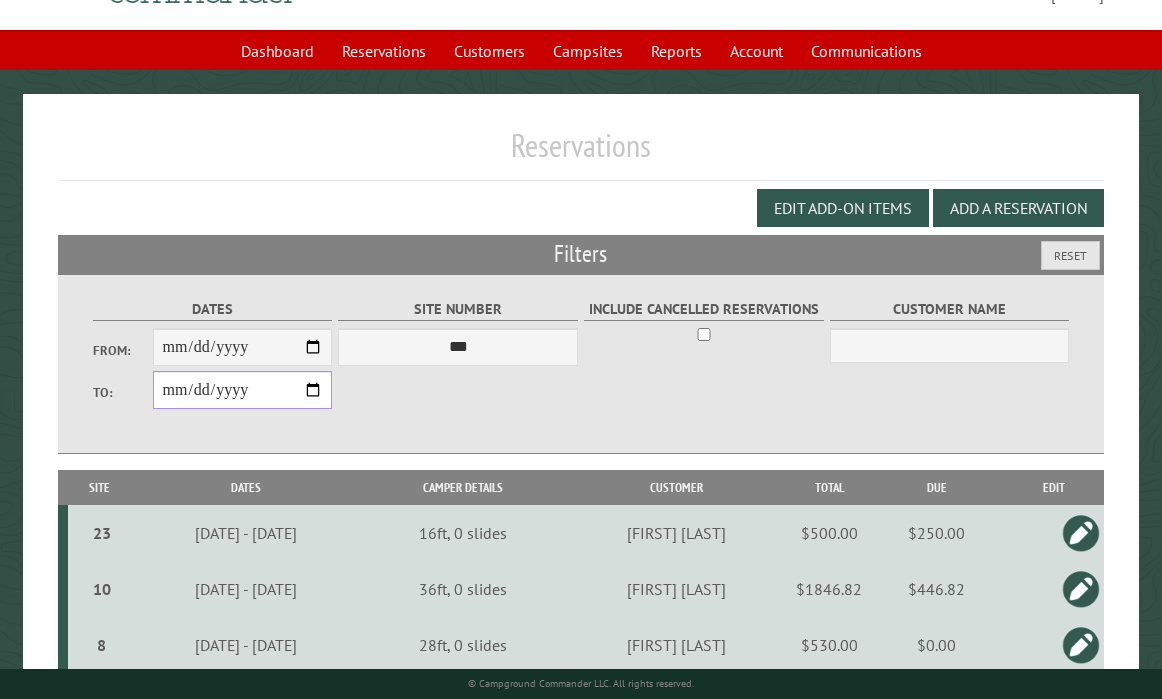click on "**********" at bounding box center [243, 390] 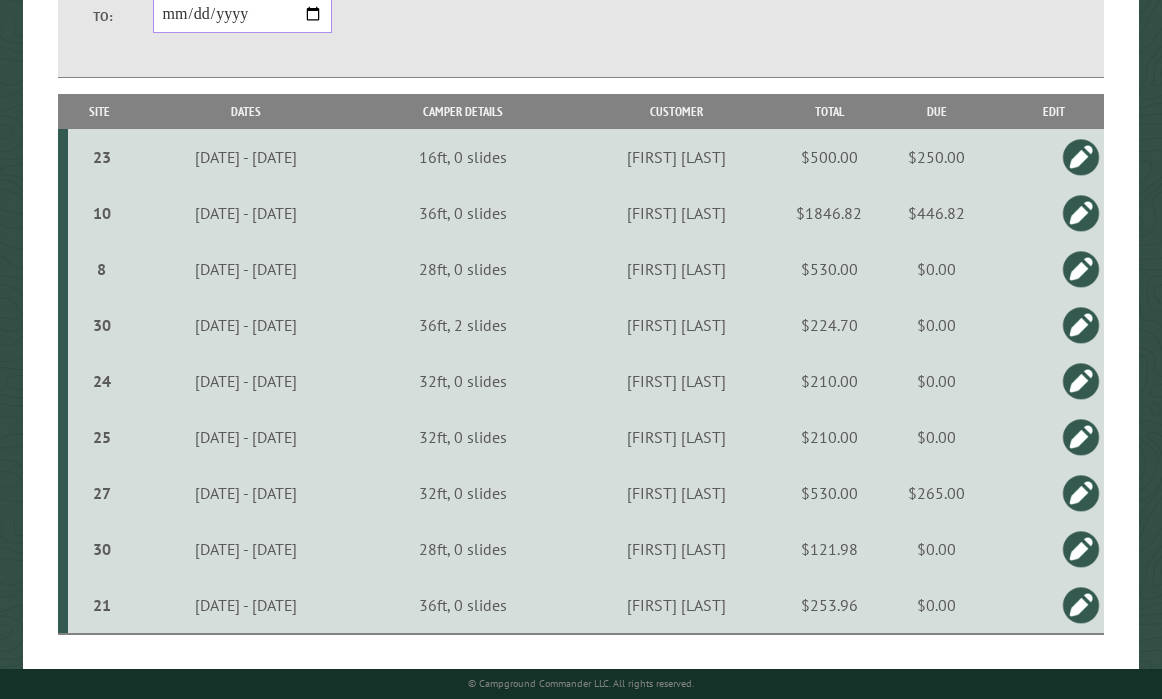 scroll, scrollTop: 524, scrollLeft: 0, axis: vertical 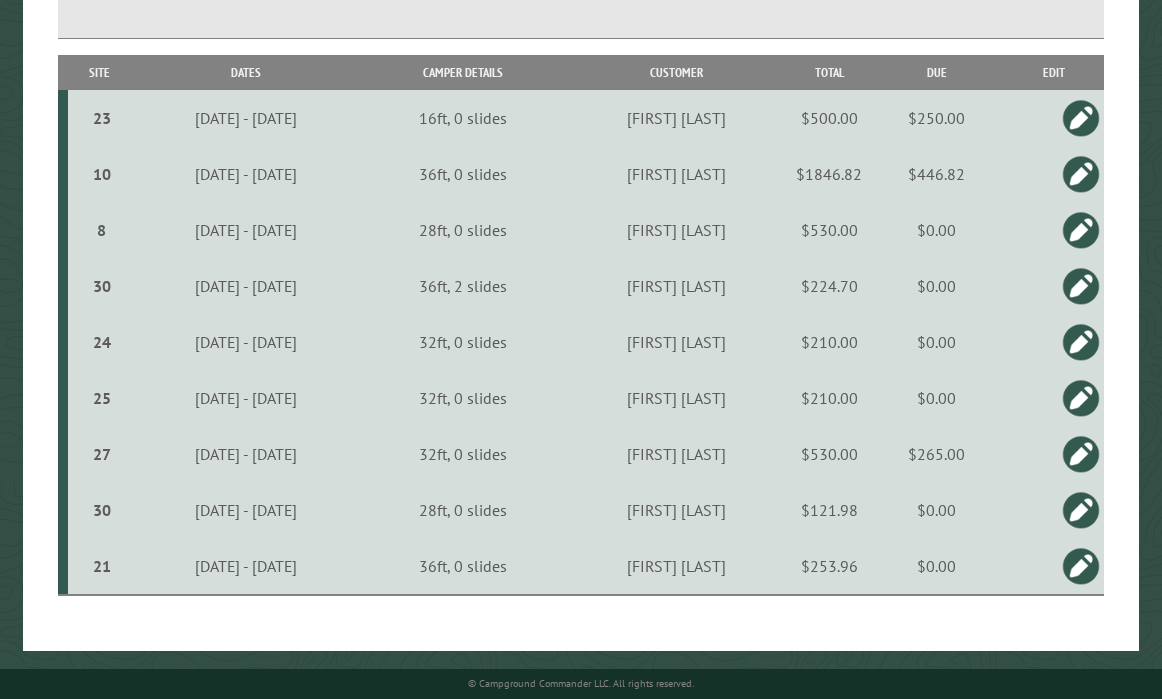 click at bounding box center [1081, 342] 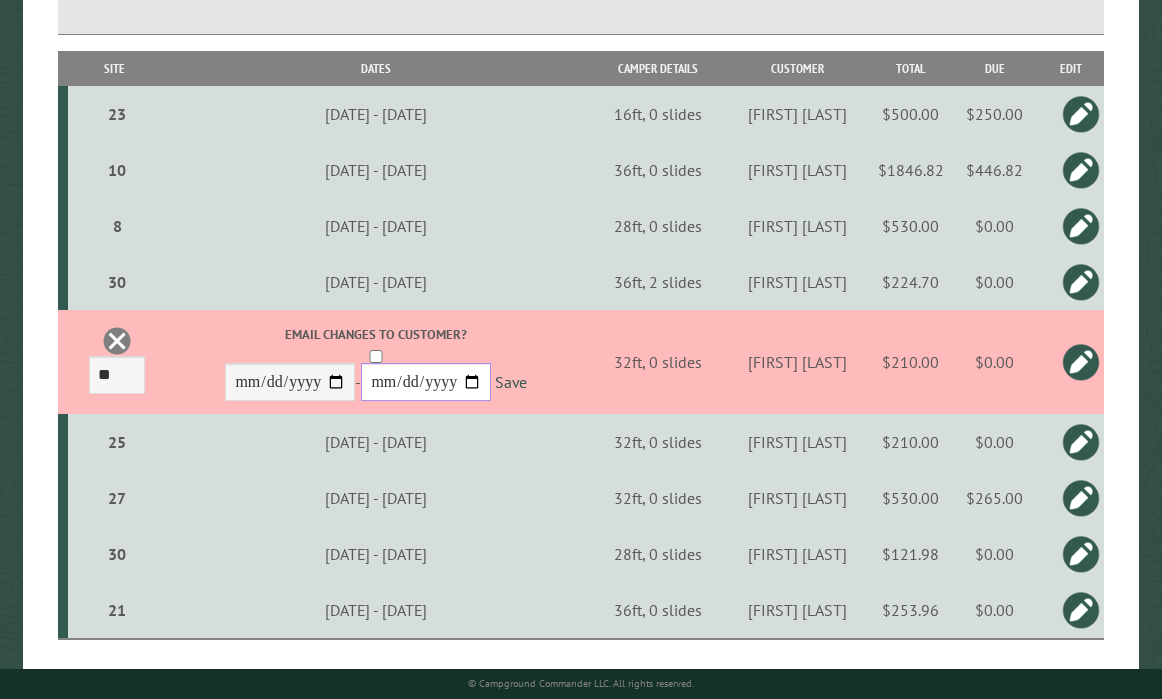 click on "**********" at bounding box center (426, 382) 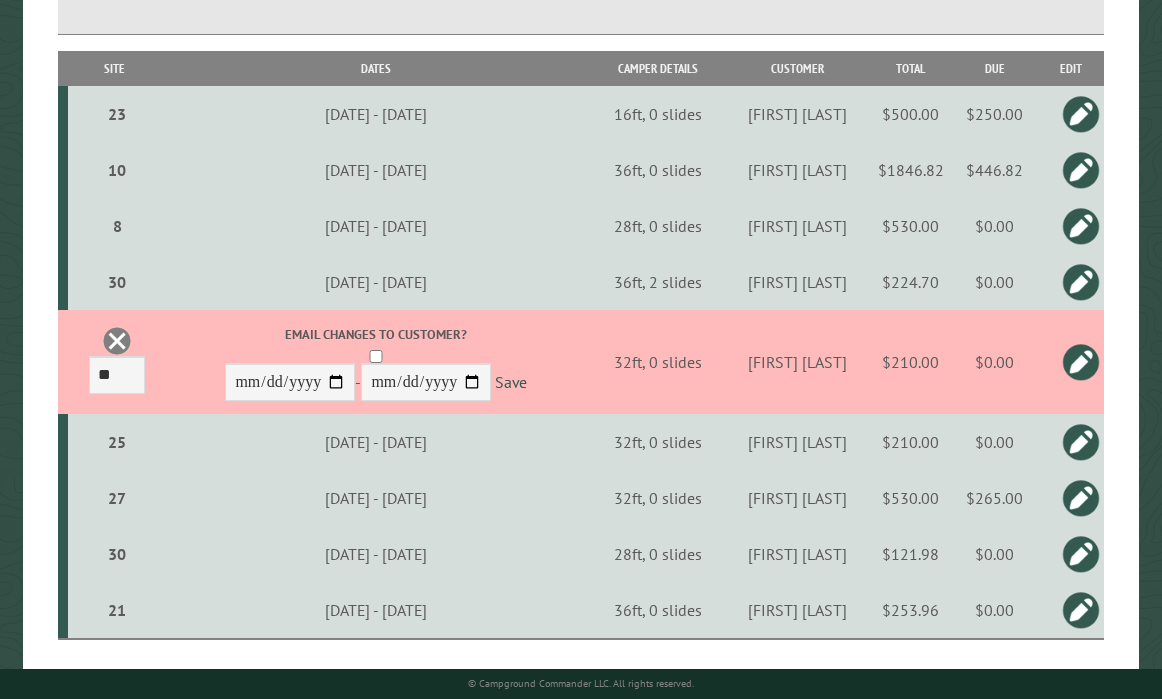 click on "$210.00" at bounding box center [911, 362] 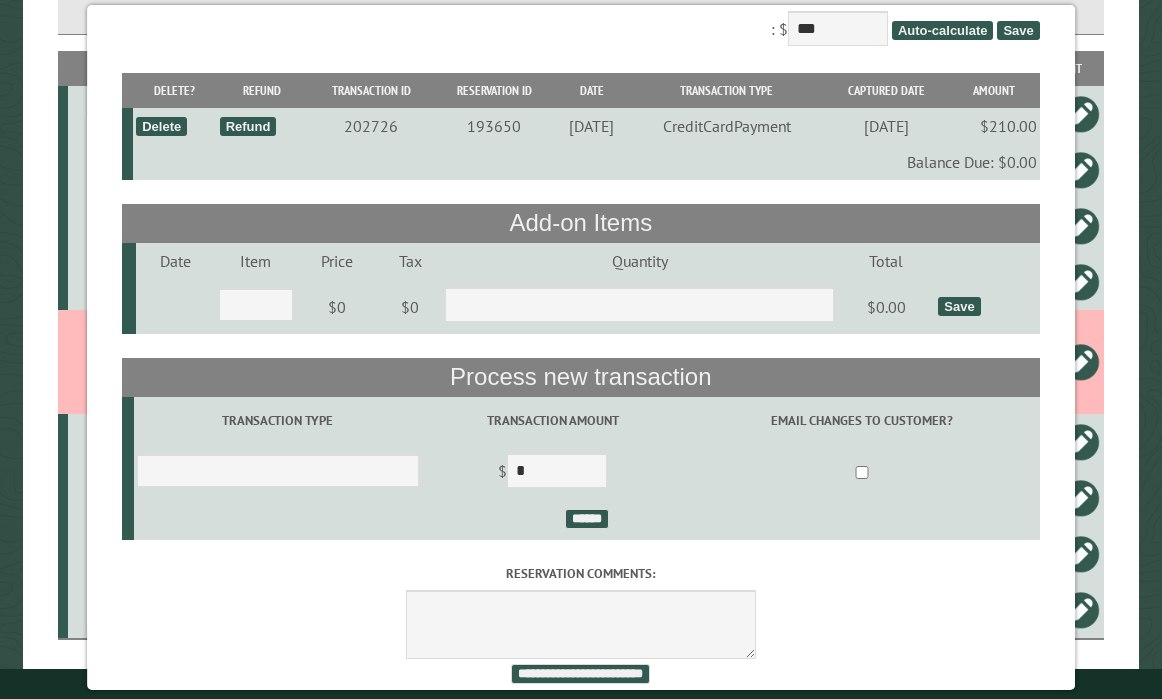 scroll, scrollTop: 130, scrollLeft: 0, axis: vertical 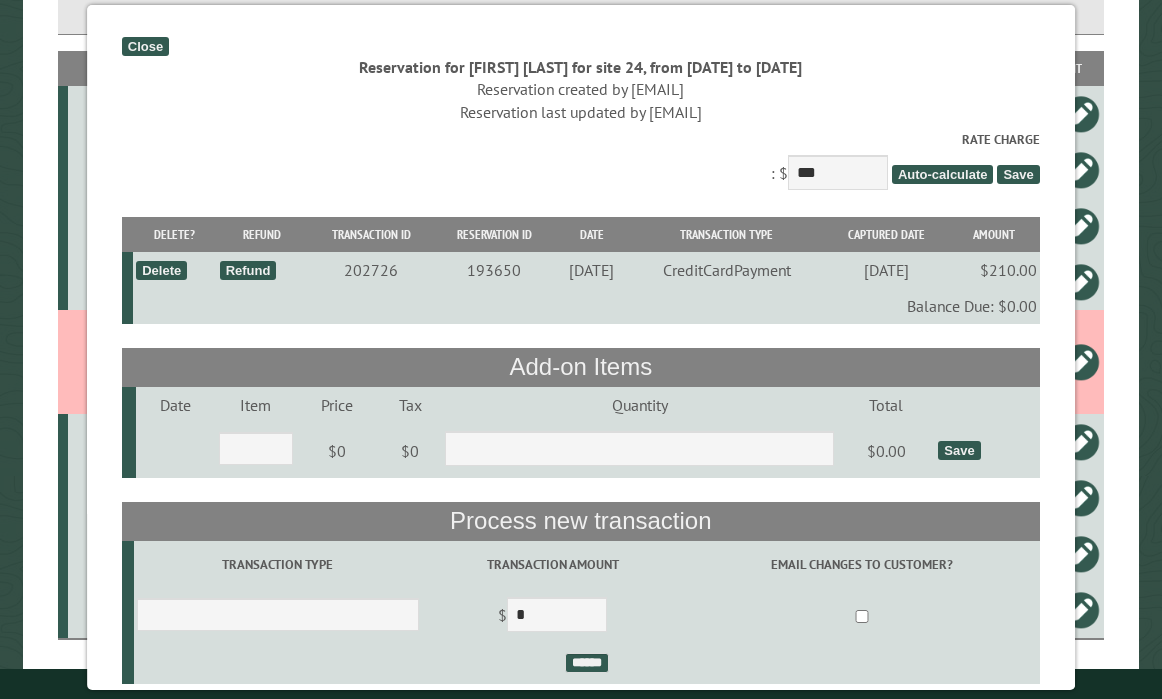 click on "Close" at bounding box center [145, 46] 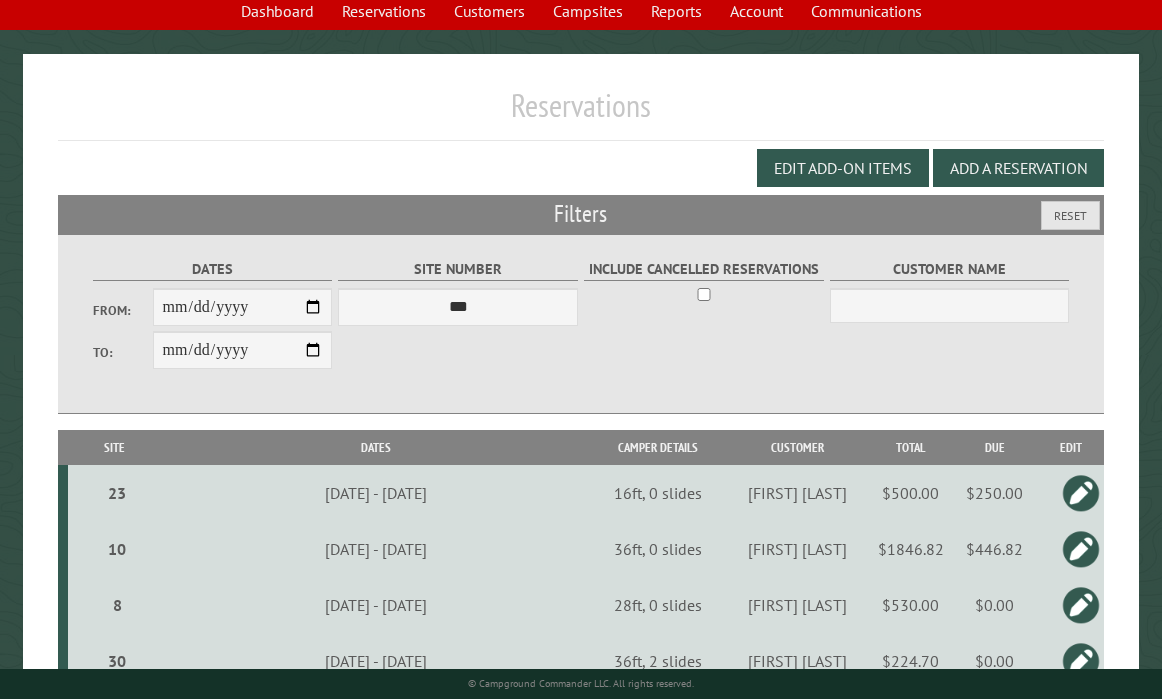 scroll, scrollTop: 0, scrollLeft: 0, axis: both 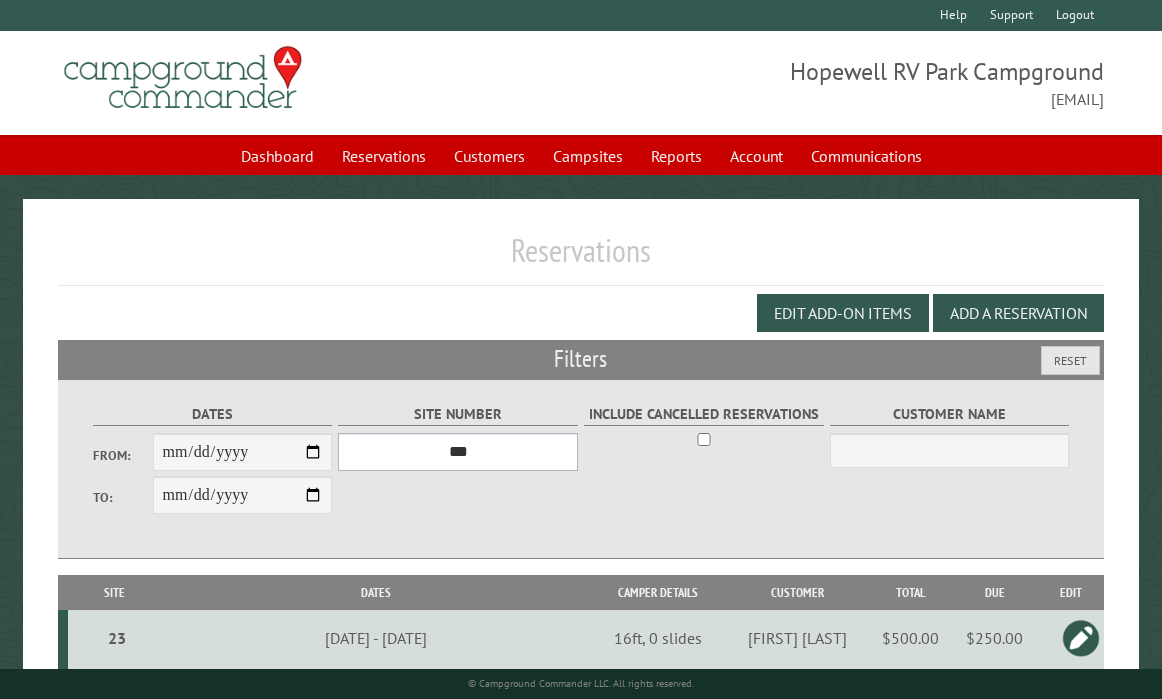 click on "*** * * * * * * * * * ** ** ** ** ** ** ** ** ** ** ** ** ** ** ** ** ** ** ** ** ** ** ** ** ** ** ** ** ** ** **" at bounding box center (457, 452) 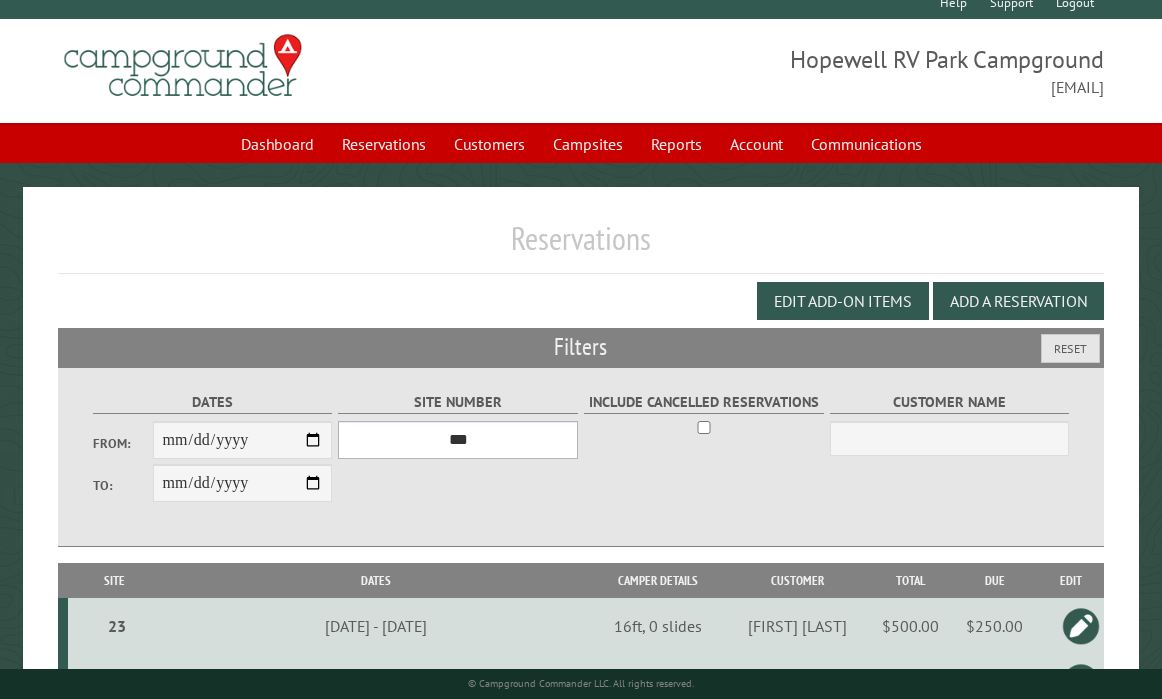 scroll, scrollTop: 0, scrollLeft: 0, axis: both 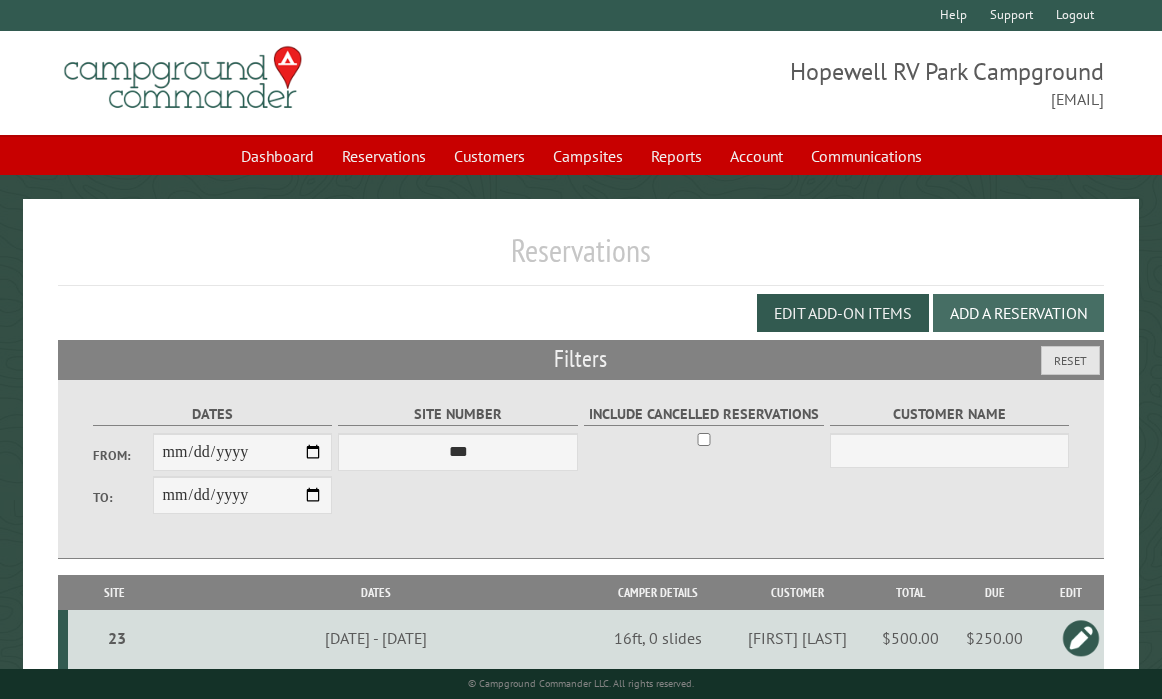 click on "Add a Reservation" at bounding box center (1018, 313) 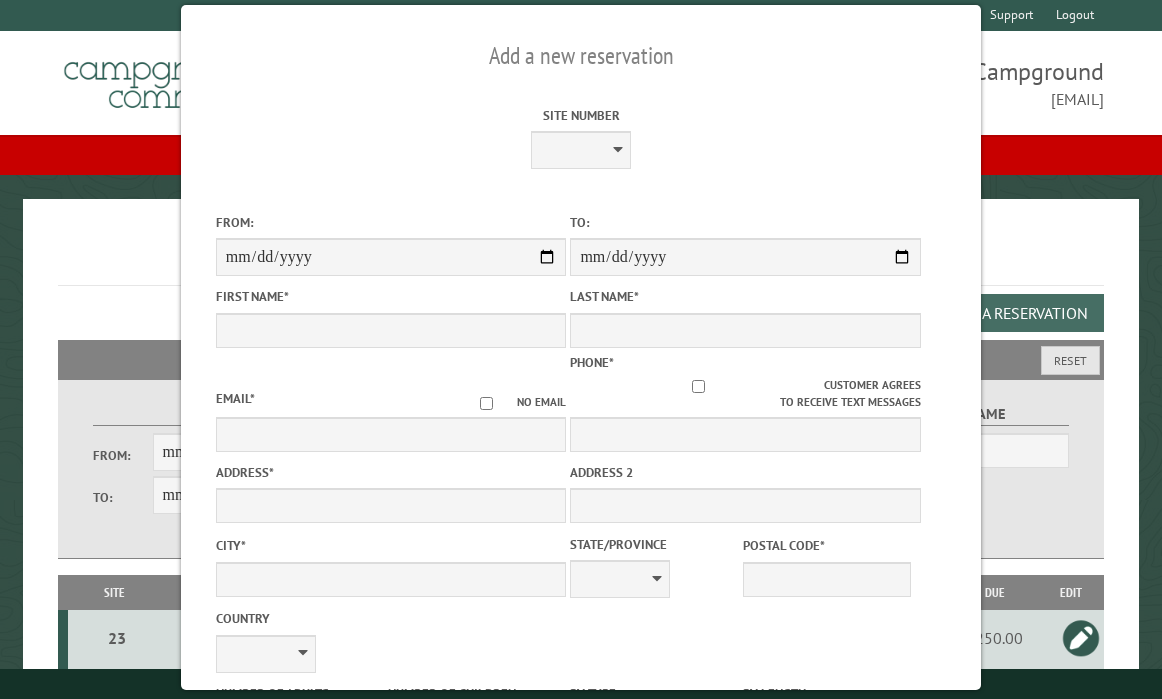 scroll, scrollTop: 1, scrollLeft: 0, axis: vertical 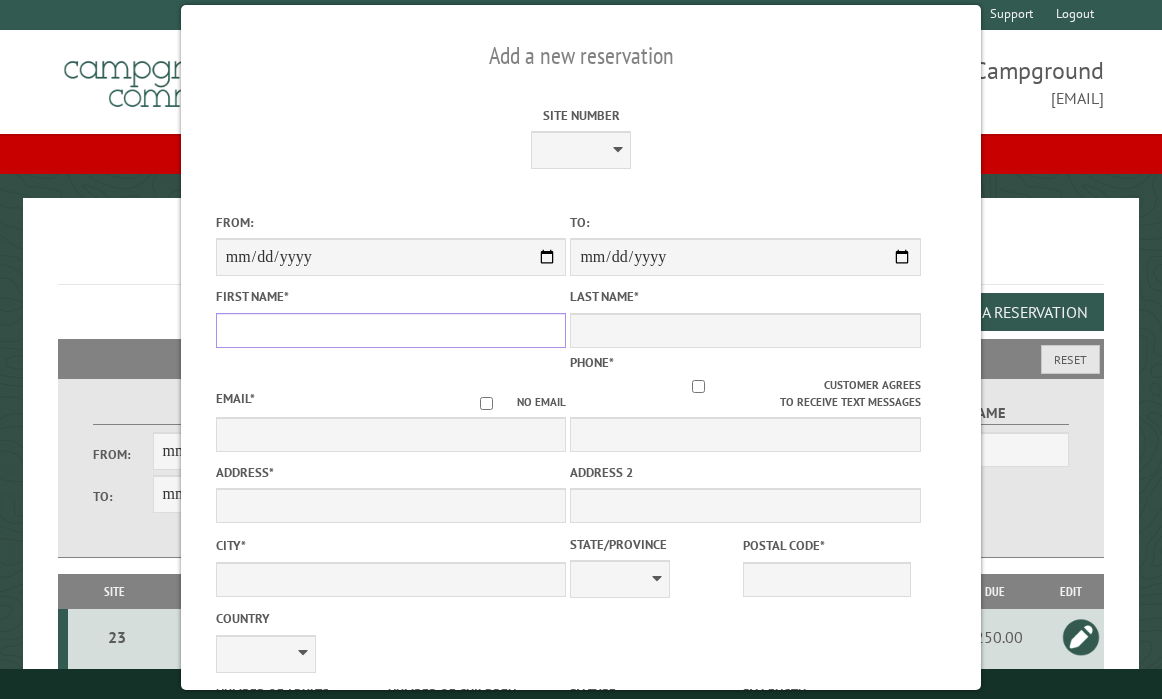 click on "First Name *" at bounding box center (391, 330) 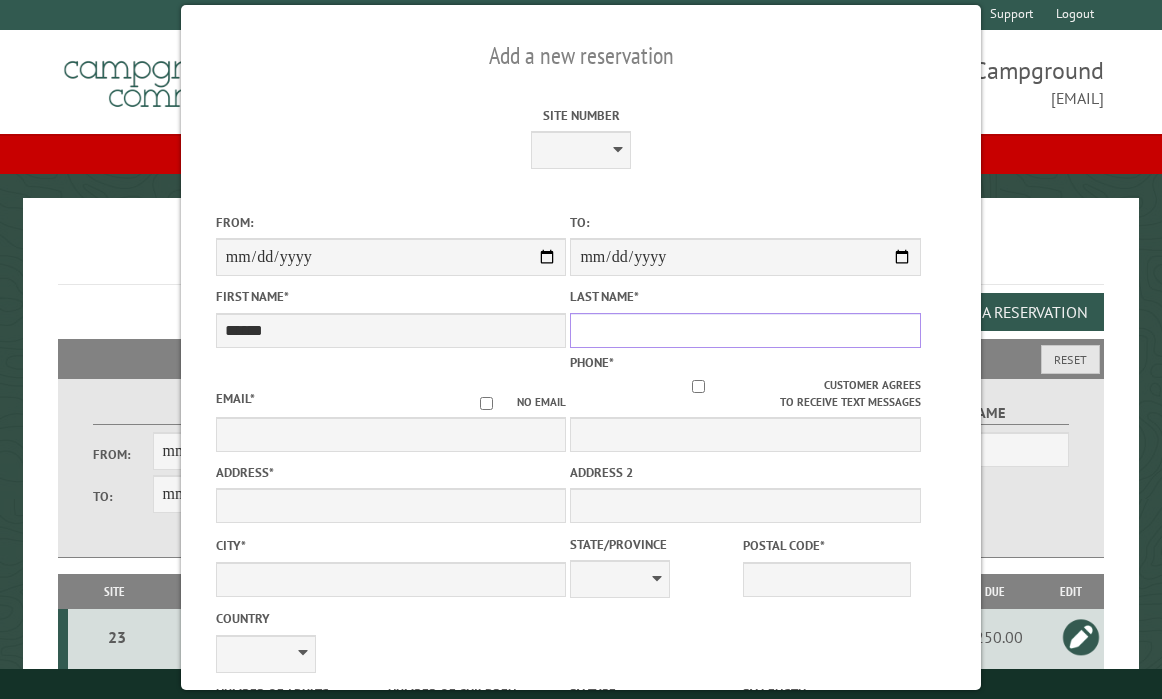 type on "*******" 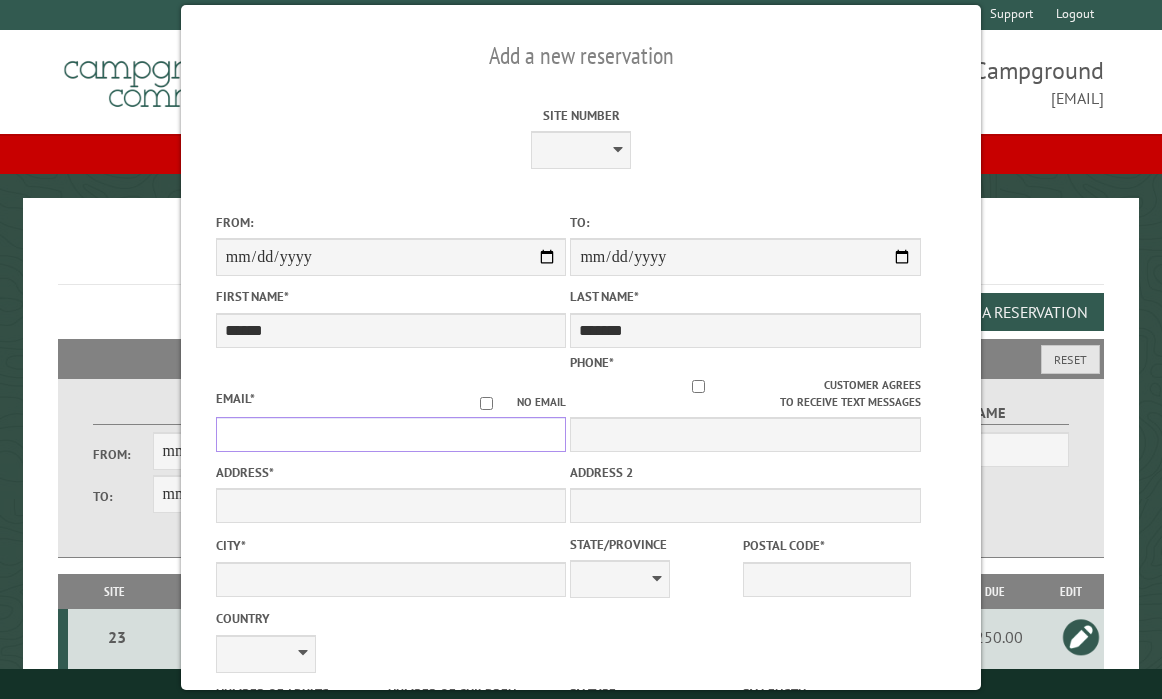 type on "**********" 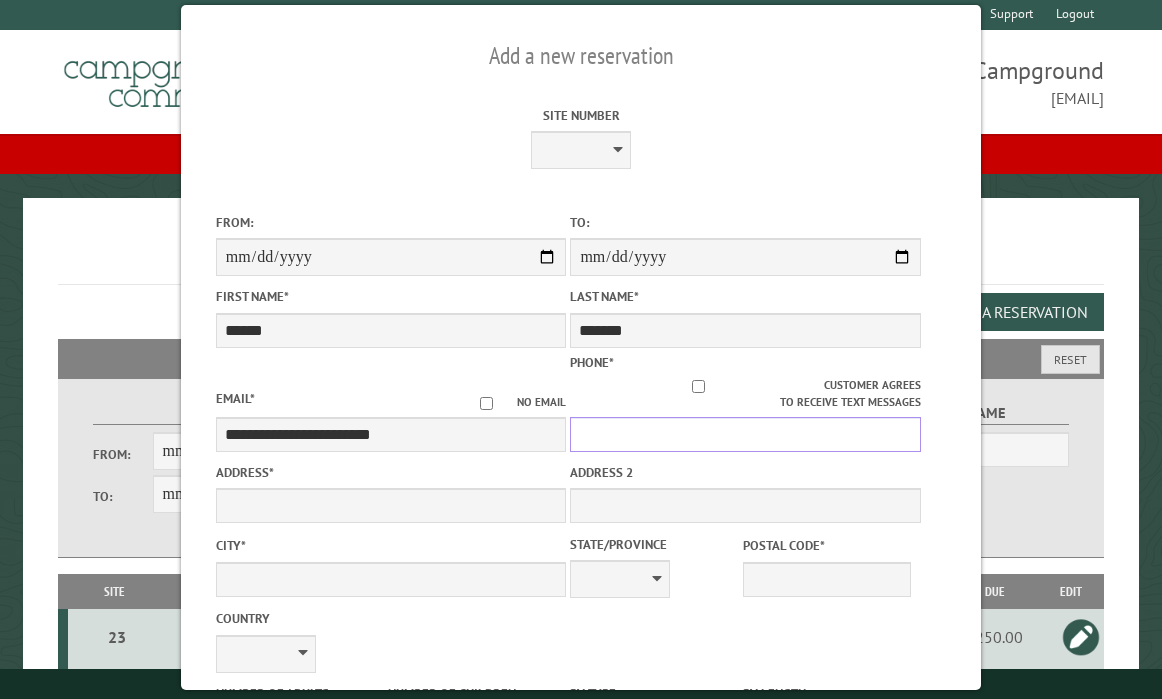 type on "**********" 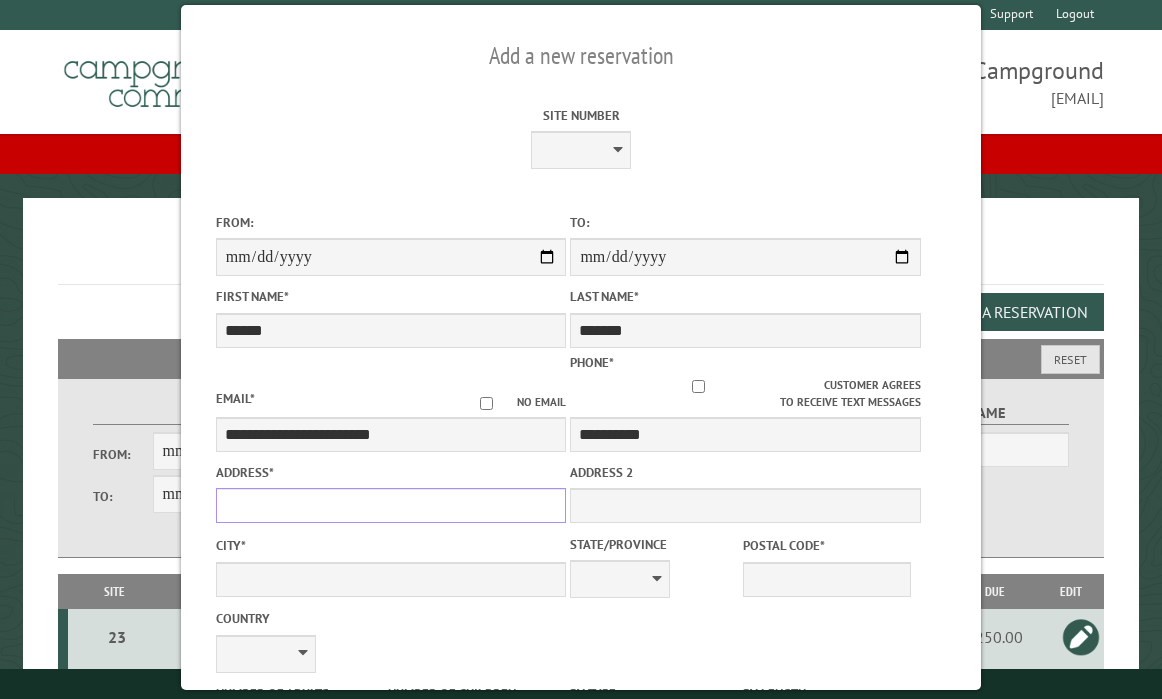 type on "**********" 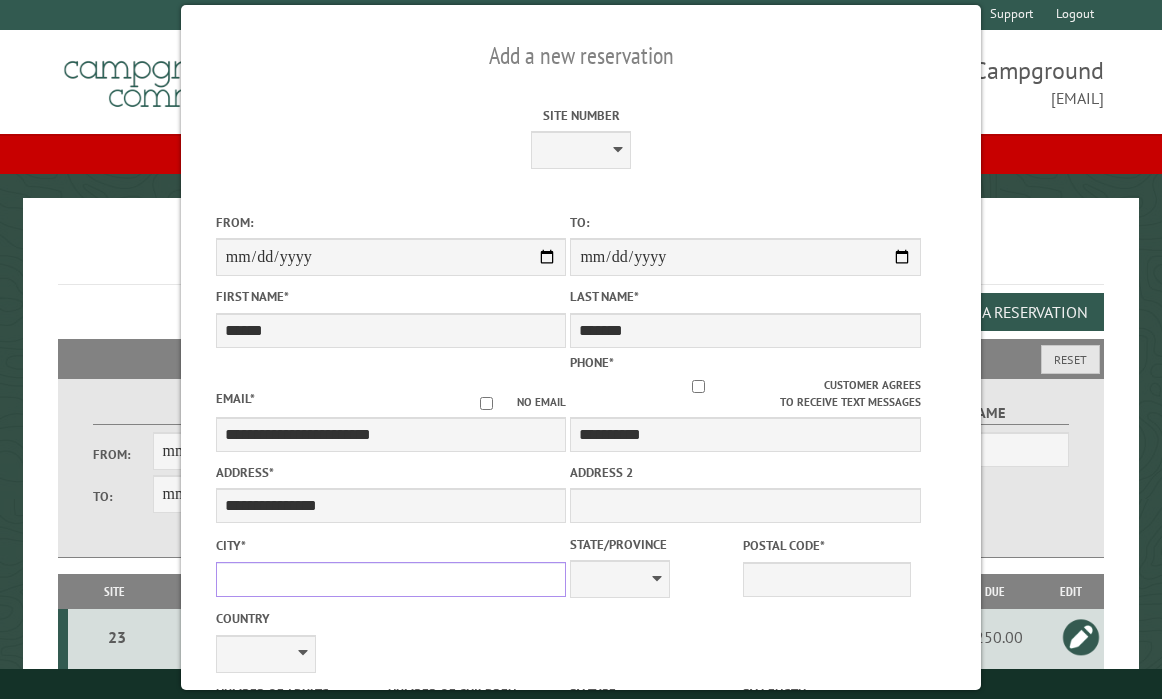 type on "**********" 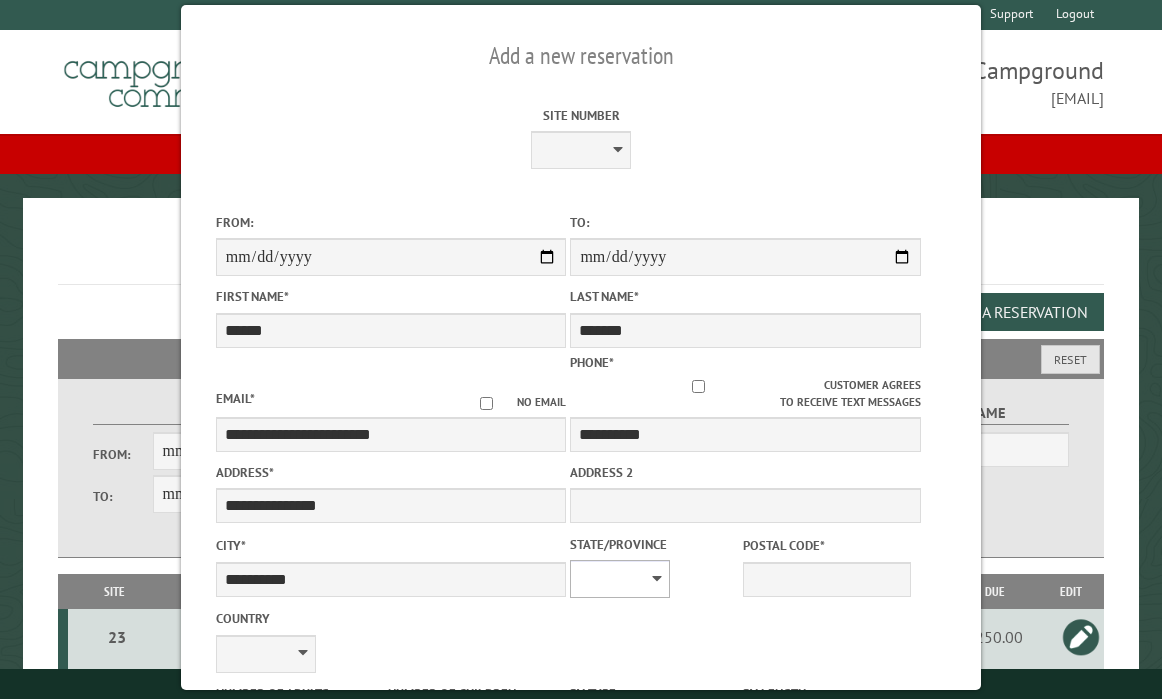 select on "**" 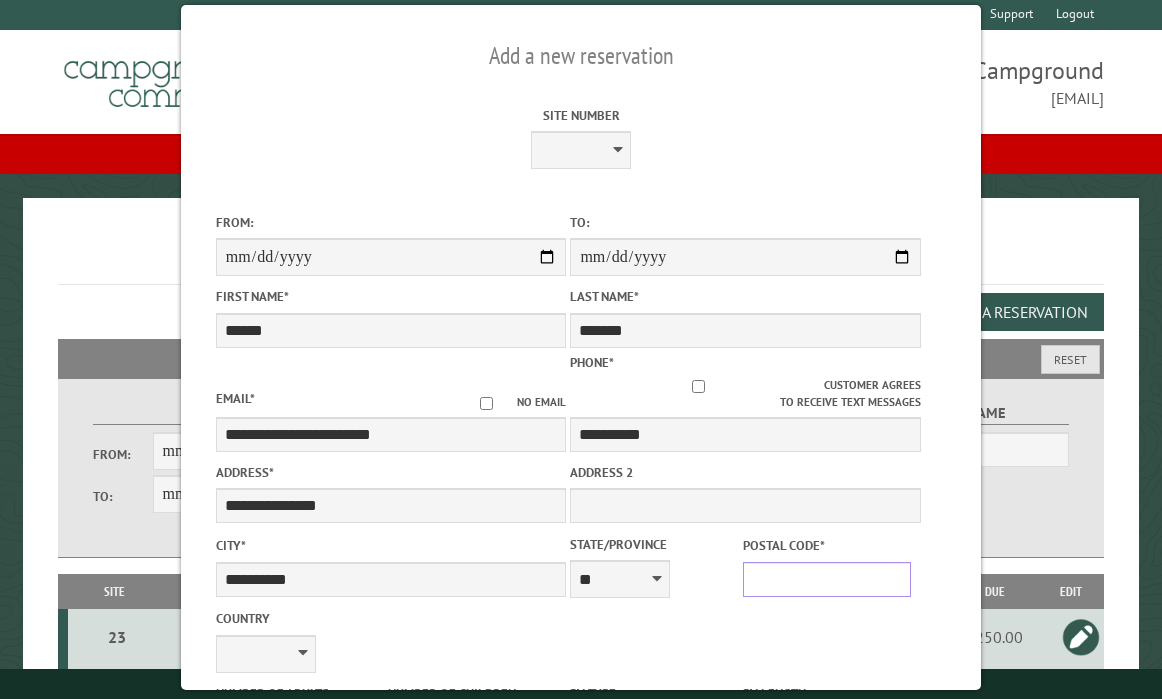 type on "*****" 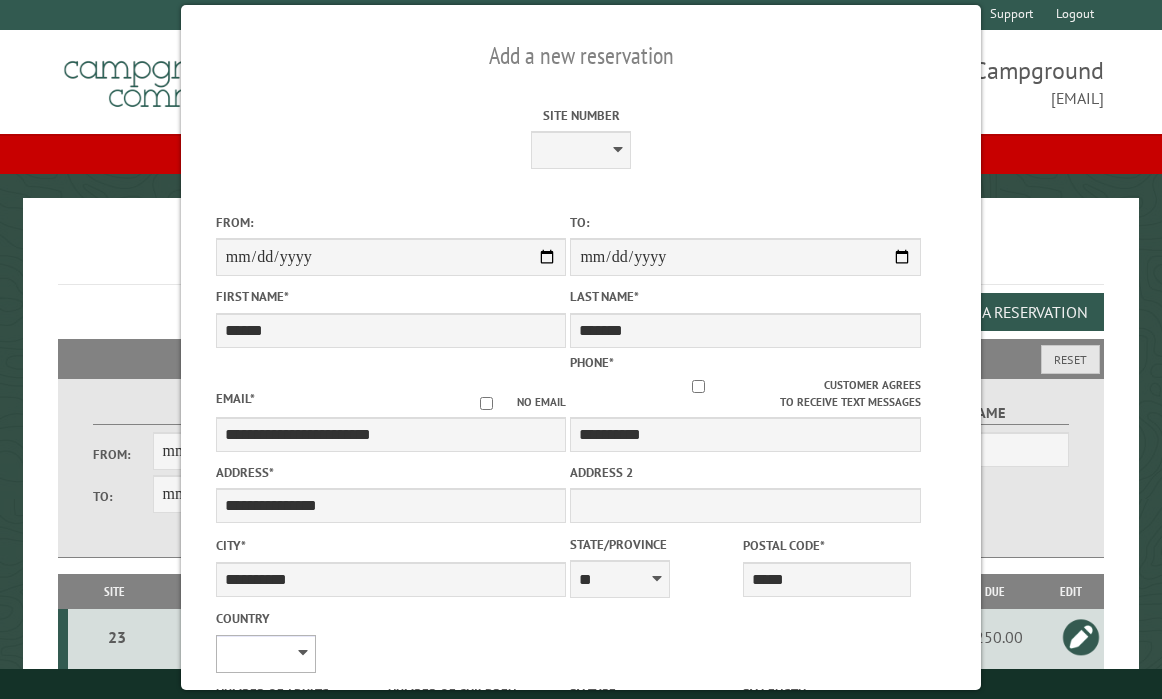 select on "**" 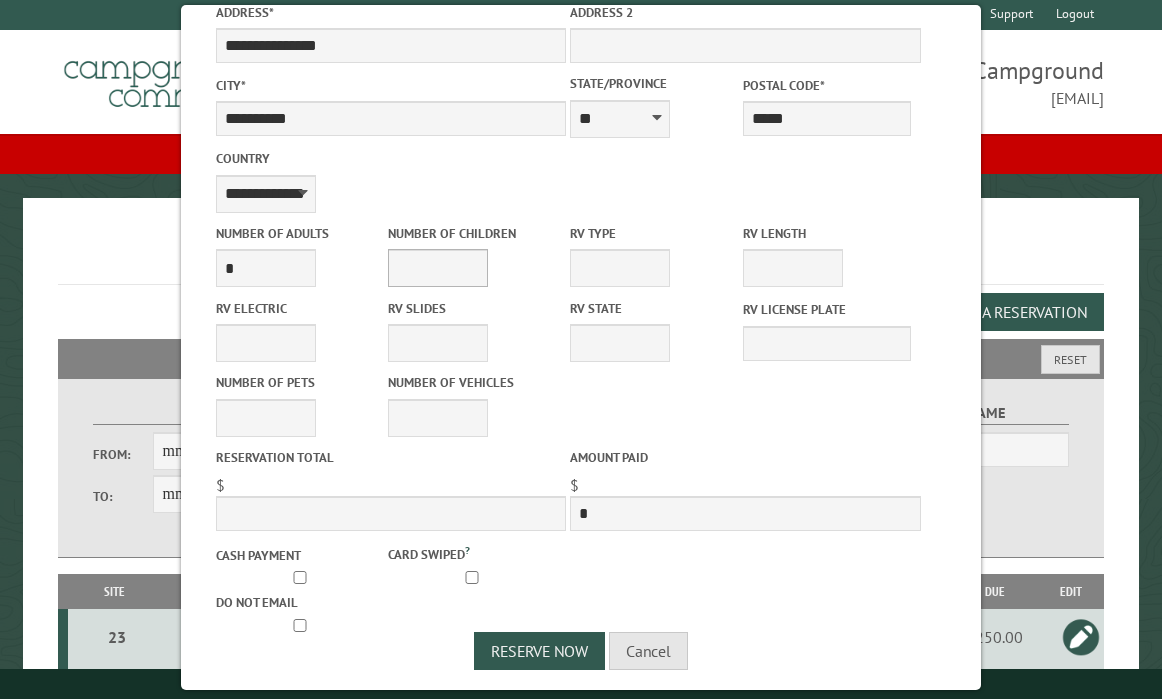scroll, scrollTop: 556, scrollLeft: 0, axis: vertical 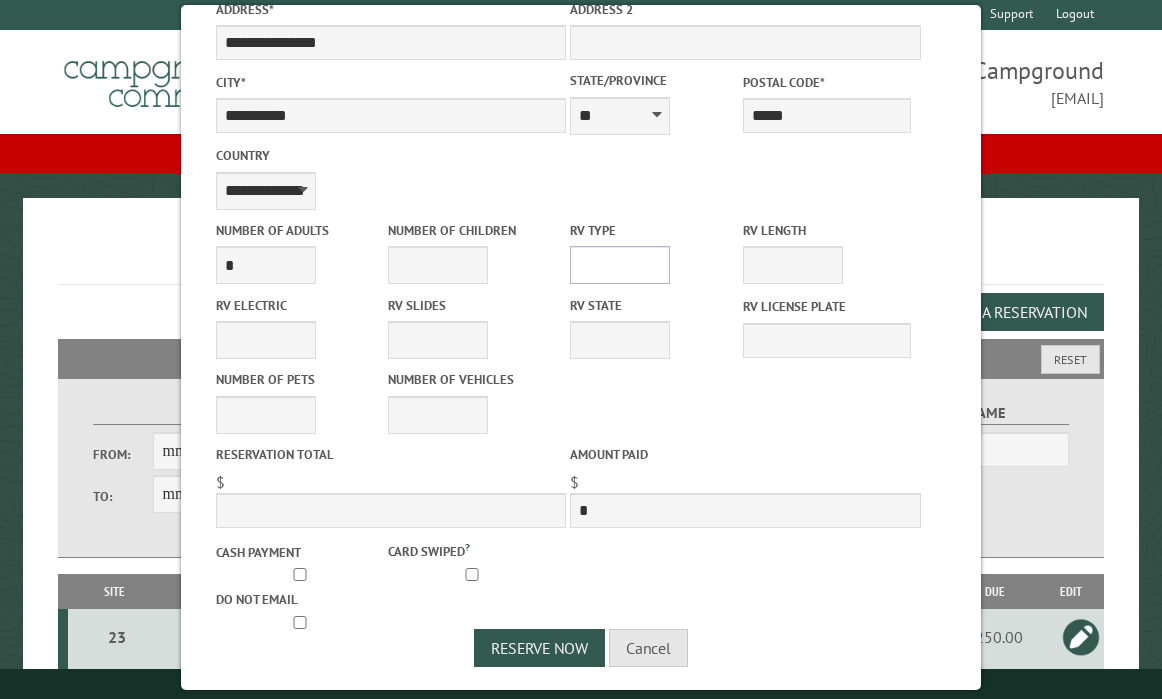 click on "**********" at bounding box center [620, 265] 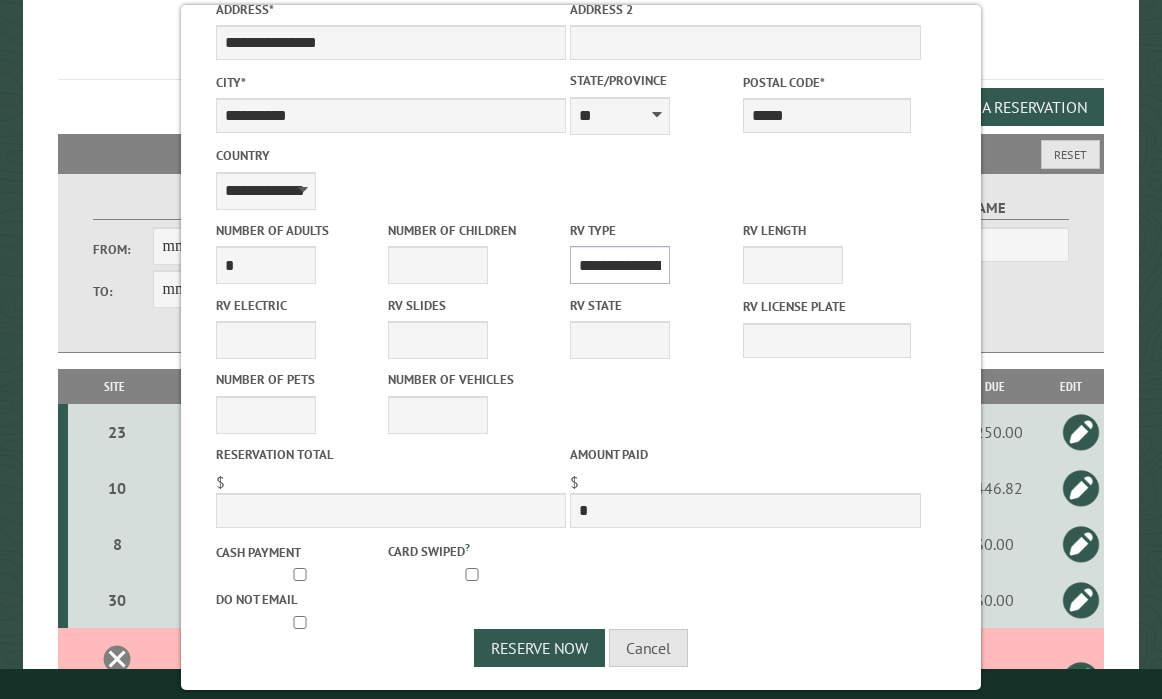 scroll, scrollTop: 208, scrollLeft: 0, axis: vertical 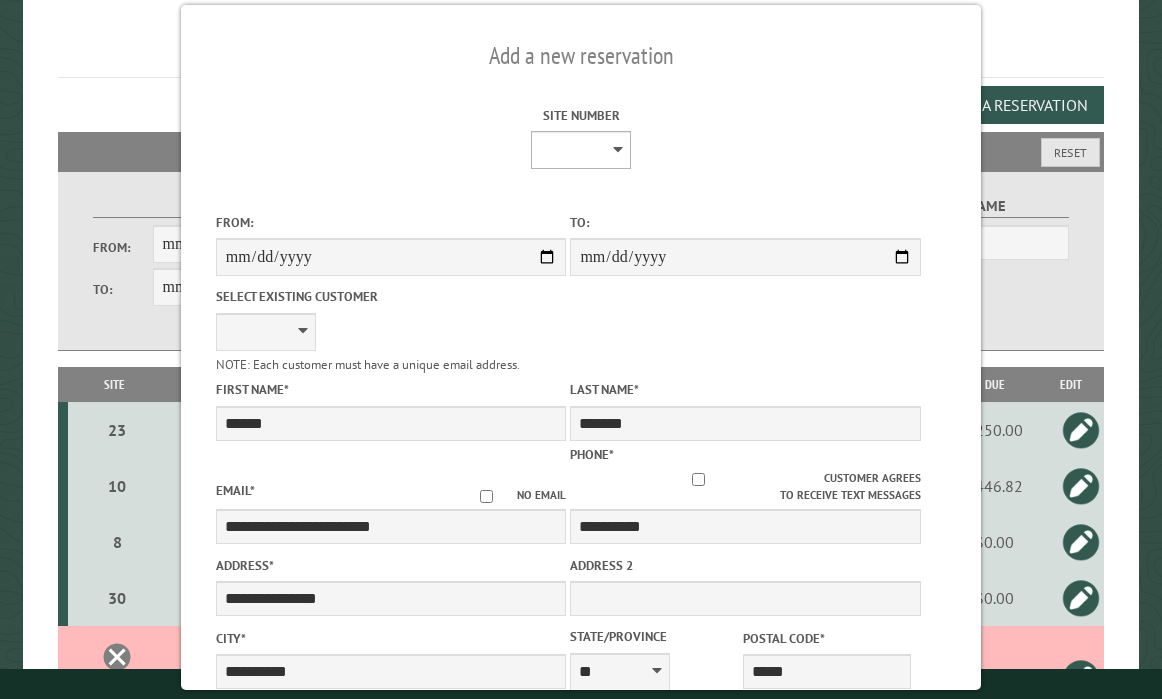 click on "* * * * * * * * * ** ** ** ** ** ** ** ** ** ** ** ** ** ** ** ** ** ** ** ** ** ** ** ** ** ** ** ** ** ** **" at bounding box center [581, 150] 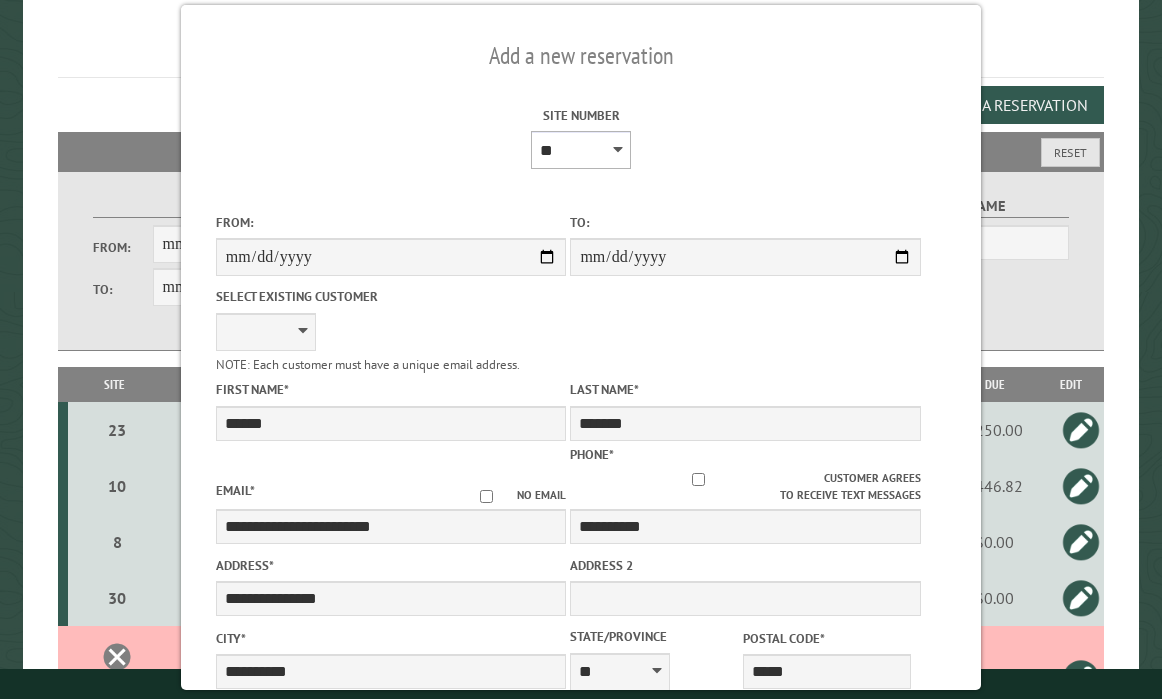type on "****" 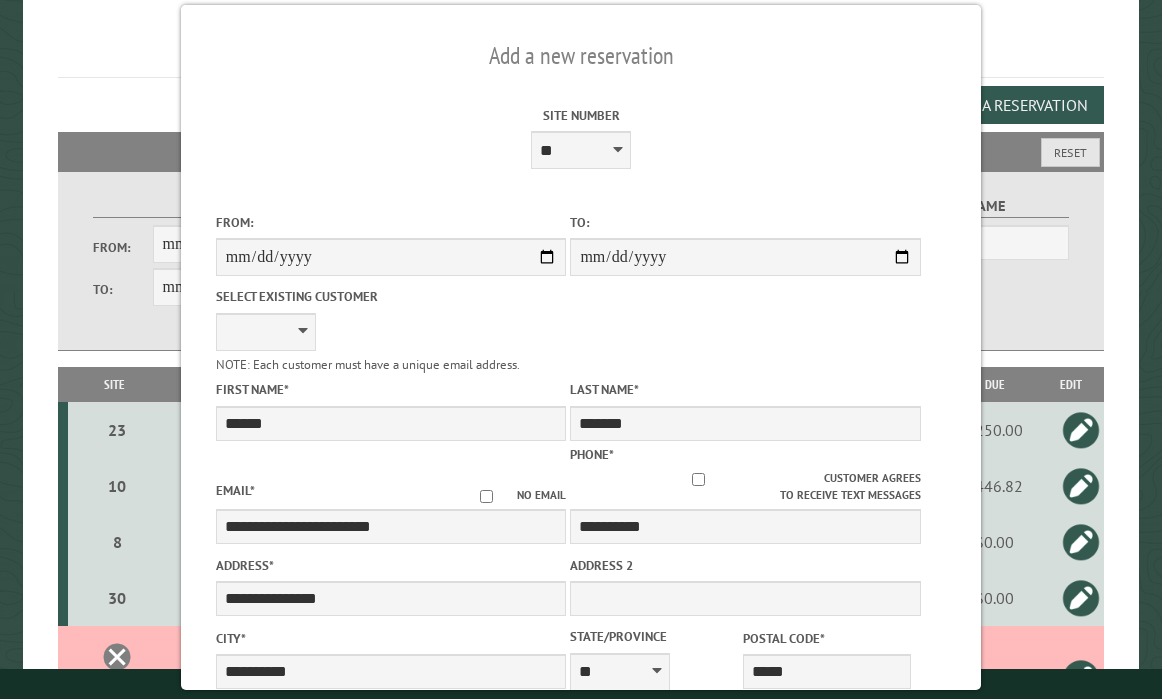 drag, startPoint x: 763, startPoint y: 158, endPoint x: 834, endPoint y: 165, distance: 71.34424 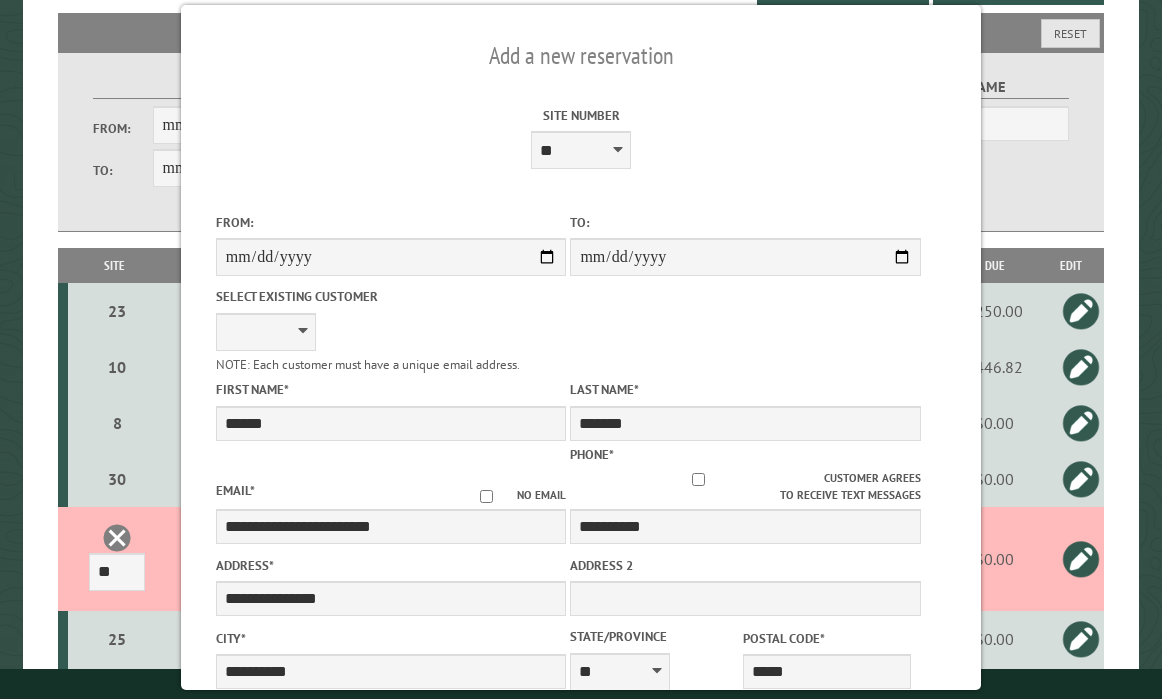 scroll, scrollTop: 325, scrollLeft: 0, axis: vertical 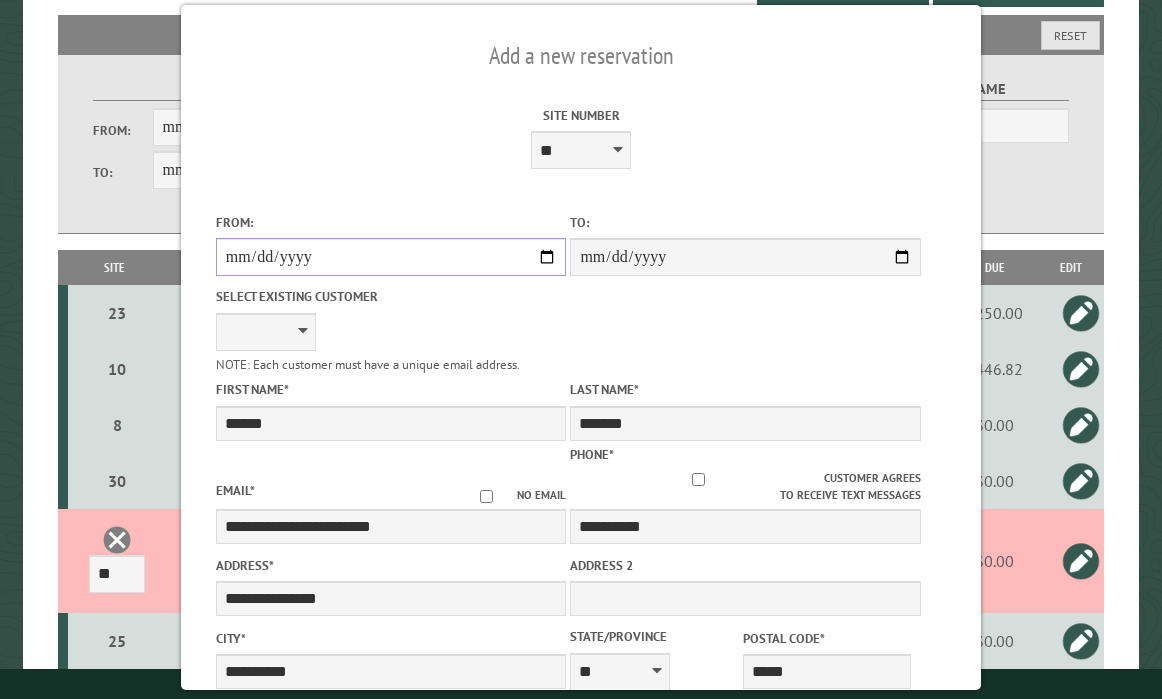 click on "From:" at bounding box center [391, 257] 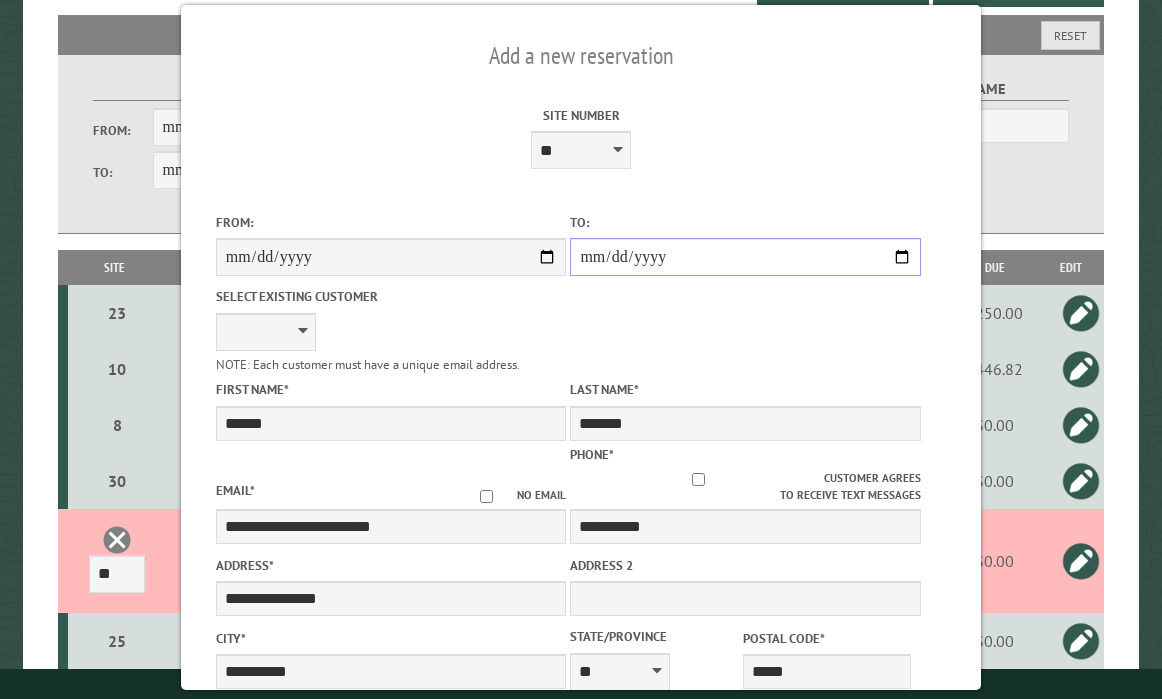 click on "**********" at bounding box center (745, 257) 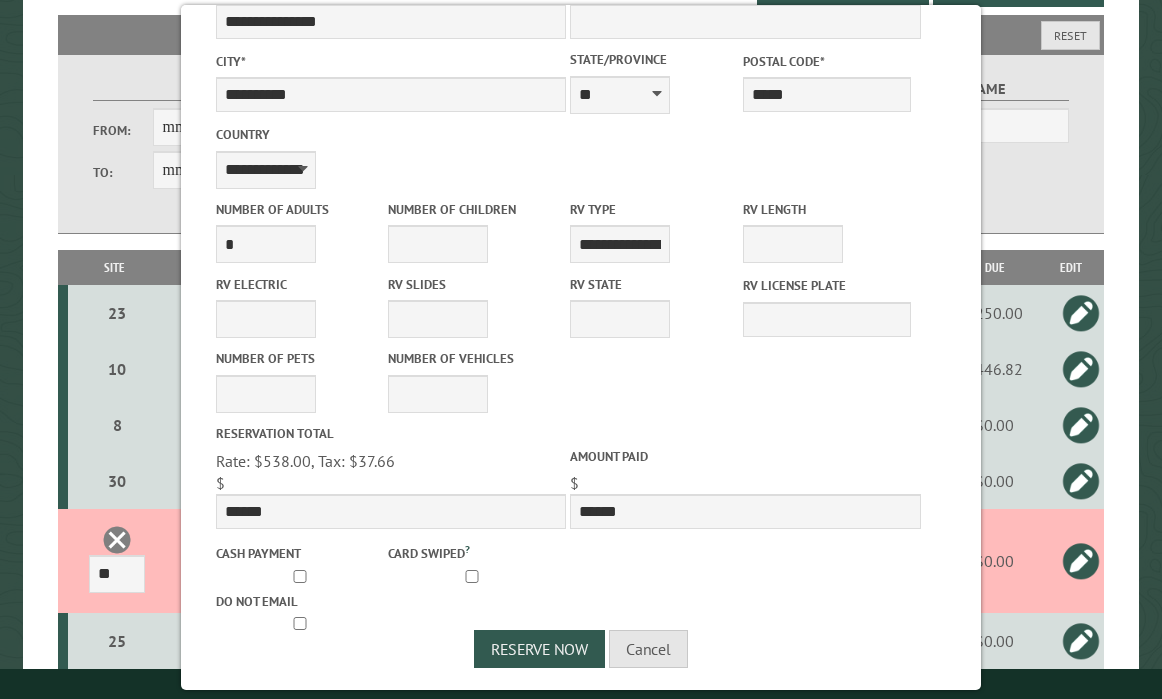 scroll, scrollTop: 578, scrollLeft: 0, axis: vertical 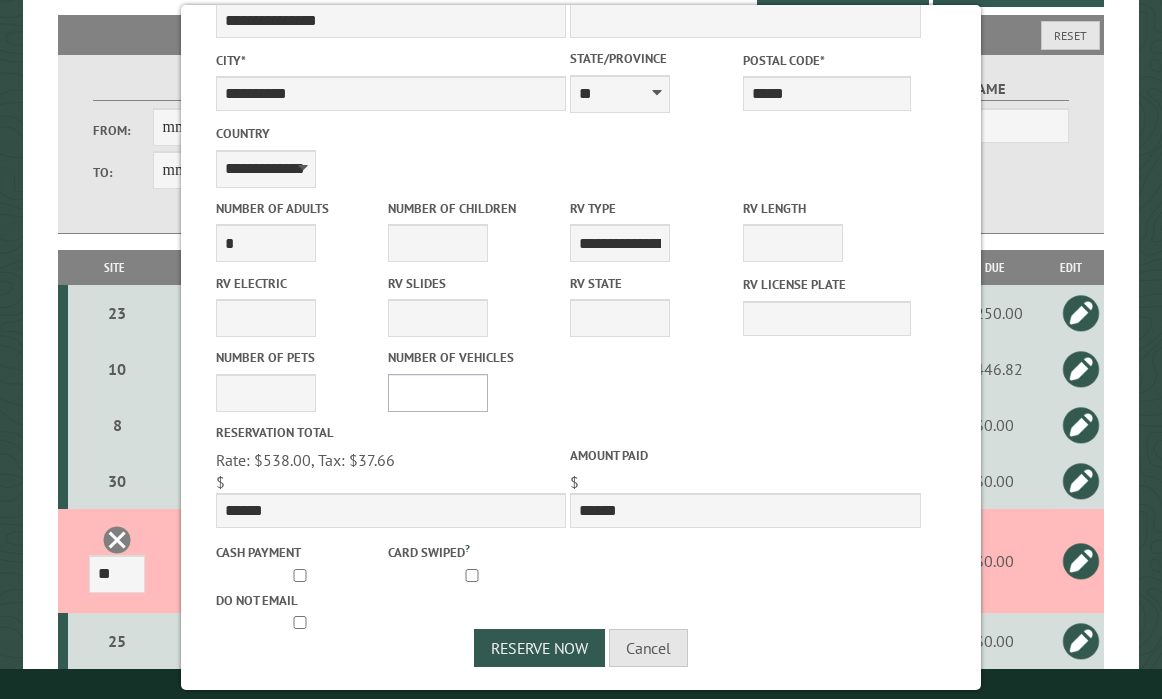 click on "* * * * * * * * * * **" at bounding box center [438, 393] 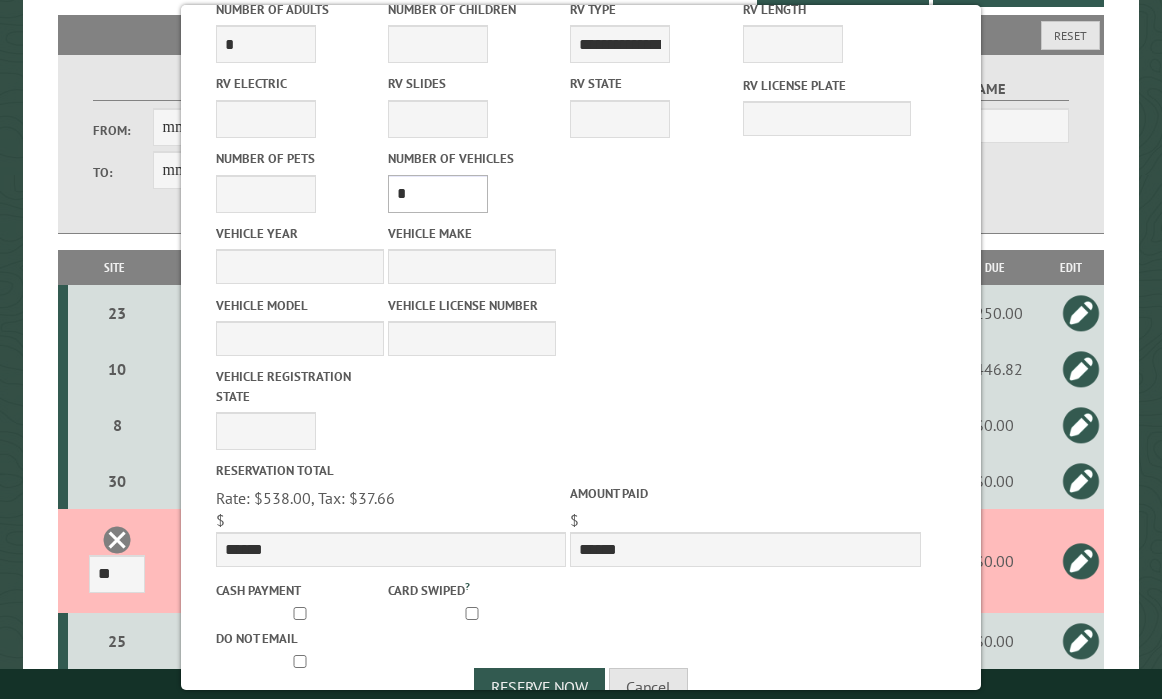scroll, scrollTop: 825, scrollLeft: 0, axis: vertical 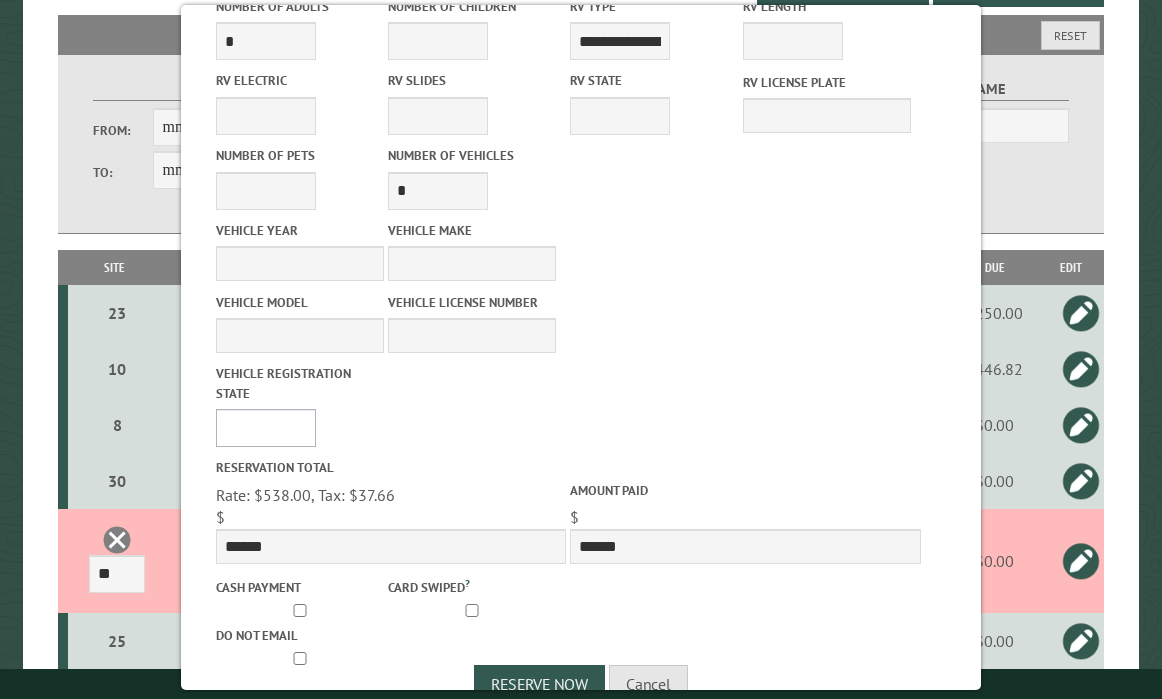 click on "** ** ** ** ** ** ** ** ** ** ** ** ** ** ** ** ** ** ** ** ** ** ** ** ** ** ** ** ** ** ** ** ** ** ** ** ** ** ** ** ** ** ** ** ** ** ** ** ** ** ** ** ** ** ** ** ** ** ** ** ** ** ** **" at bounding box center (266, 428) 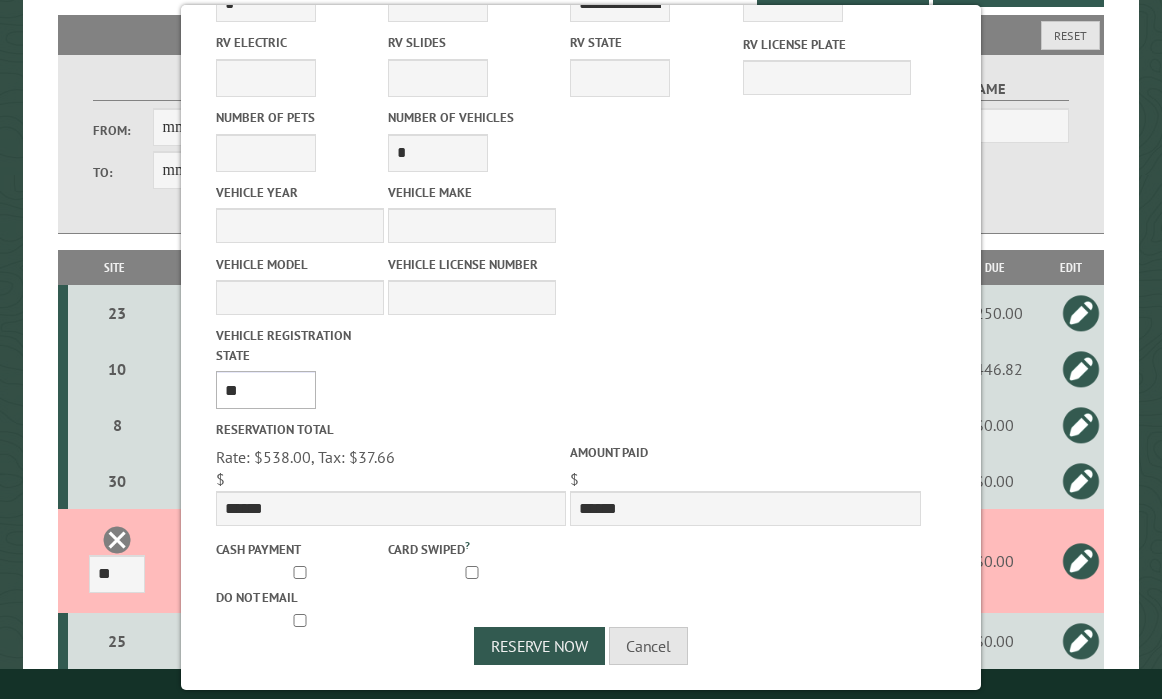 scroll, scrollTop: 867, scrollLeft: 0, axis: vertical 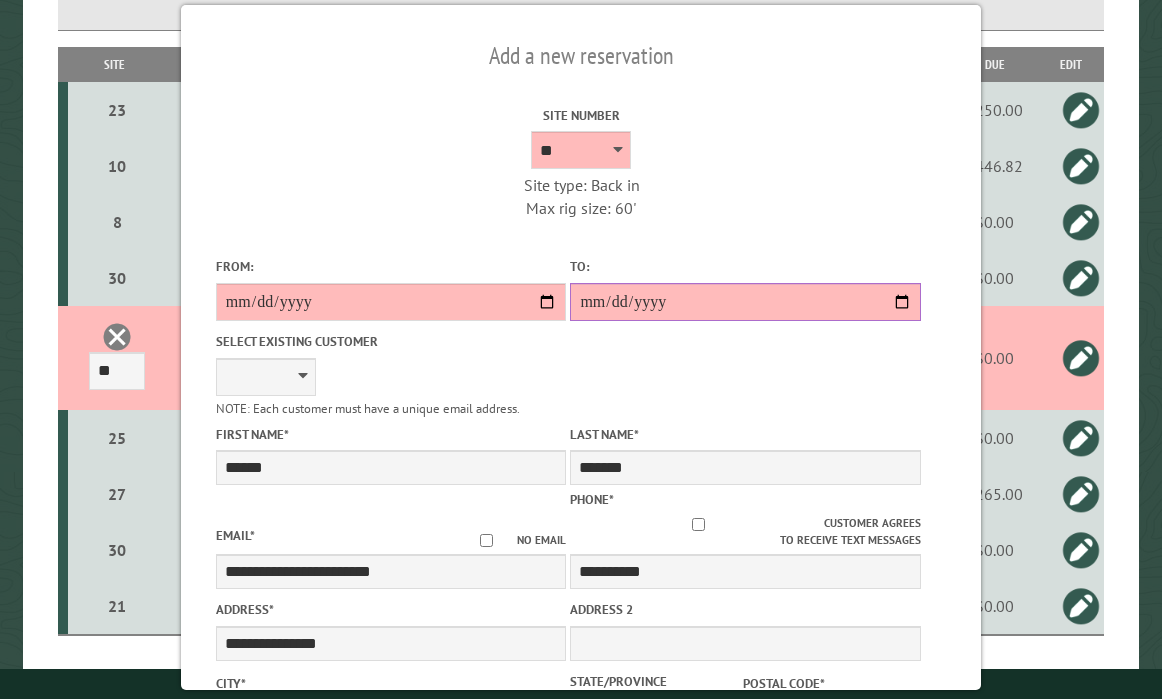 click on "**********" at bounding box center (745, 302) 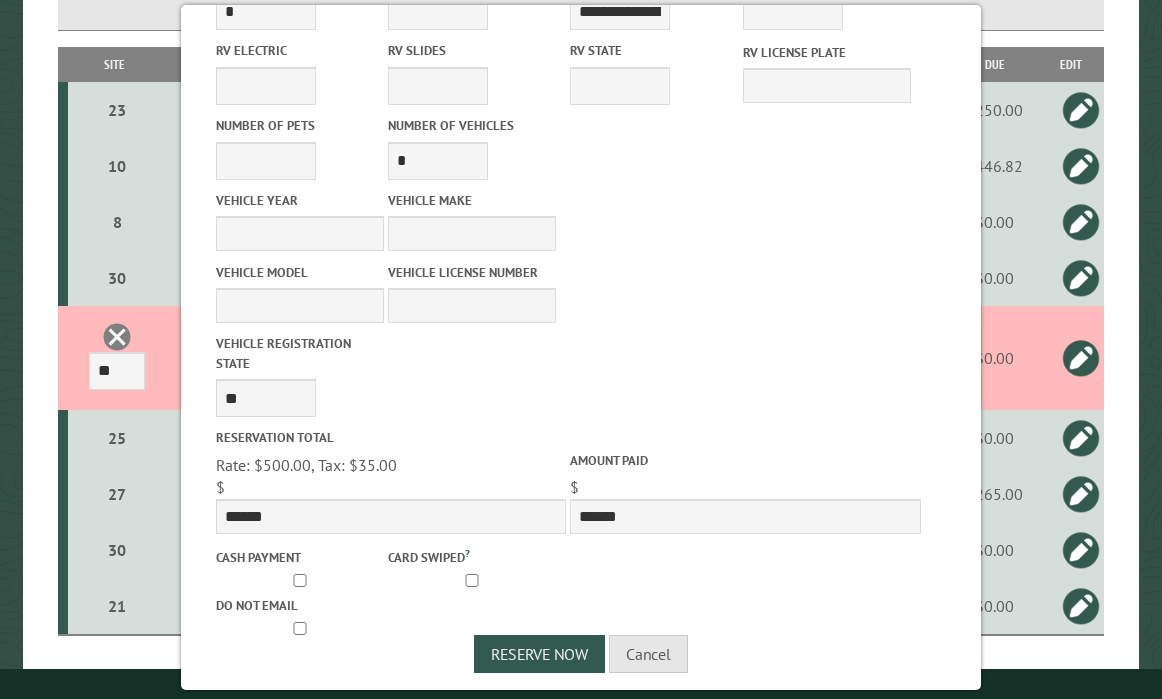 scroll, scrollTop: 867, scrollLeft: 0, axis: vertical 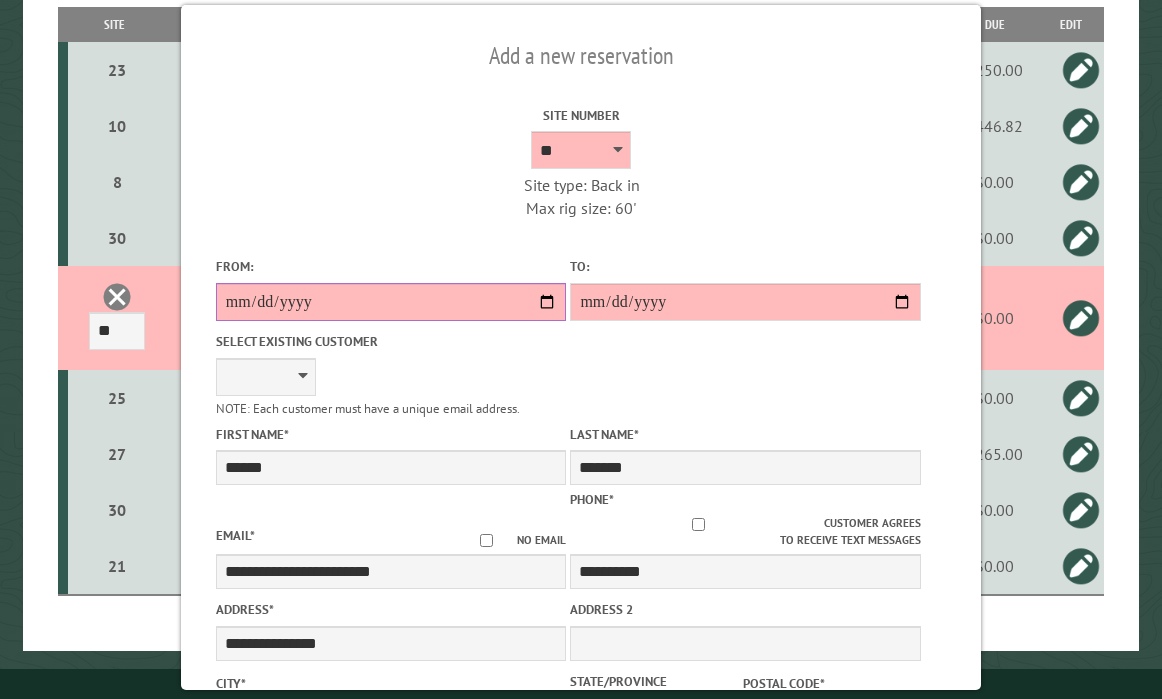click on "**********" at bounding box center [391, 302] 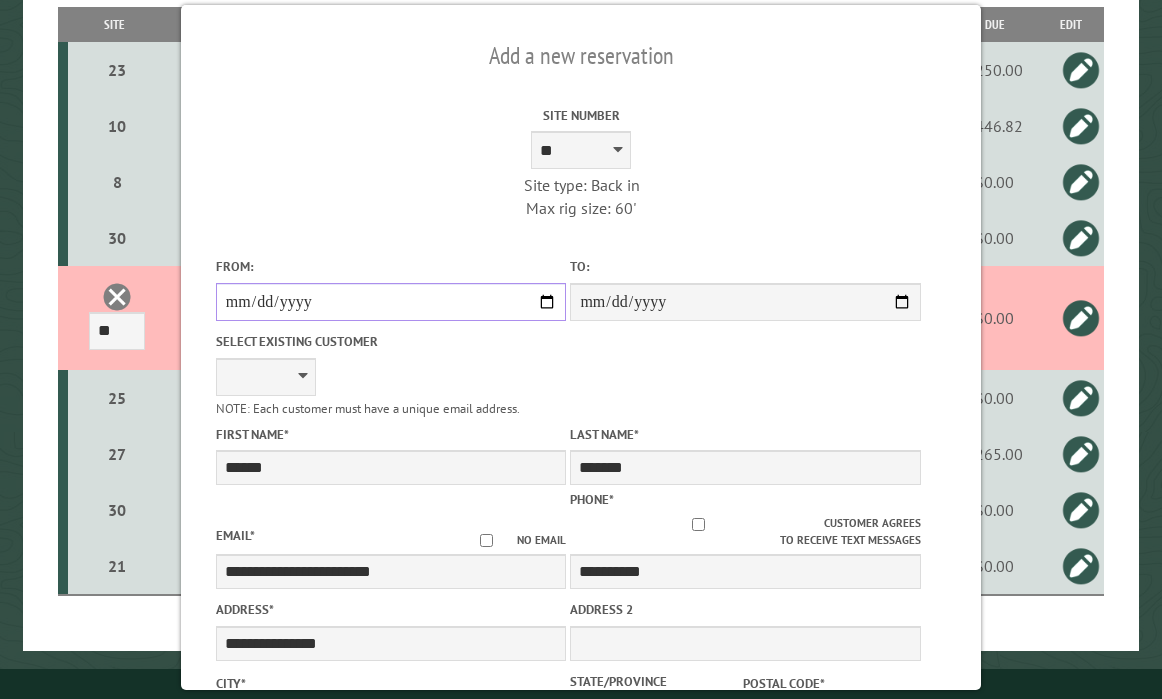 type on "**********" 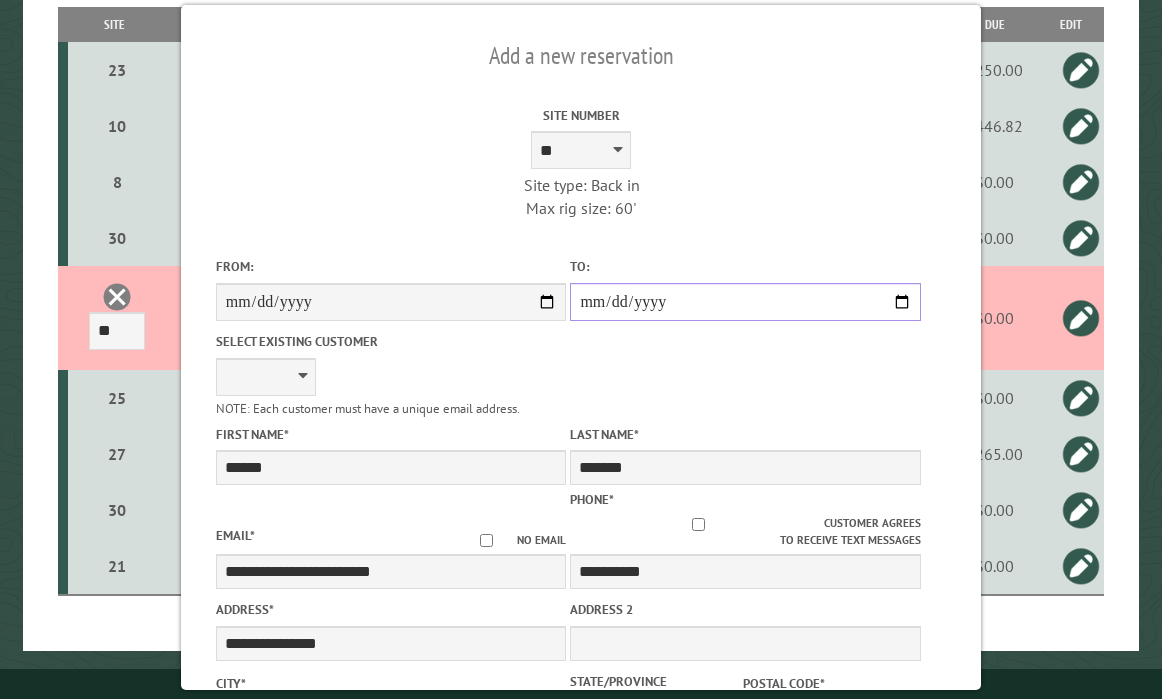 click on "**********" at bounding box center (745, 302) 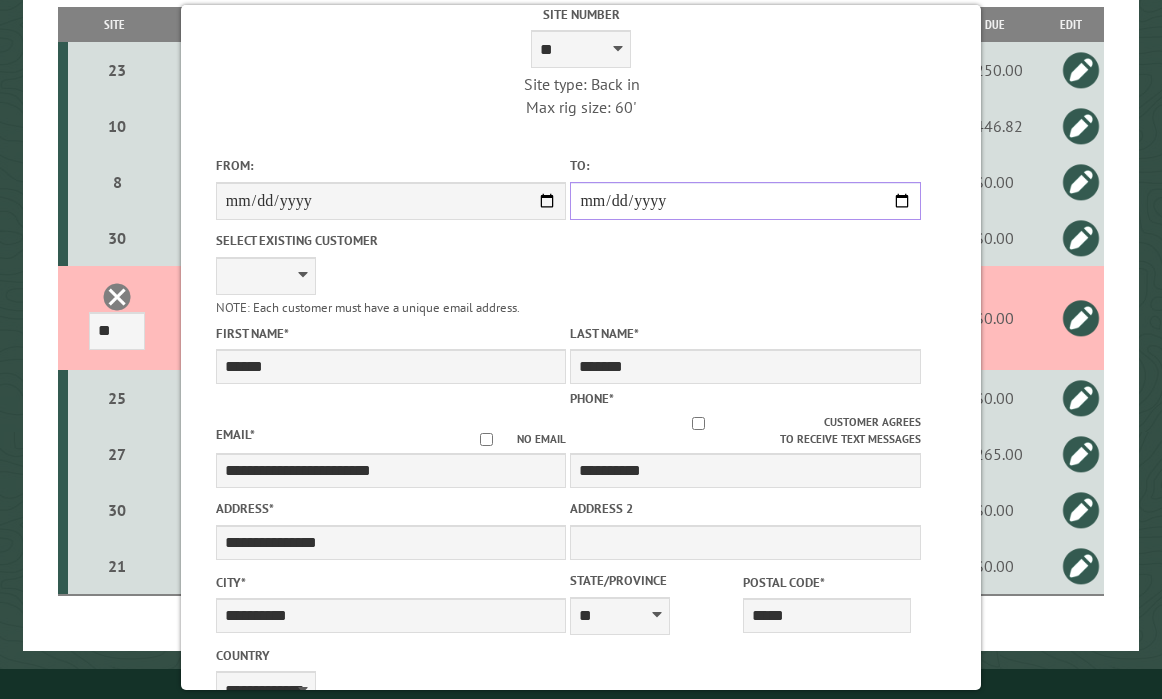 scroll, scrollTop: 0, scrollLeft: 0, axis: both 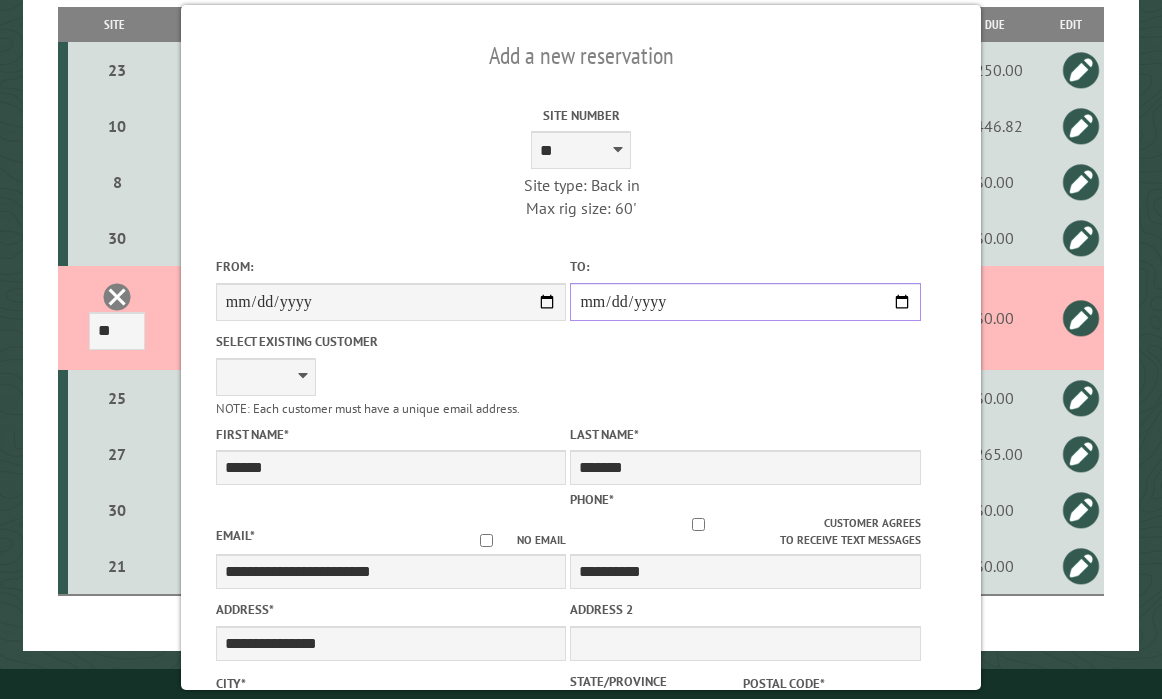 click on "**********" at bounding box center [745, 302] 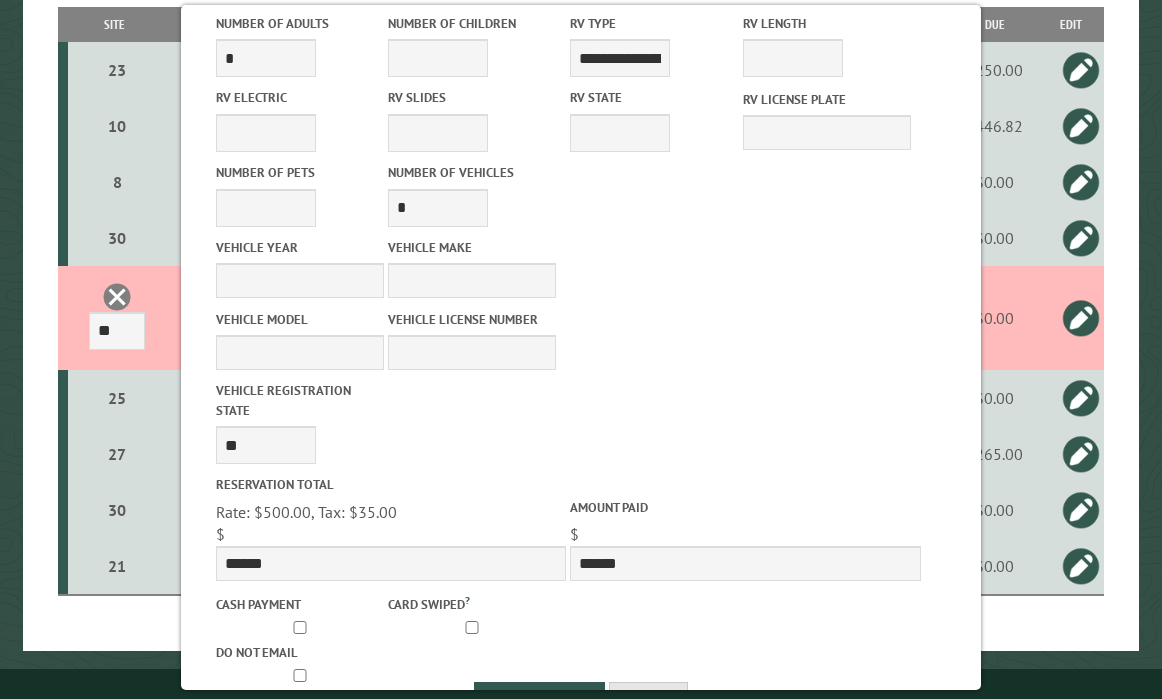scroll, scrollTop: 867, scrollLeft: 0, axis: vertical 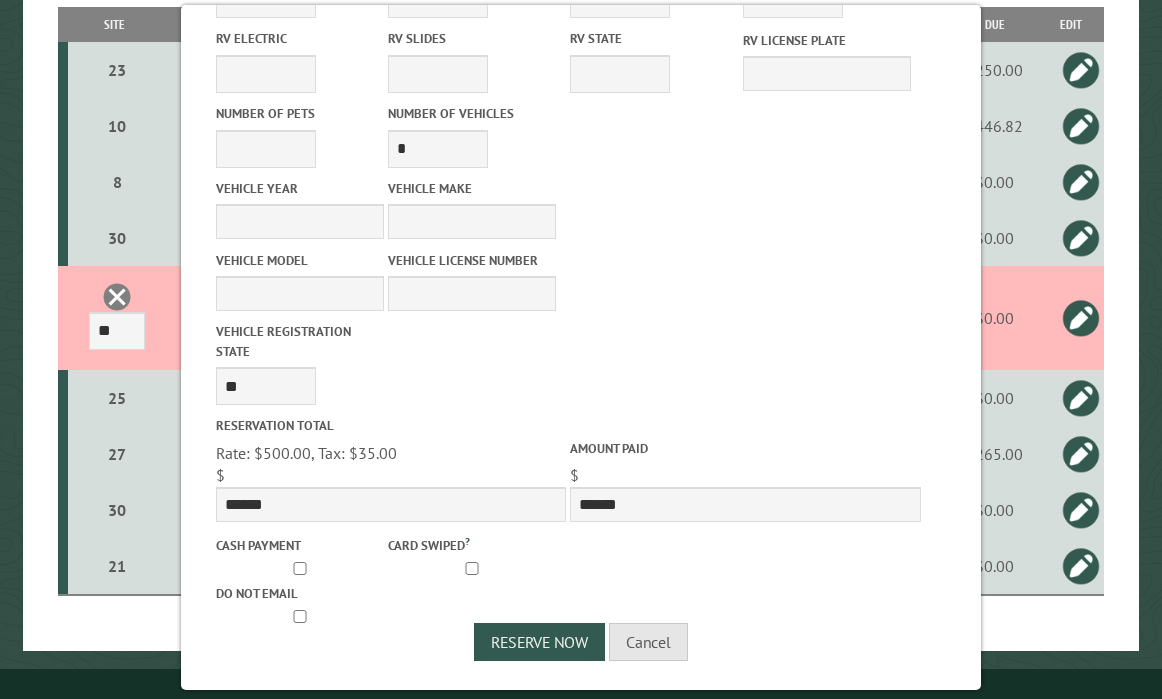 click on "Rate: $500.00, Tax: $35.00 , Extra charges: $0.00
Processing: $0" at bounding box center (306, 453) 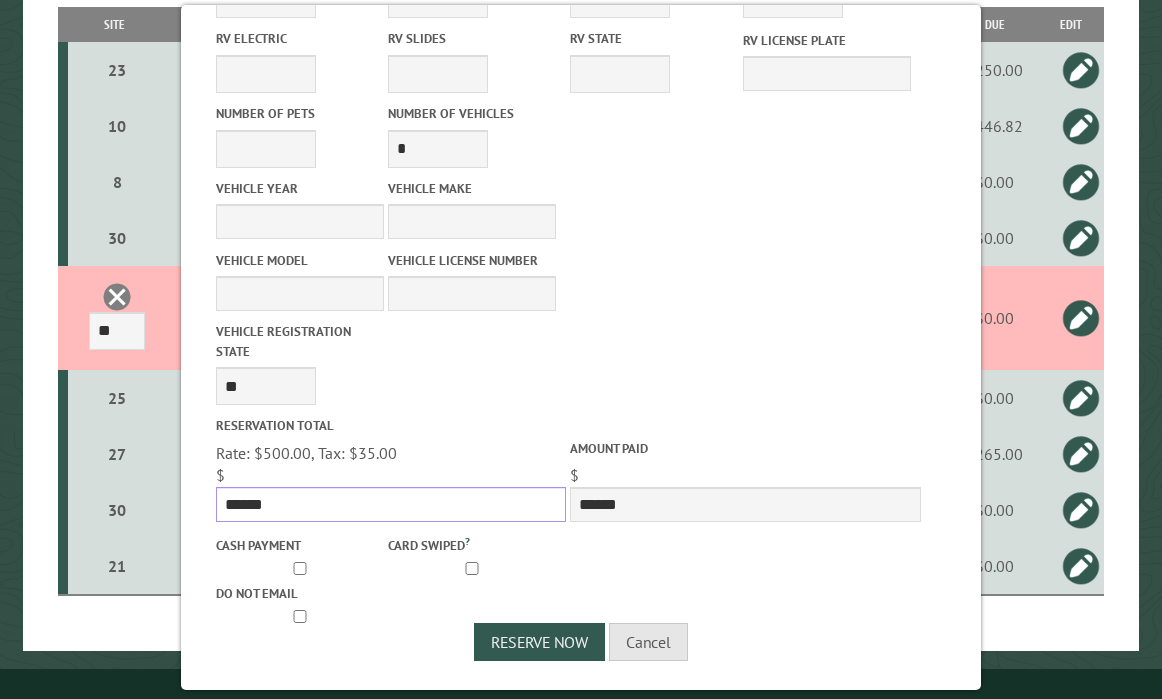 click on "******" at bounding box center (391, 504) 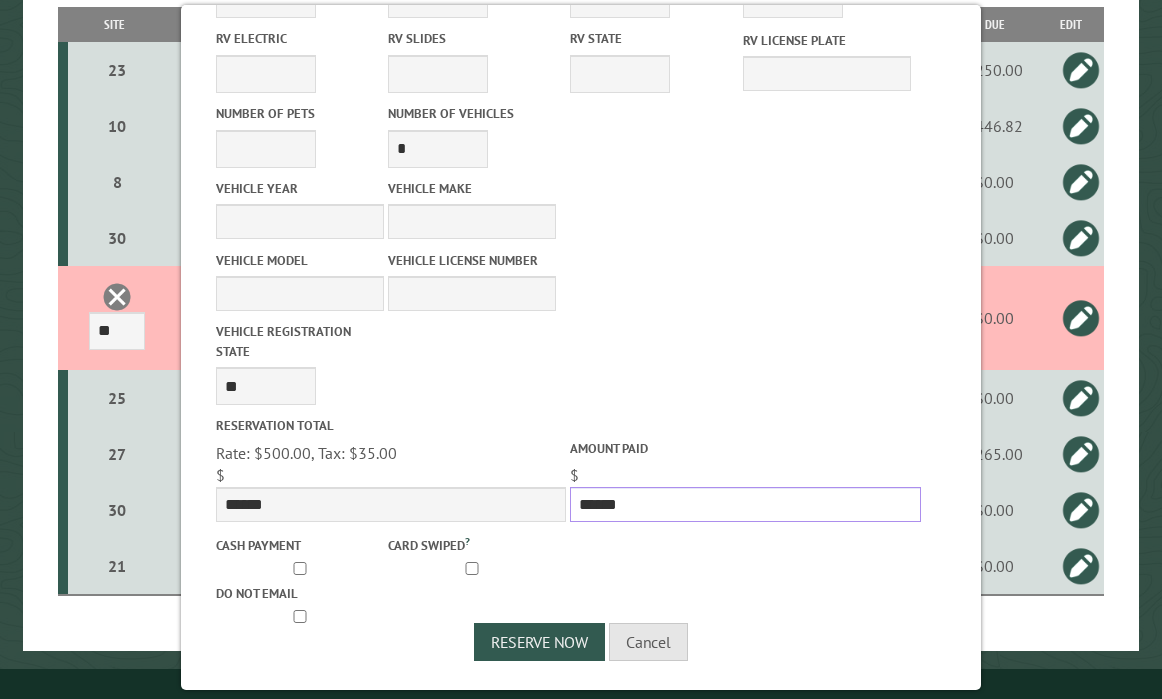 click on "******" at bounding box center (745, 504) 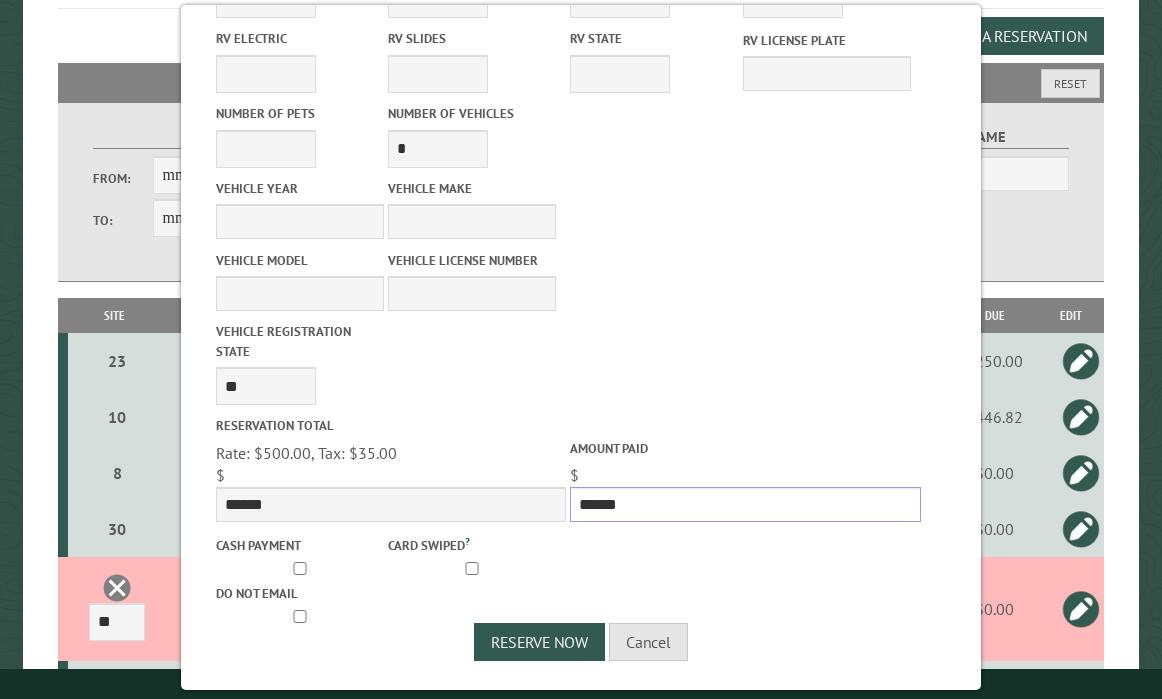 scroll, scrollTop: 288, scrollLeft: 0, axis: vertical 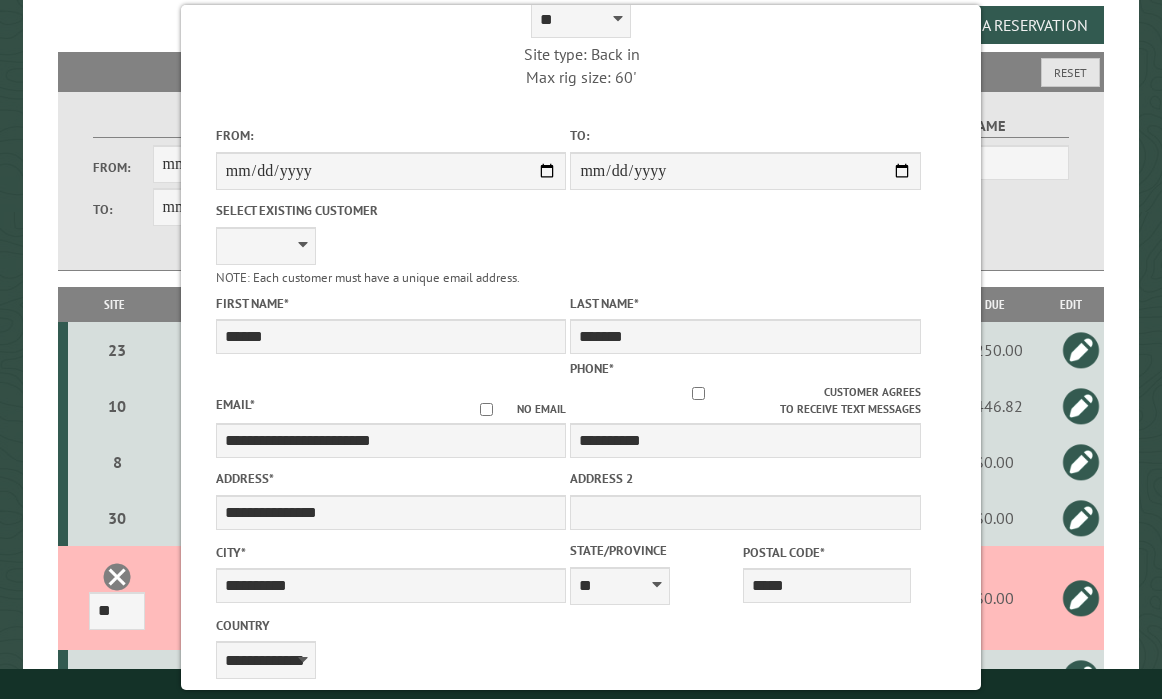 type on "******" 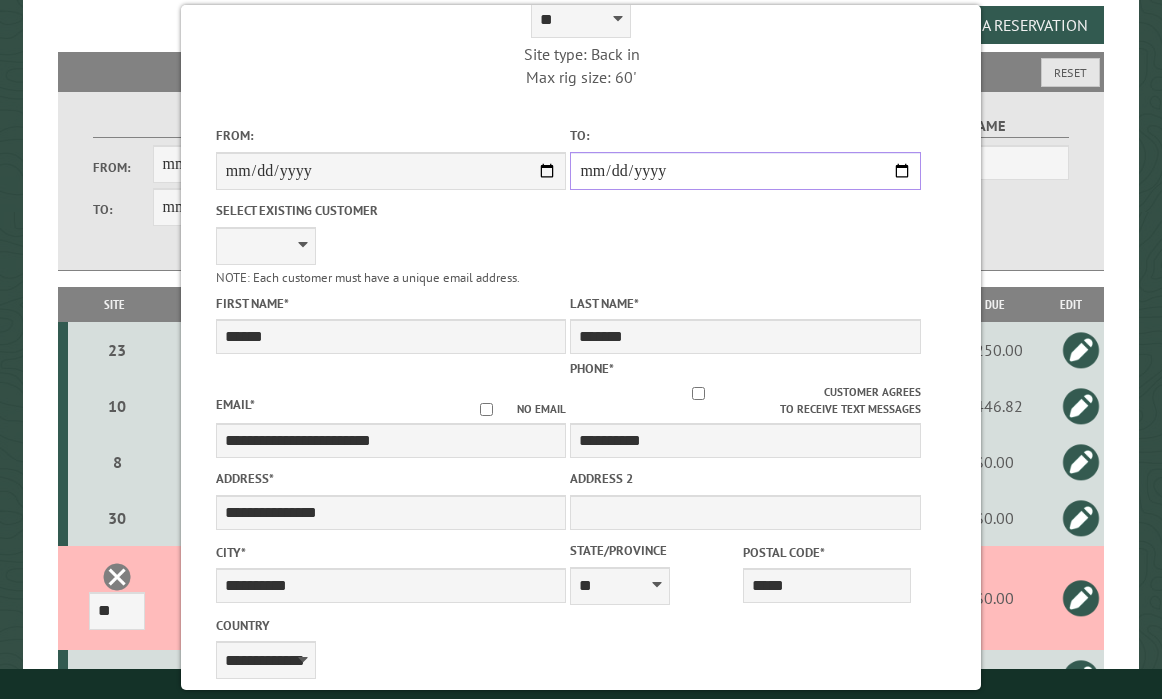 click on "**********" at bounding box center (745, 171) 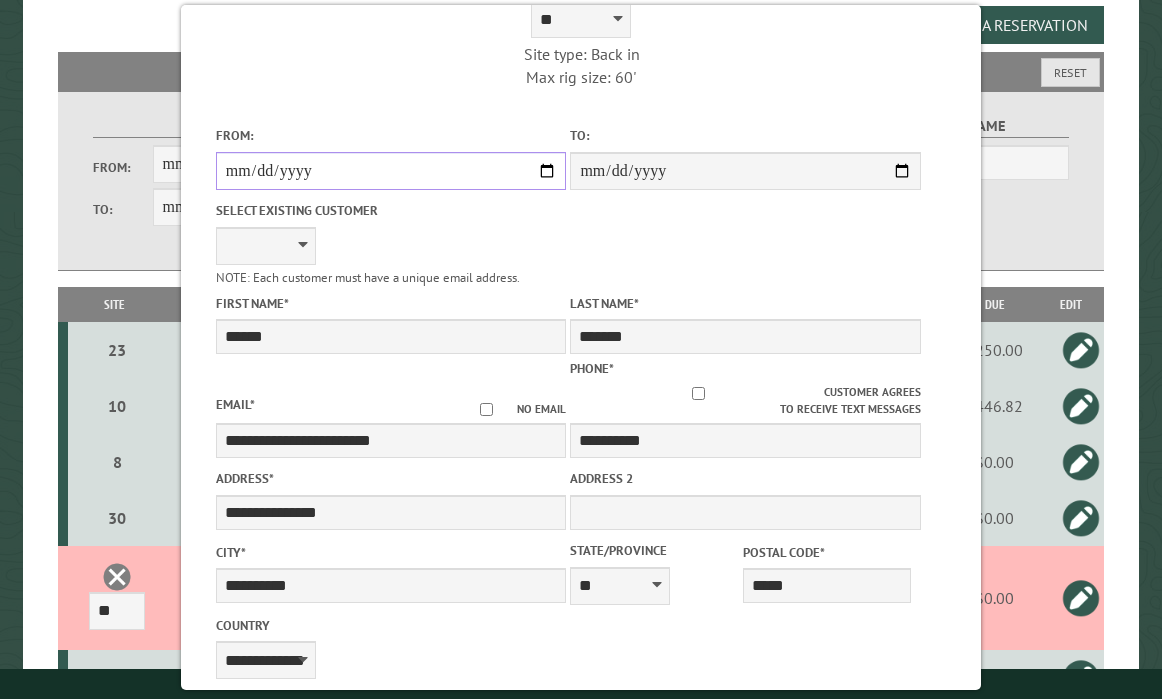 click on "**********" at bounding box center [391, 171] 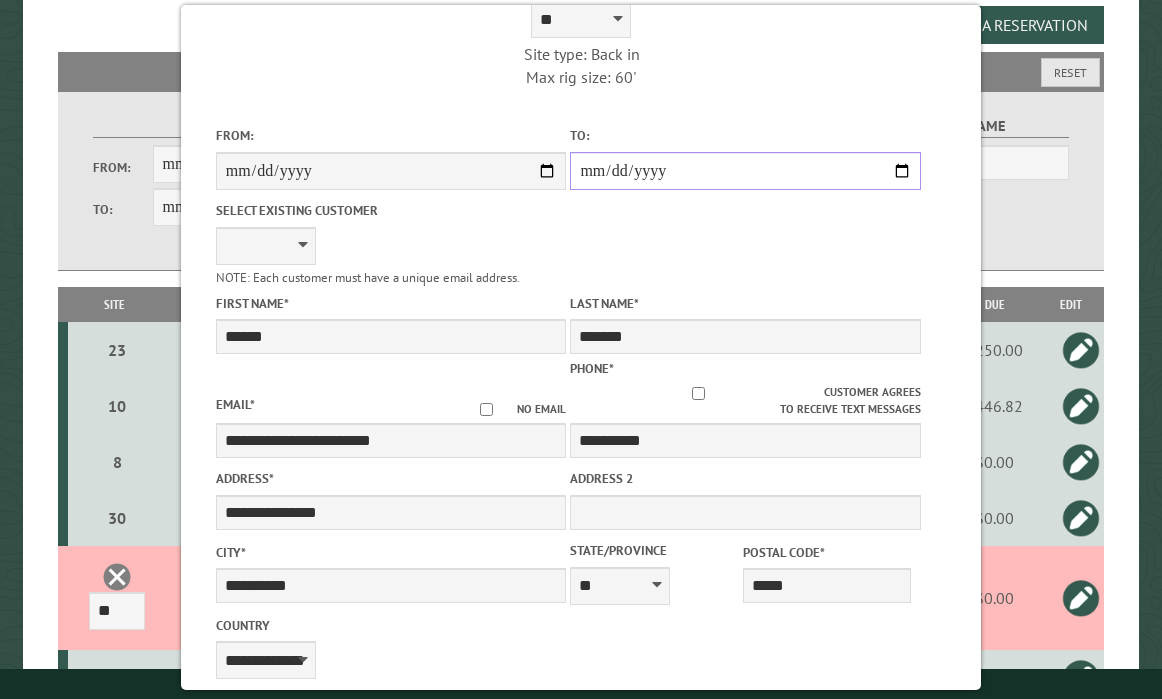 click on "**********" at bounding box center [745, 171] 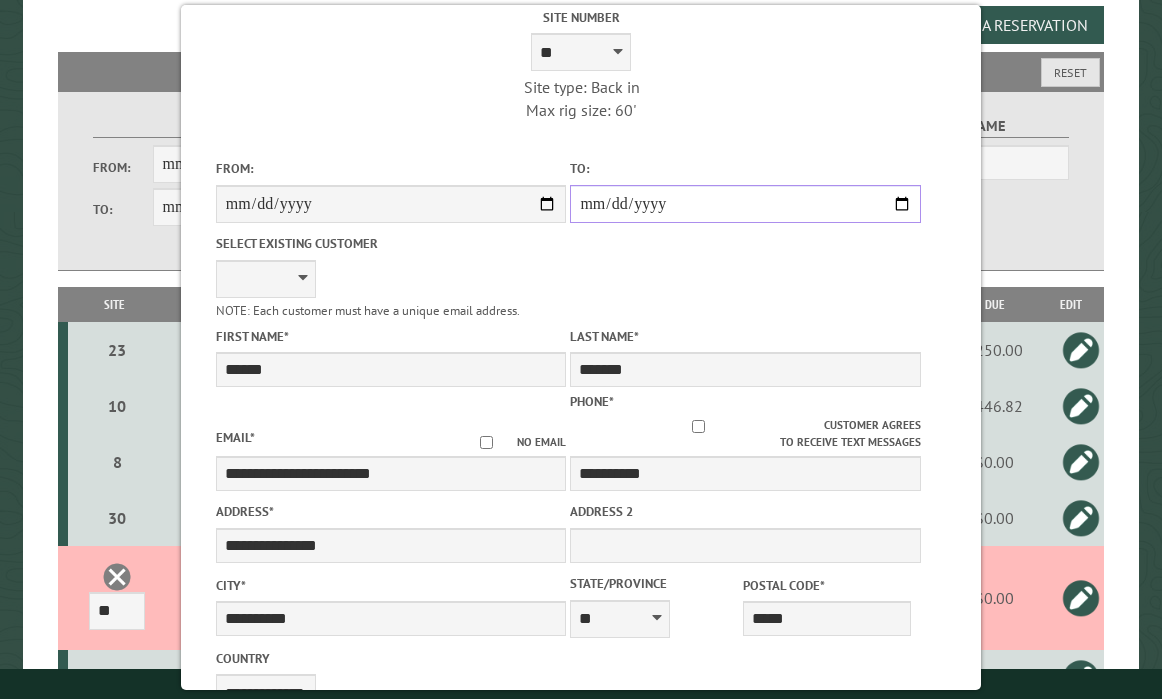 scroll, scrollTop: 93, scrollLeft: 0, axis: vertical 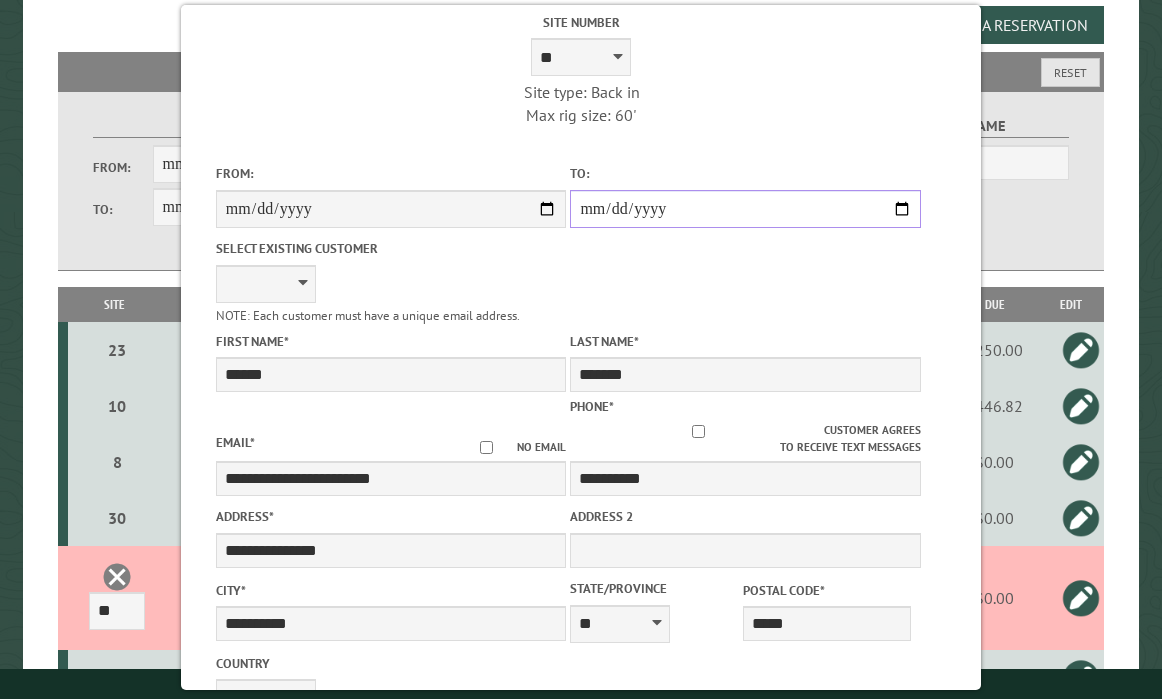 click on "**********" at bounding box center (745, 209) 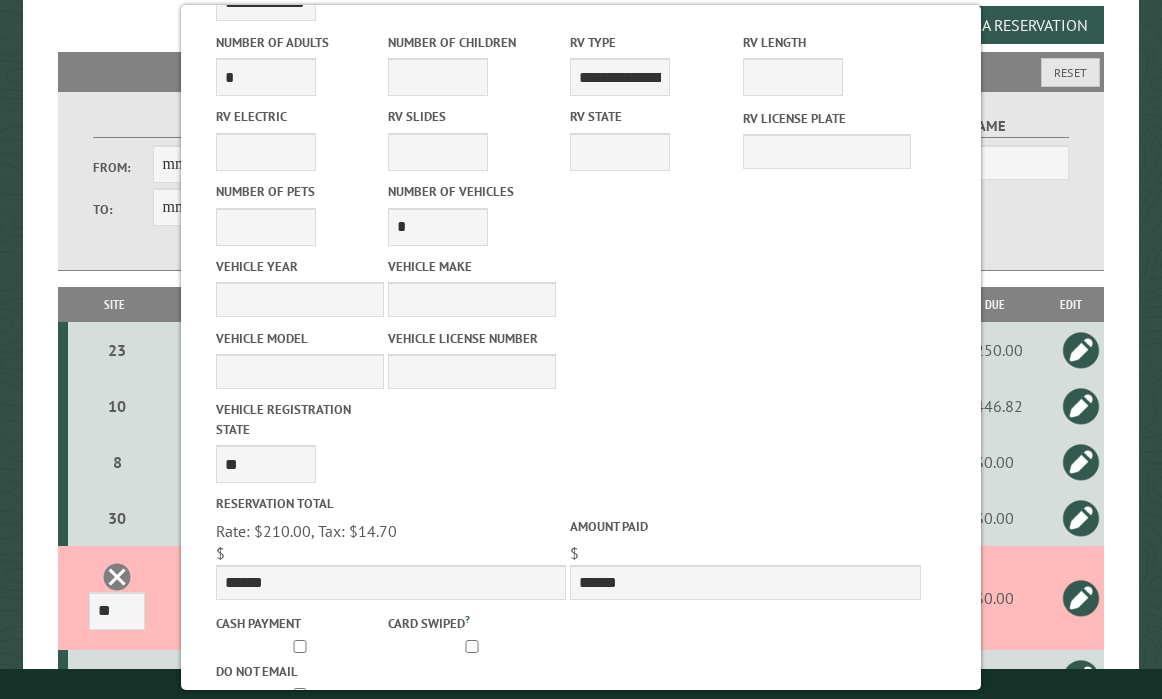scroll, scrollTop: 867, scrollLeft: 0, axis: vertical 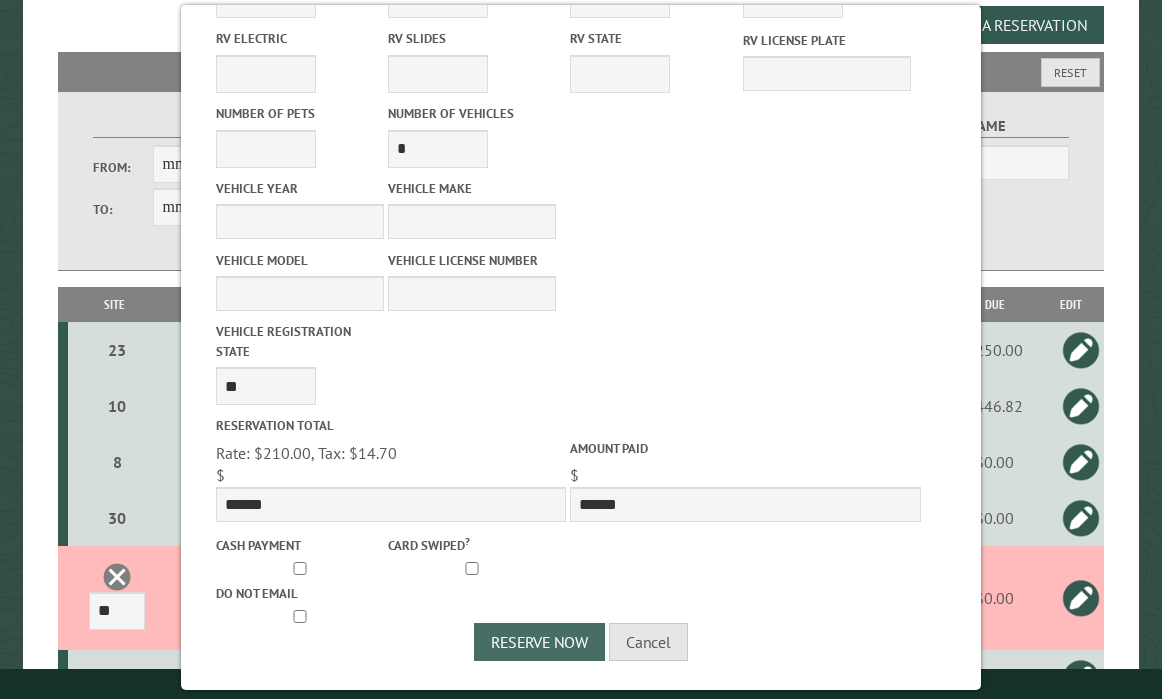 click on "Reserve Now" at bounding box center [539, 642] 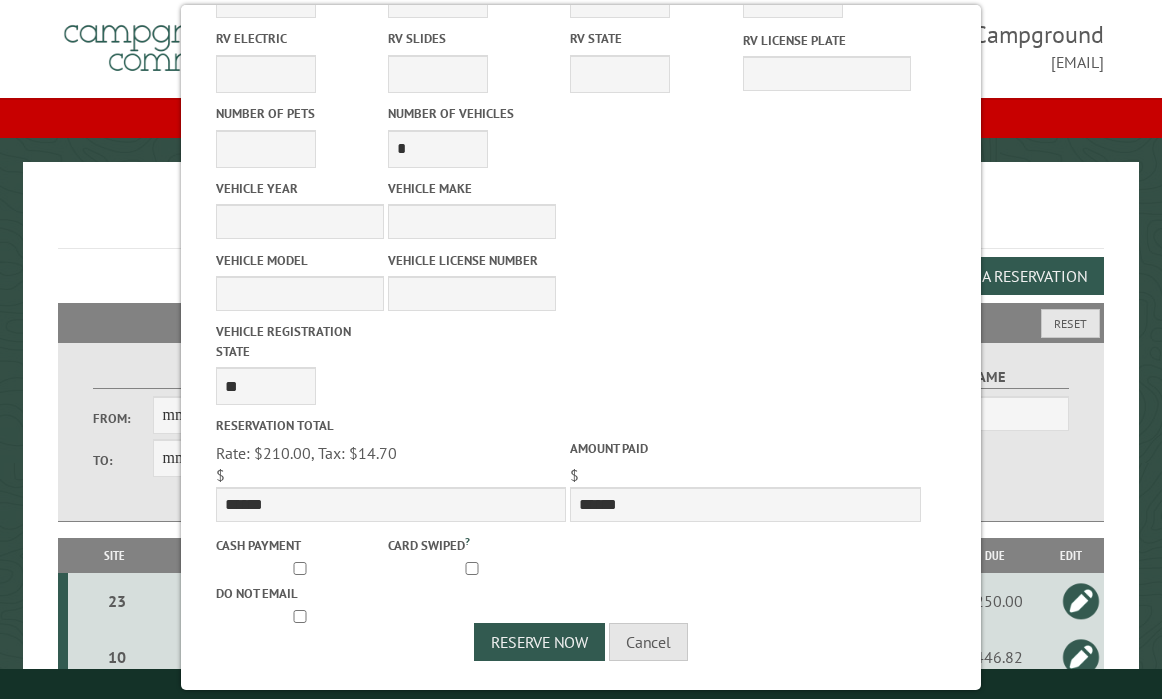 scroll, scrollTop: 32, scrollLeft: 0, axis: vertical 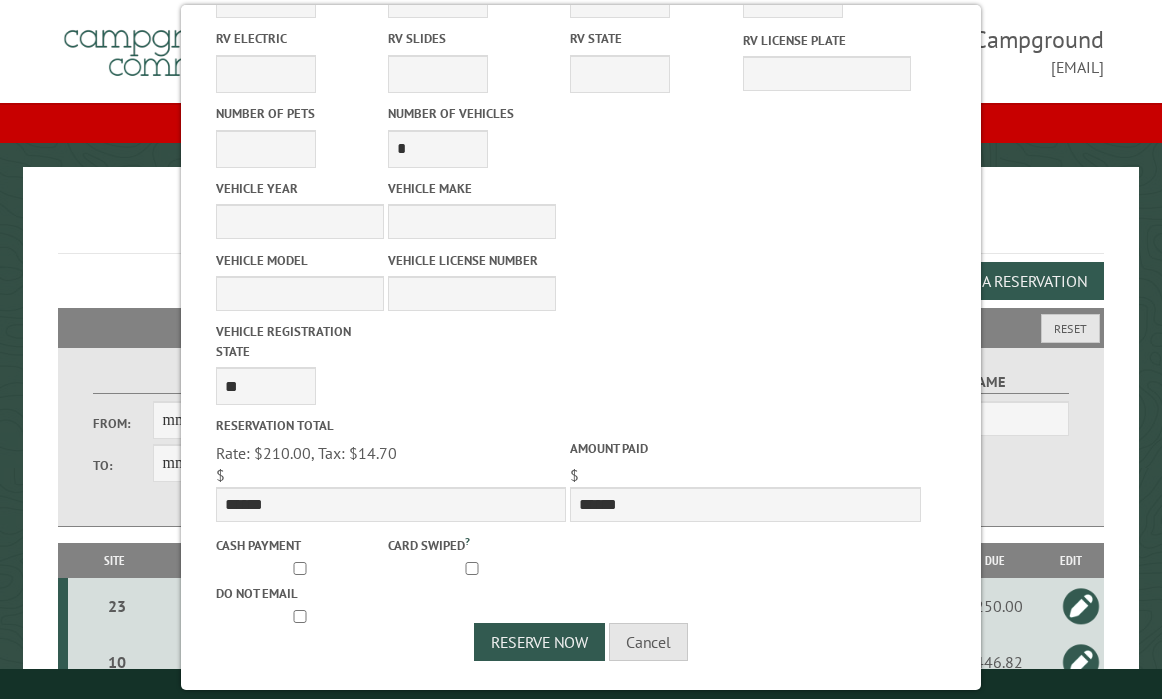 click on "Vehicle Year
Vehicle Make
Vehicle Model
Vehicle License Number
Vehicle Registration state
** ** ** ** ** ** ** ** ** ** ** ** ** ** ** ** ** ** ** ** ** ** ** ** ** ** ** ** ** ** ** ** ** ** ** ** ** ** ** ** ** ** ** ** ** ** ** ** ** ** ** ** ** ** ** ** ** ** ** ** ** ** ** **" at bounding box center (581, 291) 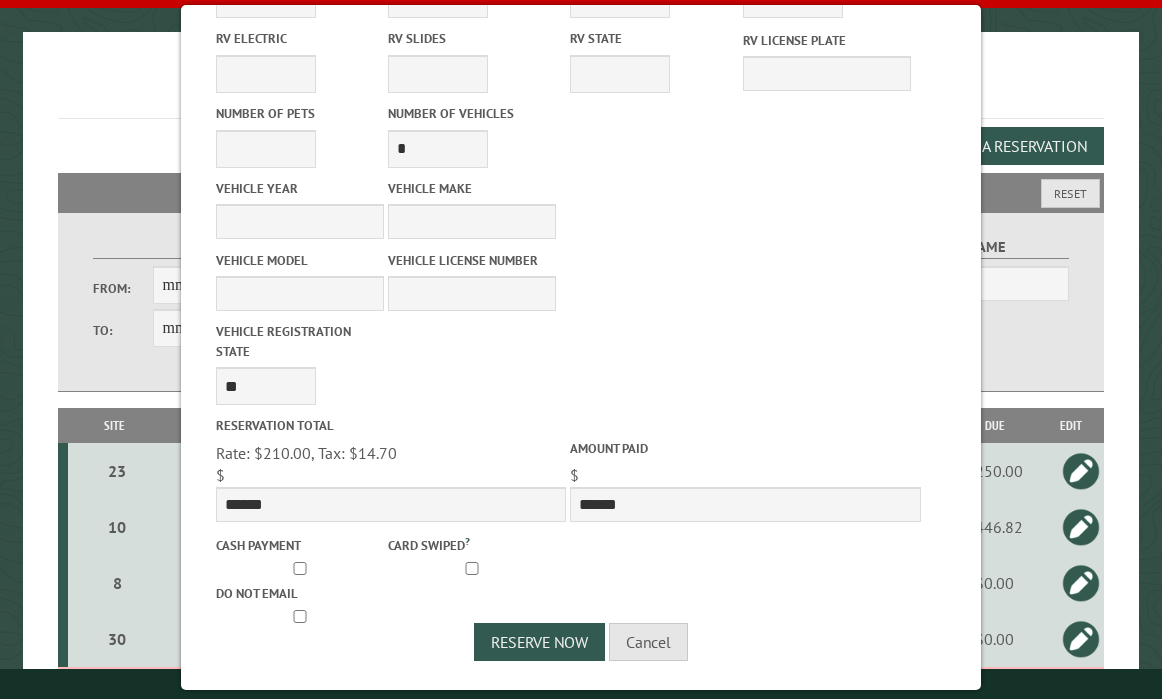 scroll, scrollTop: 173, scrollLeft: 0, axis: vertical 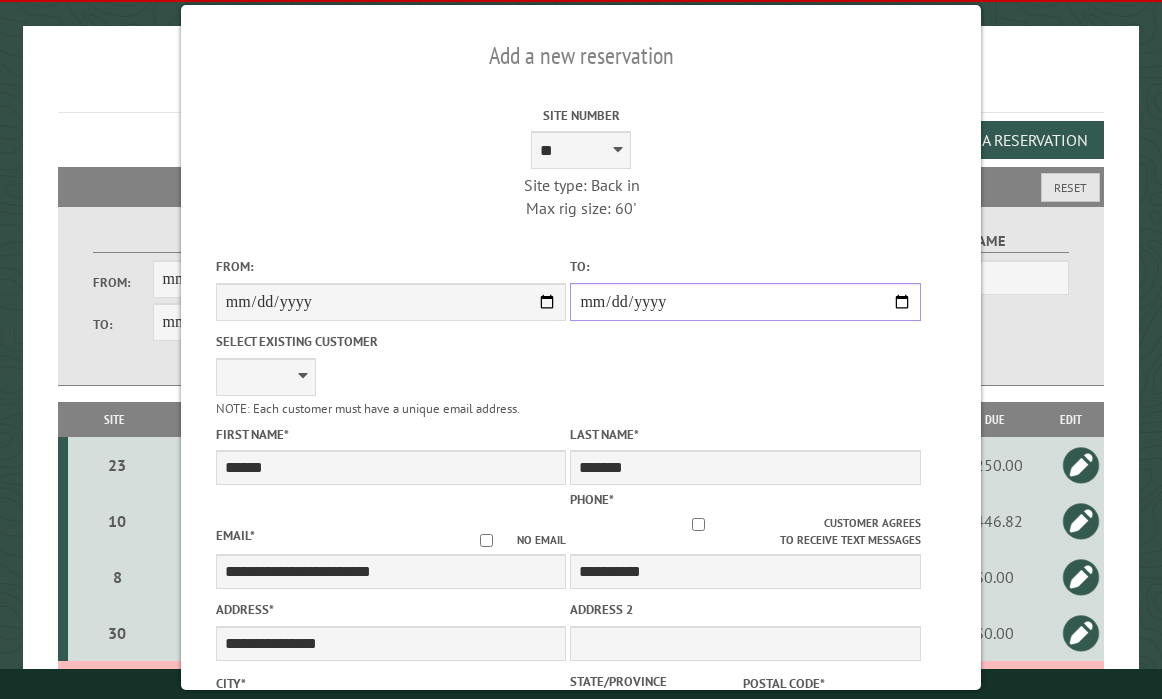 click on "**********" at bounding box center [745, 302] 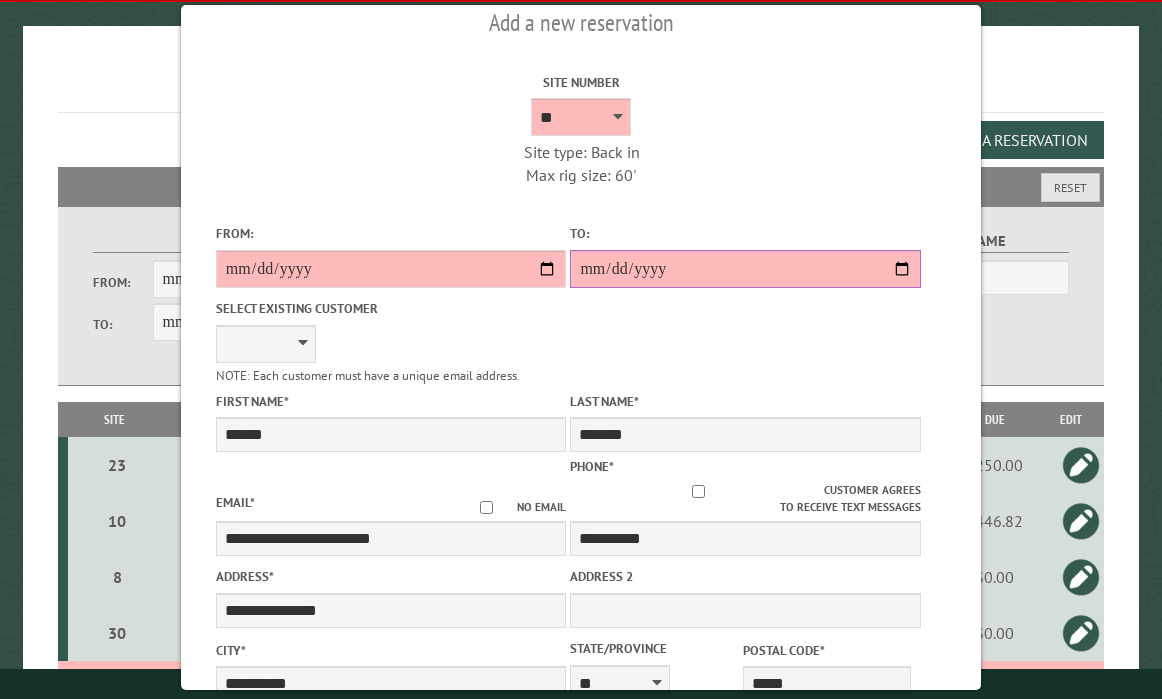 scroll, scrollTop: 0, scrollLeft: 0, axis: both 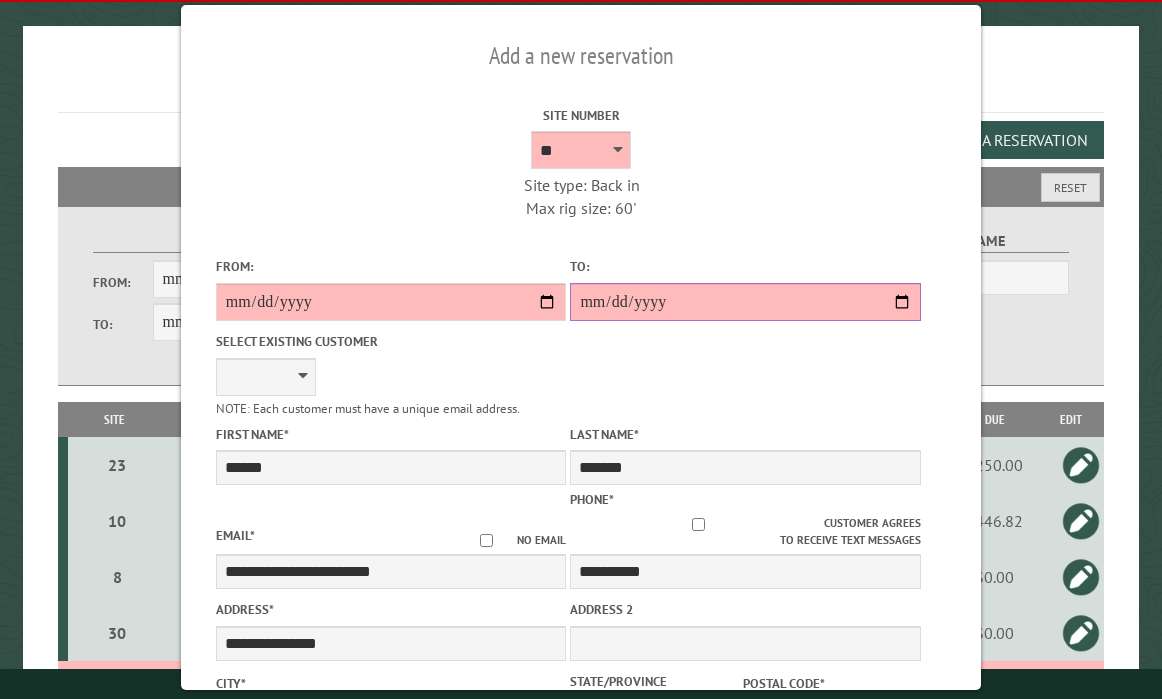 click on "**********" at bounding box center [745, 302] 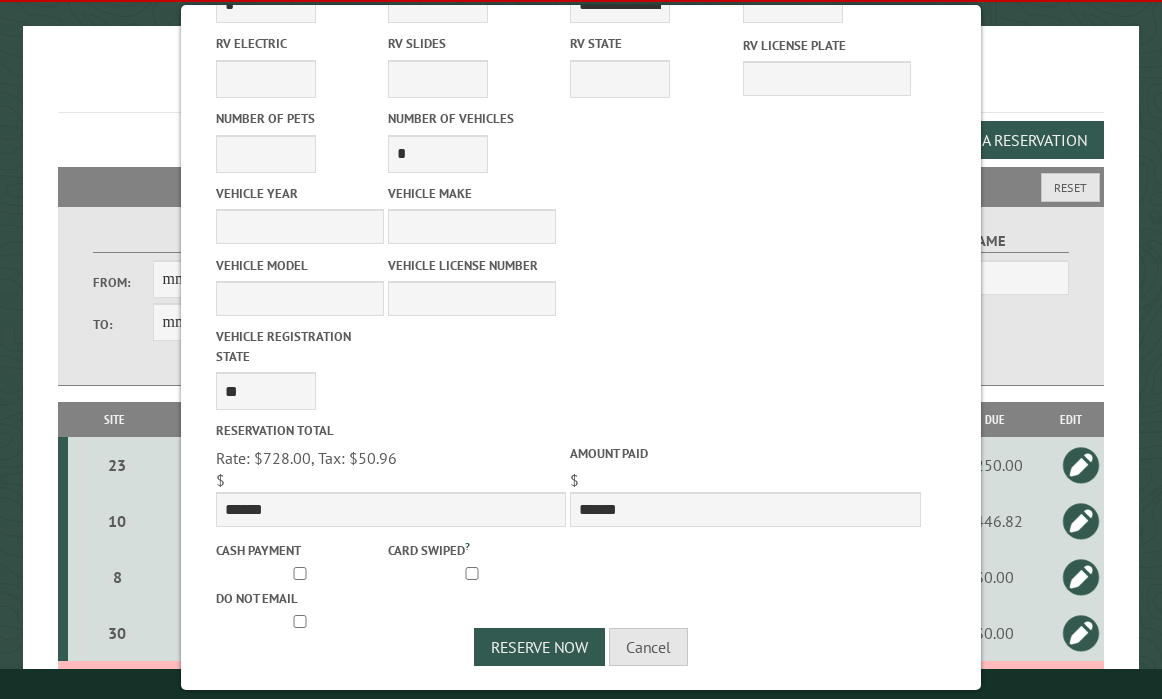 scroll, scrollTop: 867, scrollLeft: 0, axis: vertical 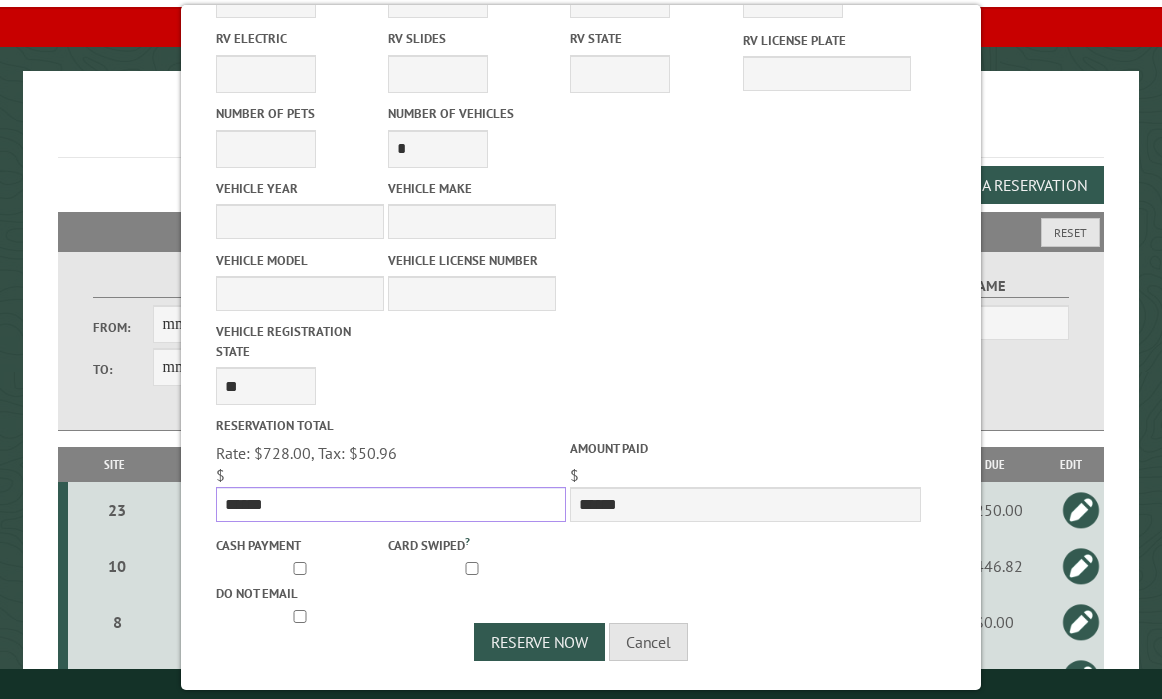 drag, startPoint x: 273, startPoint y: 501, endPoint x: 238, endPoint y: 502, distance: 35.014282 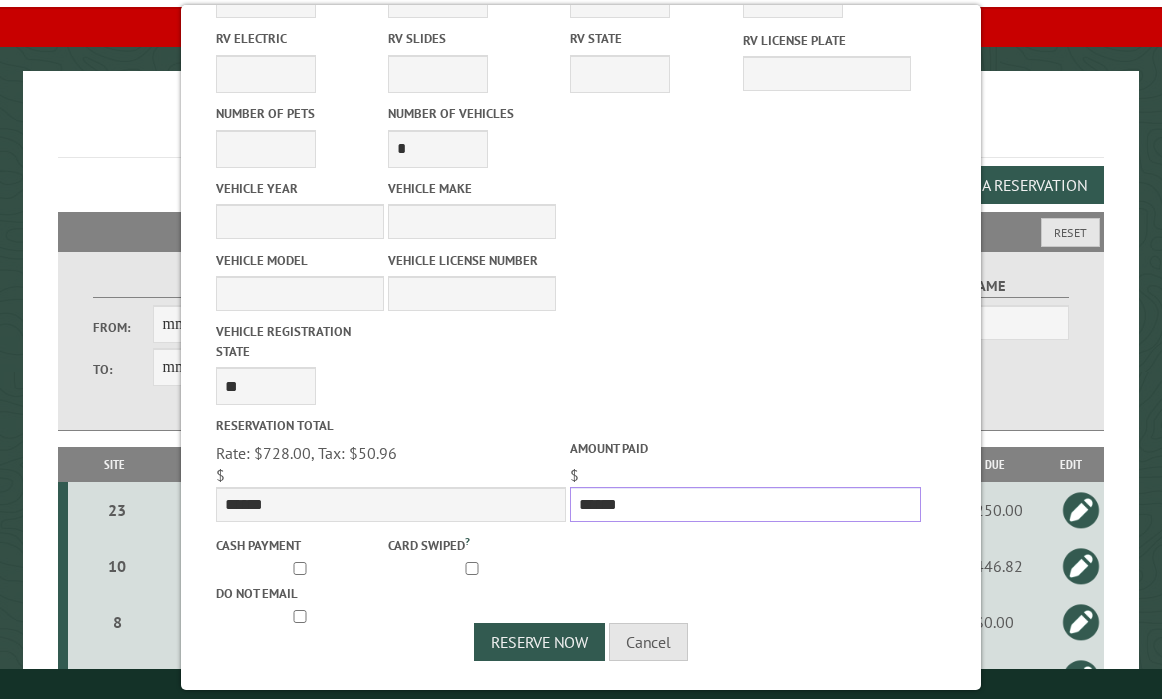 drag, startPoint x: 635, startPoint y: 502, endPoint x: 580, endPoint y: 501, distance: 55.00909 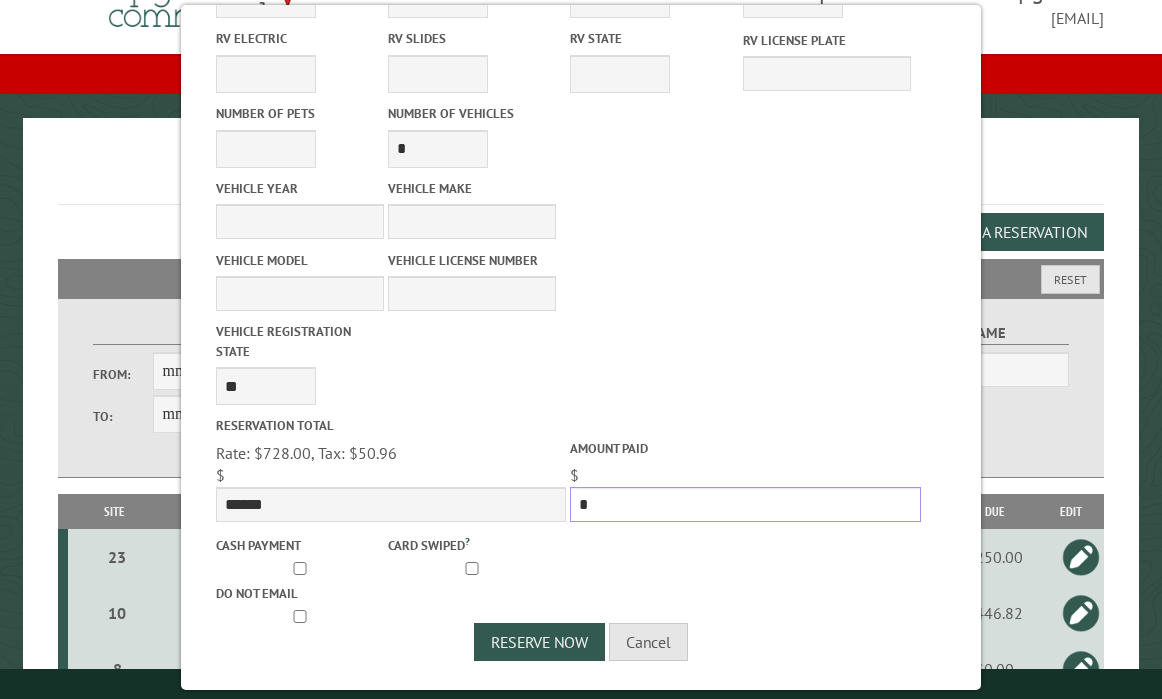 scroll, scrollTop: 90, scrollLeft: 0, axis: vertical 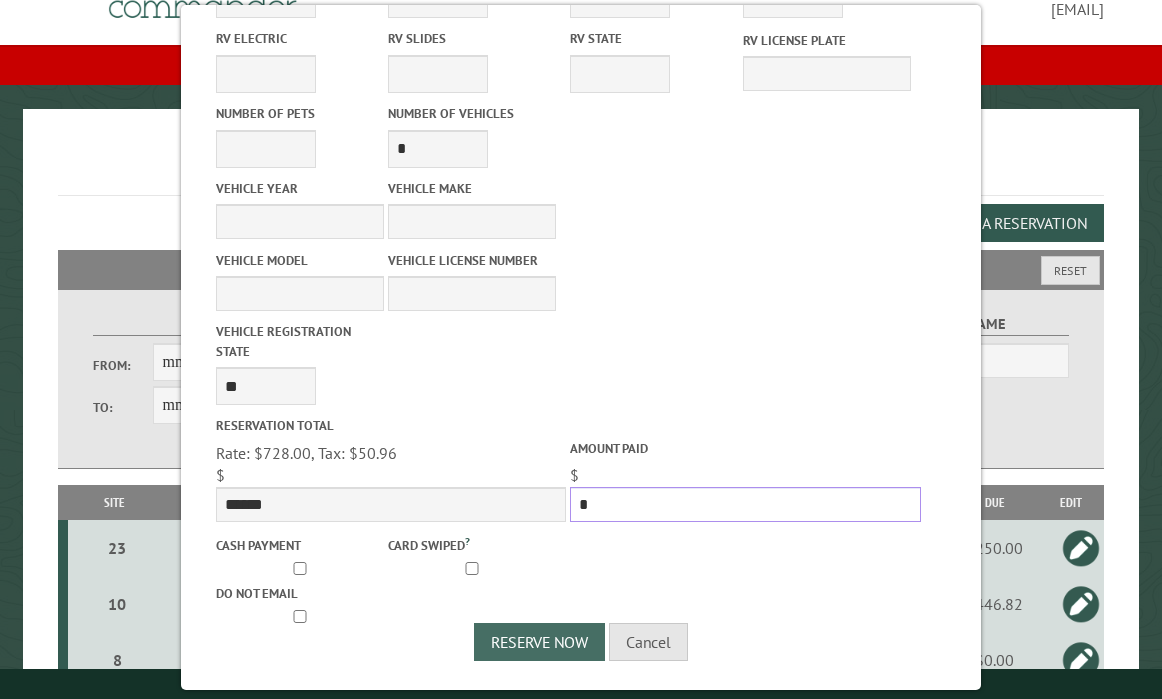 type on "*" 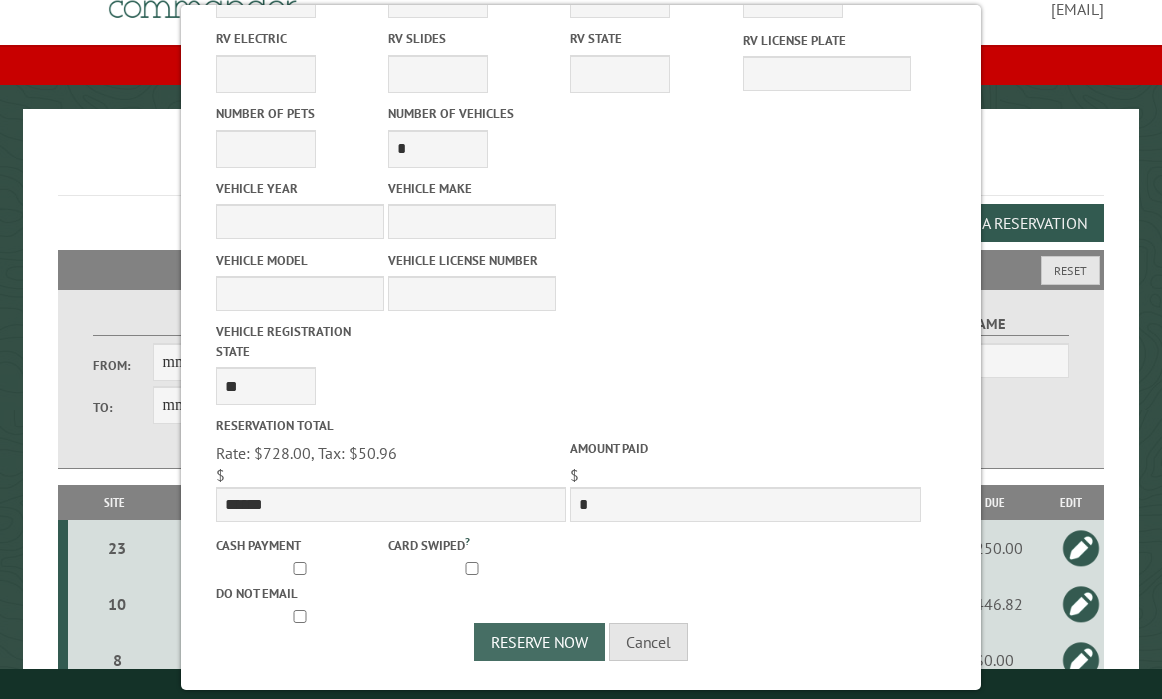 click on "Reserve Now" at bounding box center (539, 642) 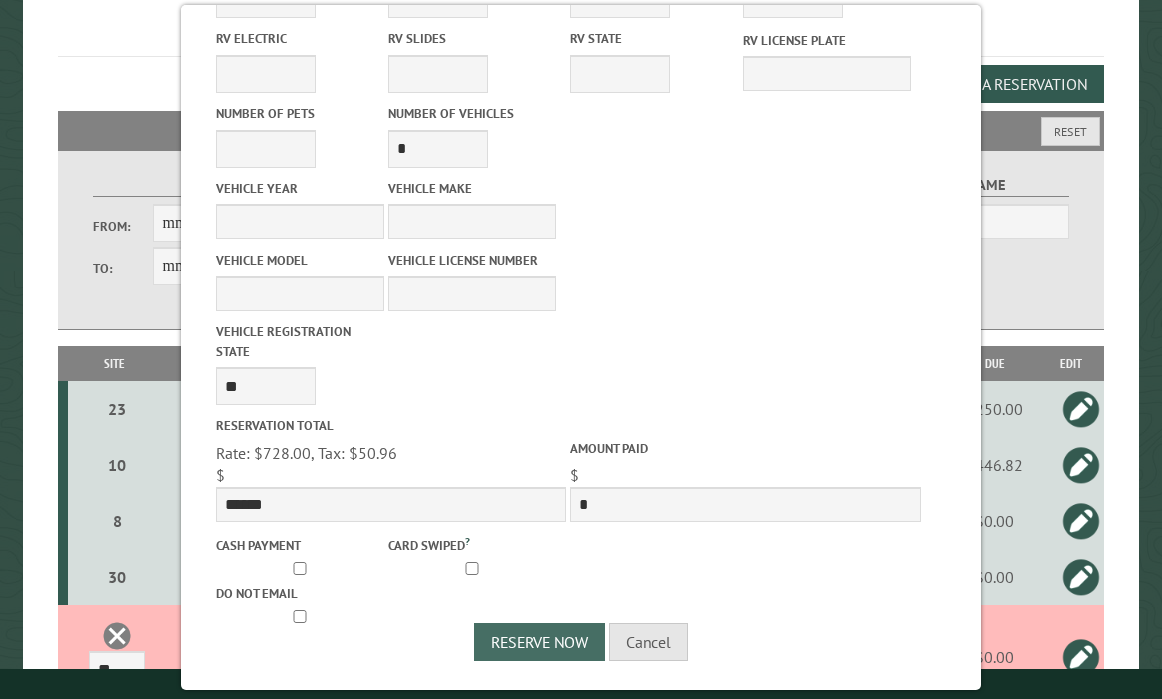 scroll, scrollTop: 235, scrollLeft: 0, axis: vertical 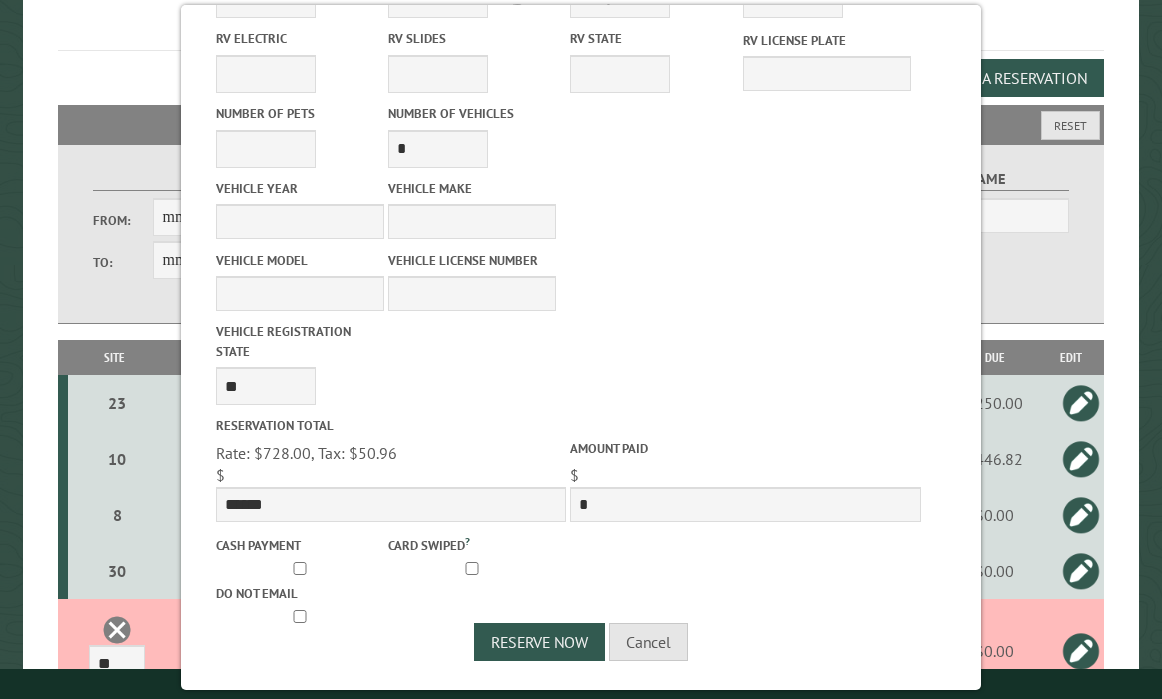 click on "Vehicle Year
Vehicle Make
Vehicle Model
Vehicle License Number
Vehicle Registration state
** ** ** ** ** ** ** ** ** ** ** ** ** ** ** ** ** ** ** ** ** ** ** ** ** ** ** ** ** ** ** ** ** ** ** ** ** ** ** ** ** ** ** ** ** ** ** ** ** ** ** ** ** ** ** ** ** ** ** ** ** ** ** **" at bounding box center (581, 291) 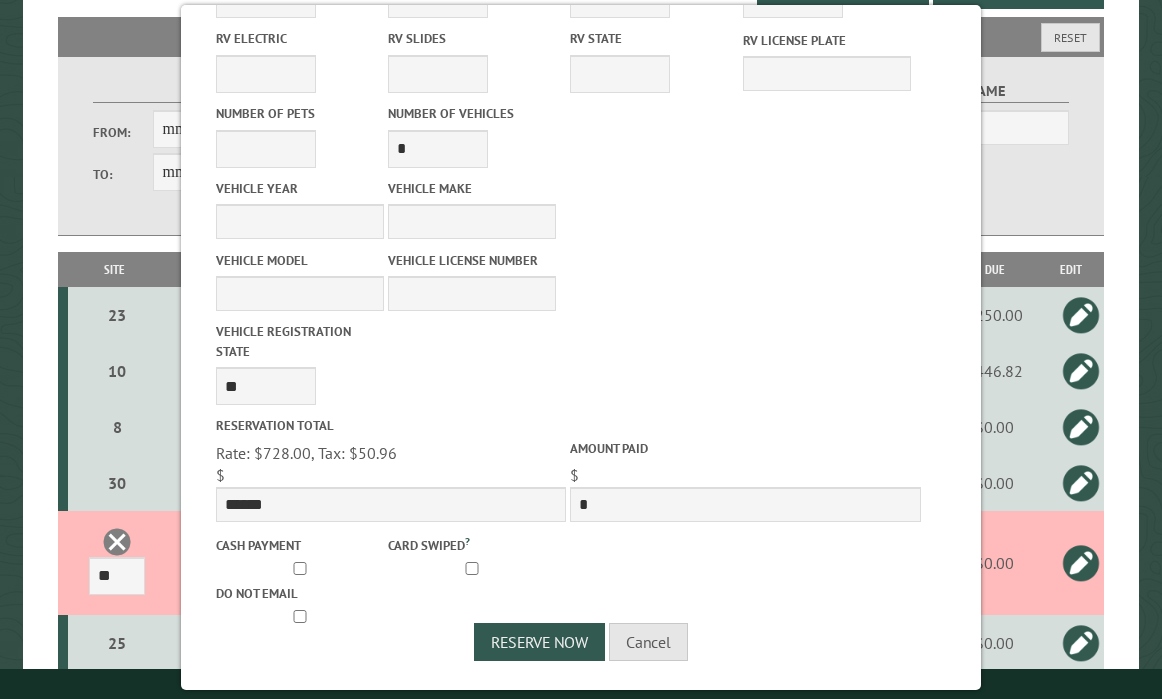 scroll, scrollTop: 335, scrollLeft: 0, axis: vertical 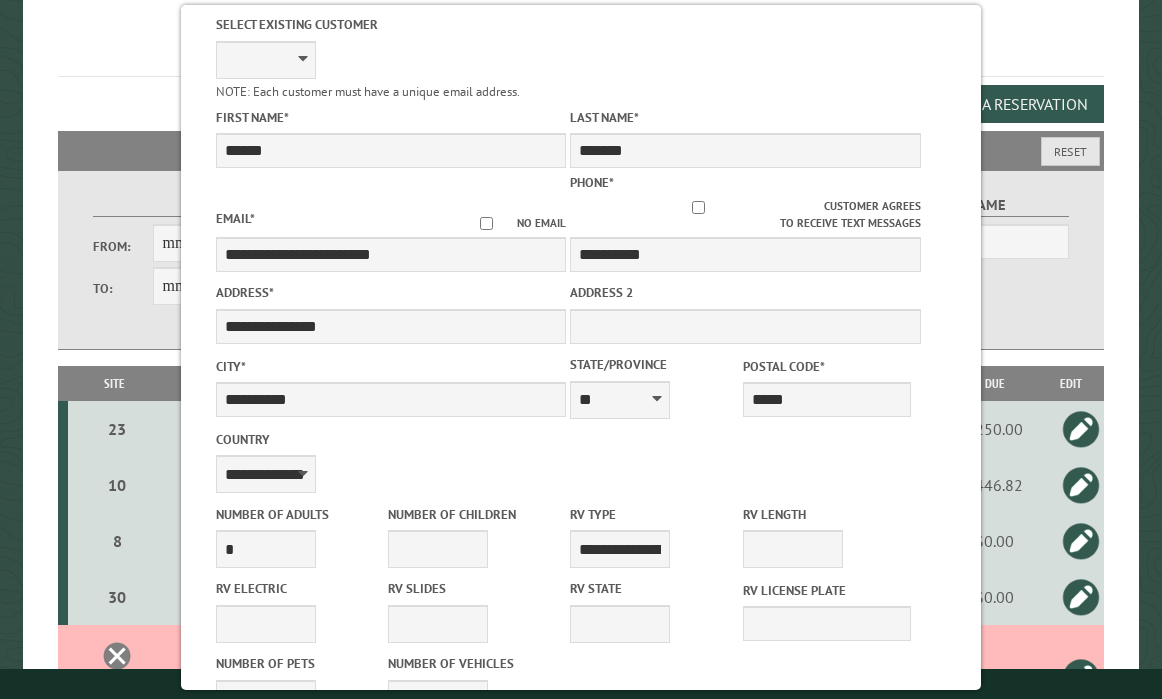 click on "**********" at bounding box center [581, 55] 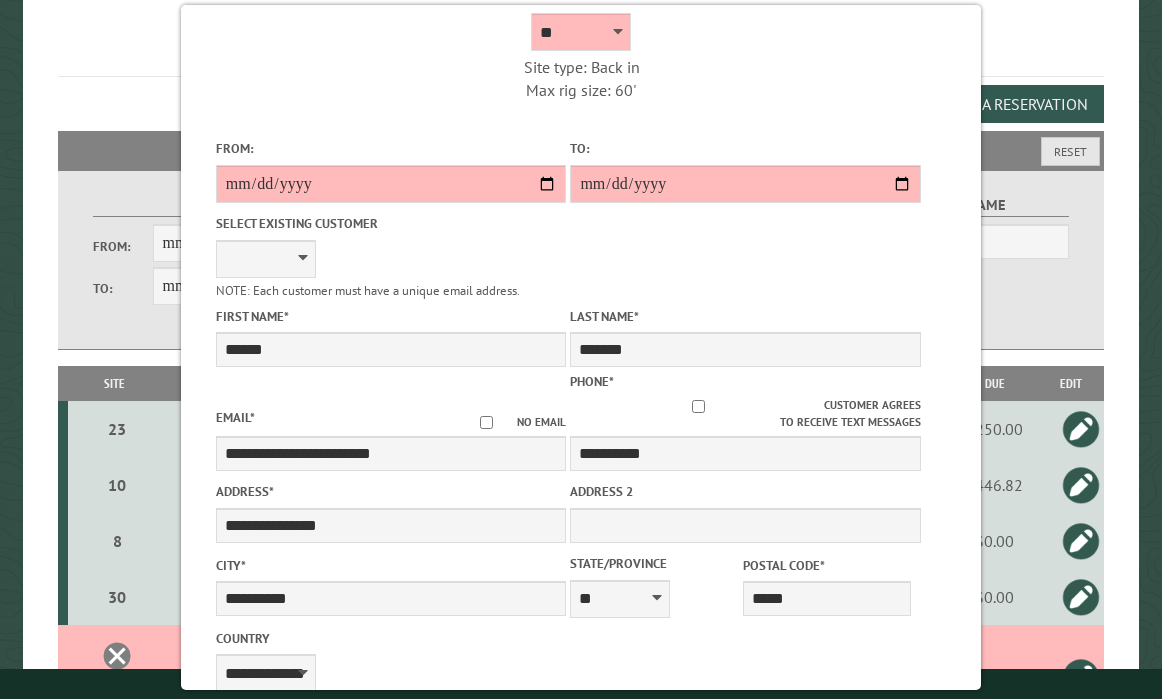 scroll, scrollTop: 114, scrollLeft: 0, axis: vertical 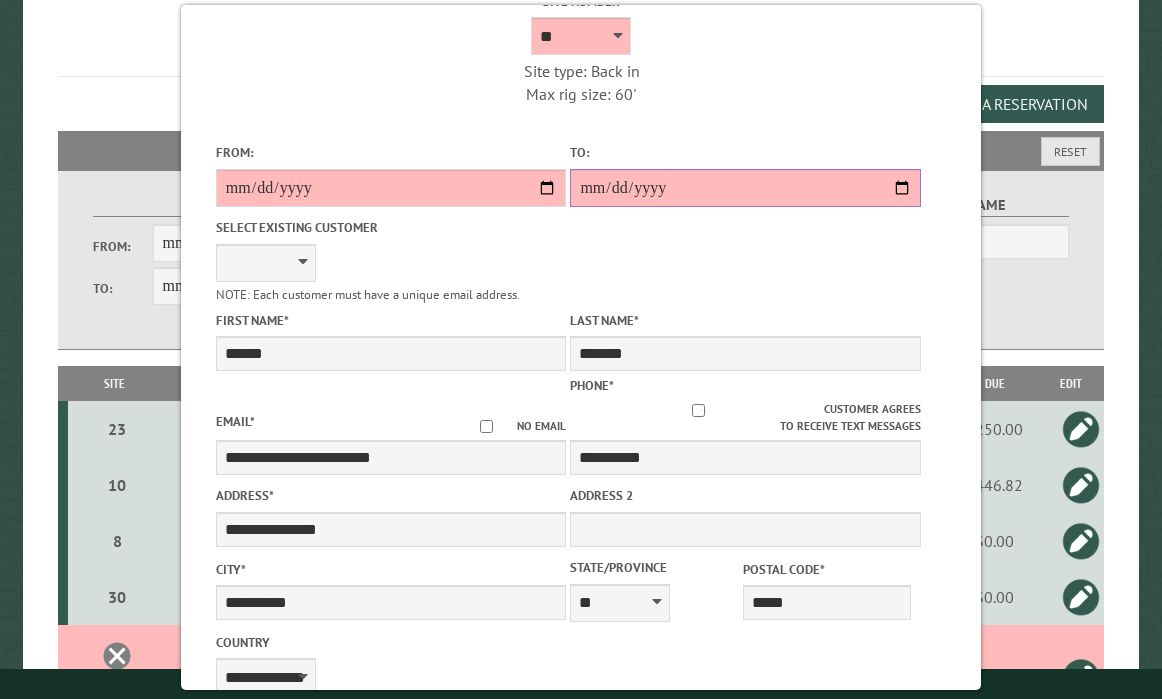 click on "**********" at bounding box center (745, 188) 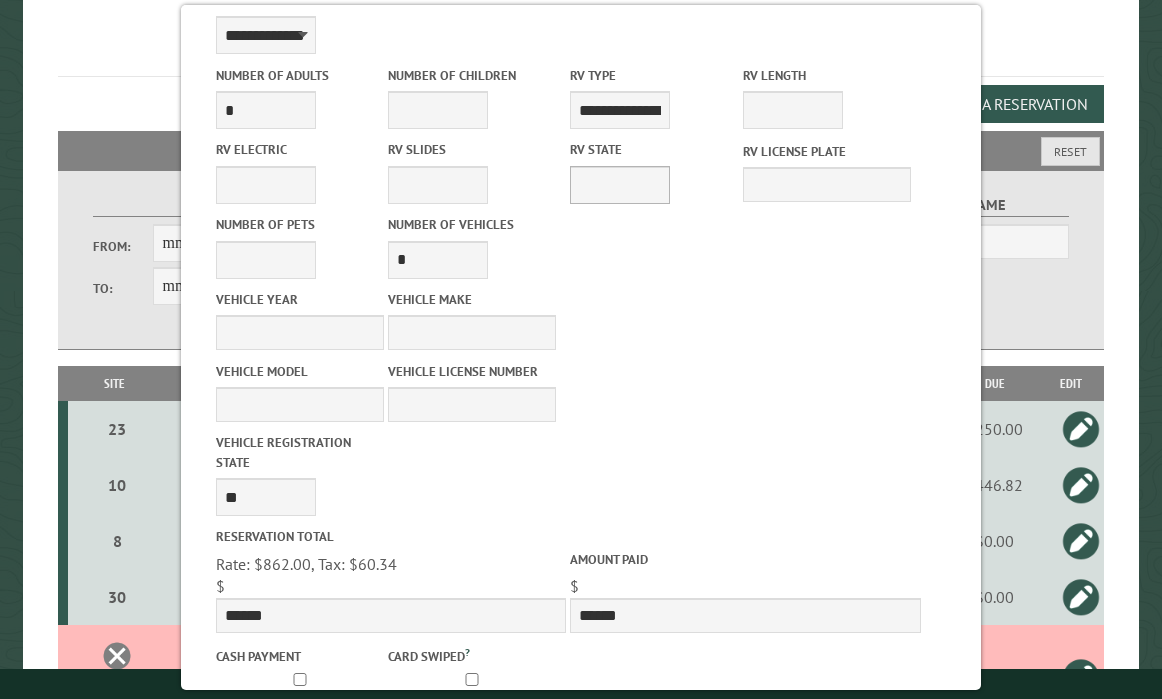 scroll, scrollTop: 867, scrollLeft: 0, axis: vertical 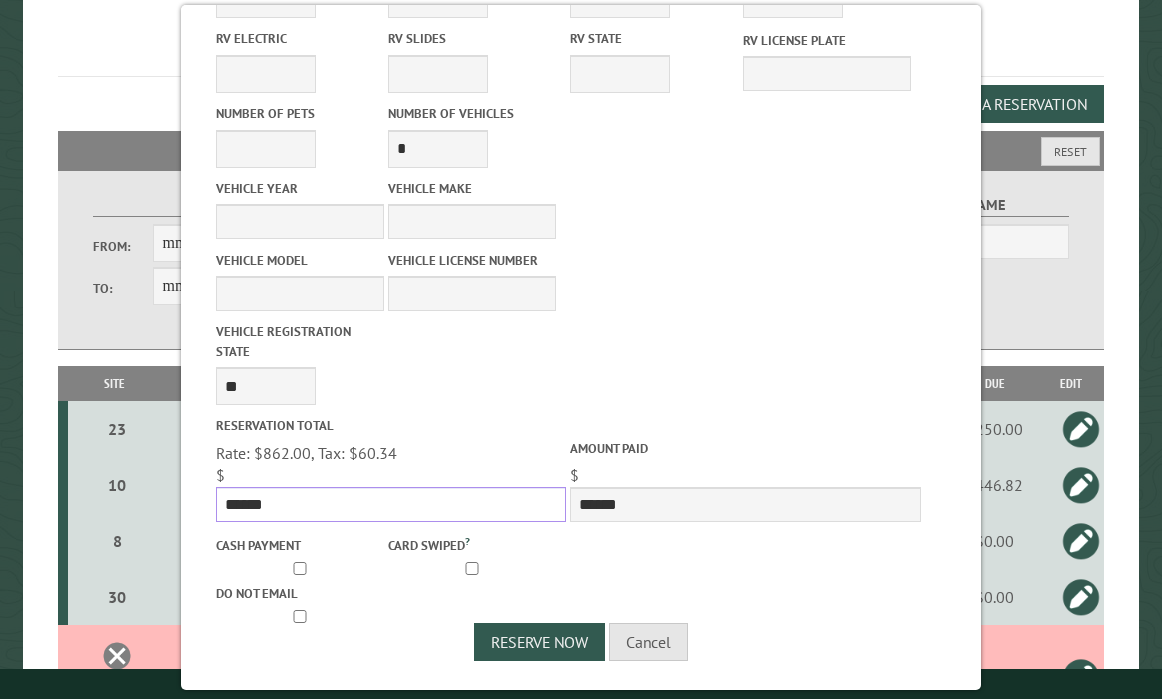 drag, startPoint x: 274, startPoint y: 501, endPoint x: 220, endPoint y: 496, distance: 54.230988 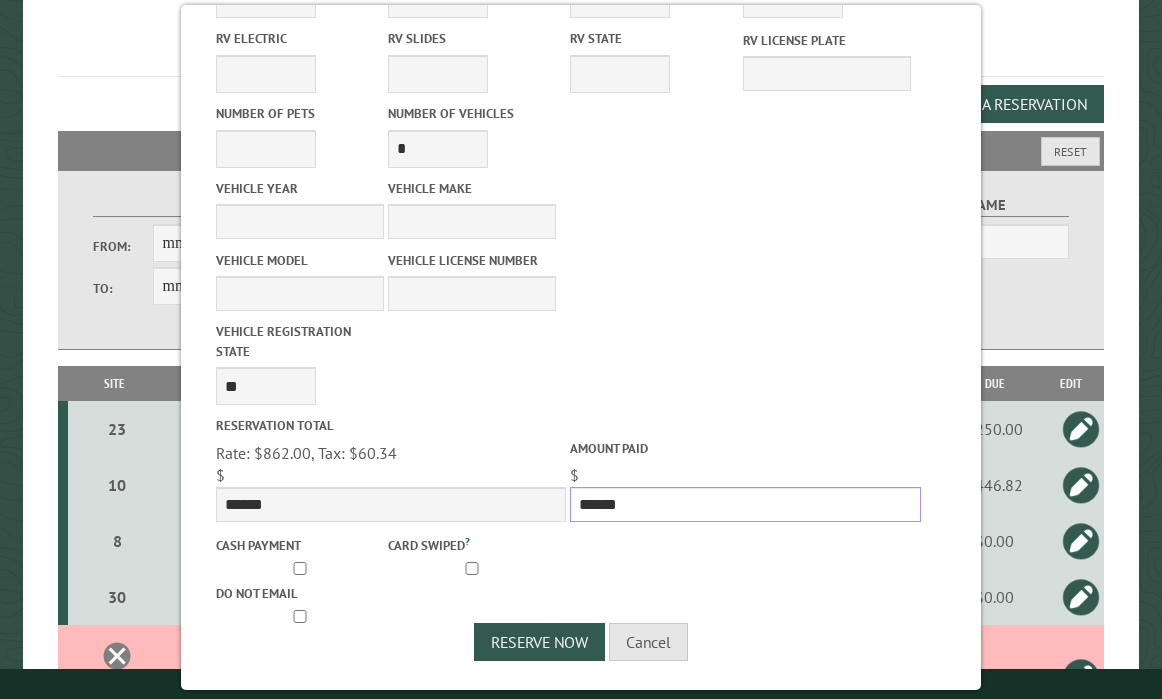 drag, startPoint x: 629, startPoint y: 500, endPoint x: 575, endPoint y: 499, distance: 54.00926 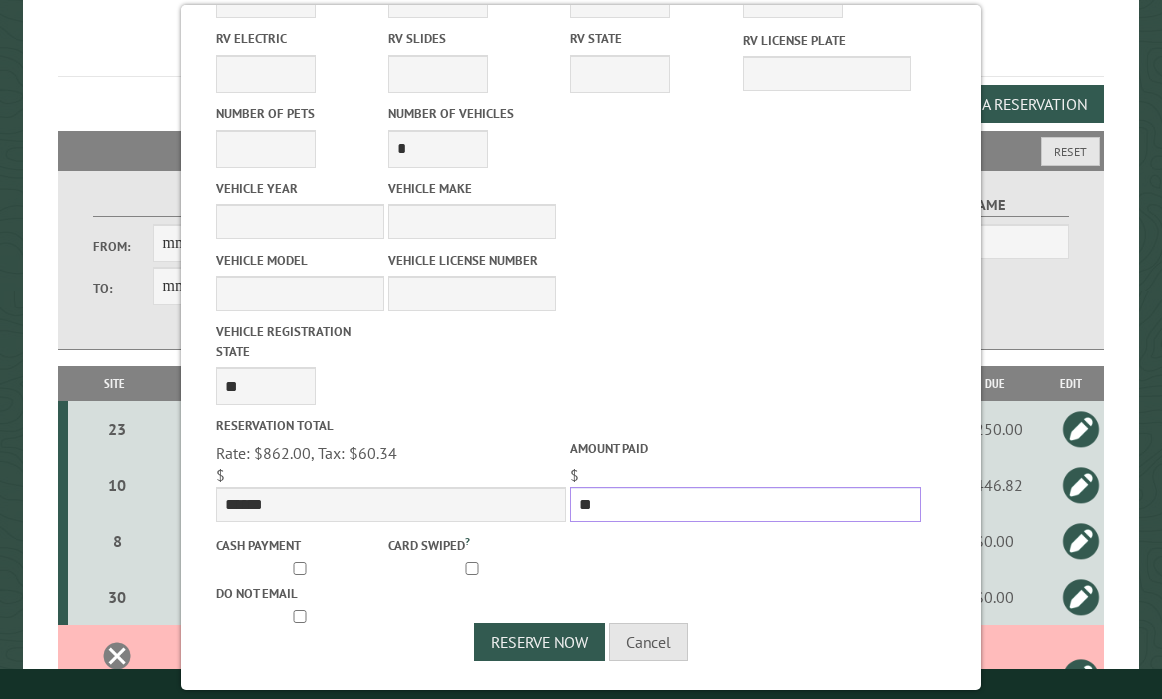 type on "*" 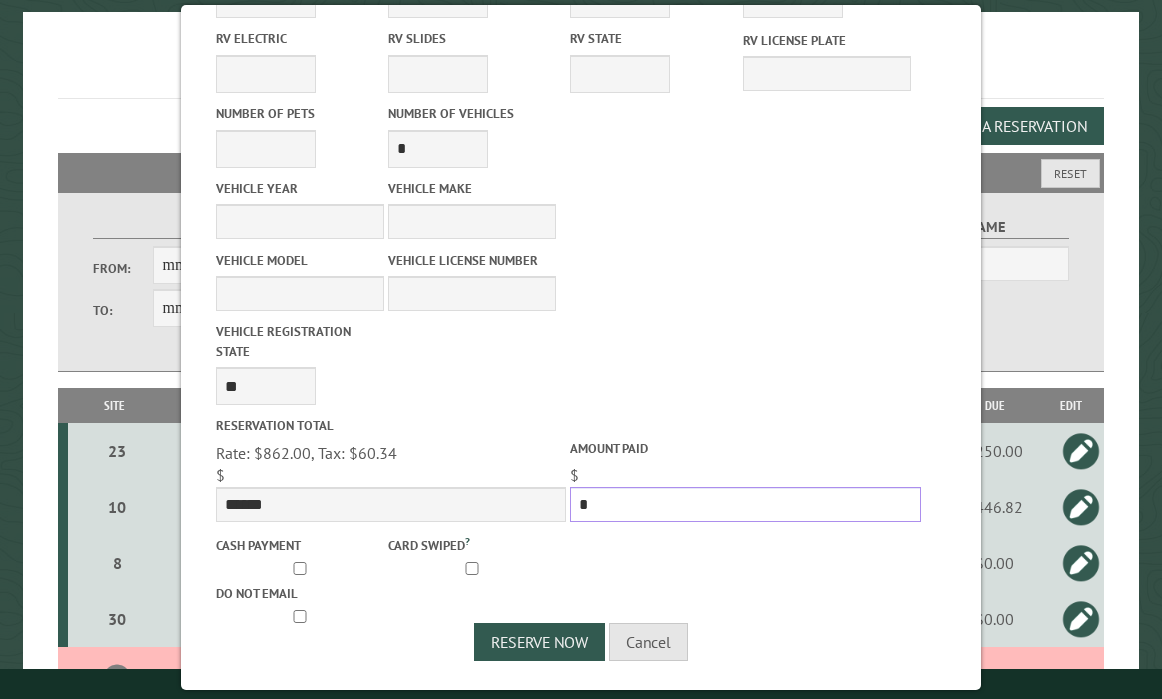 scroll, scrollTop: 183, scrollLeft: 0, axis: vertical 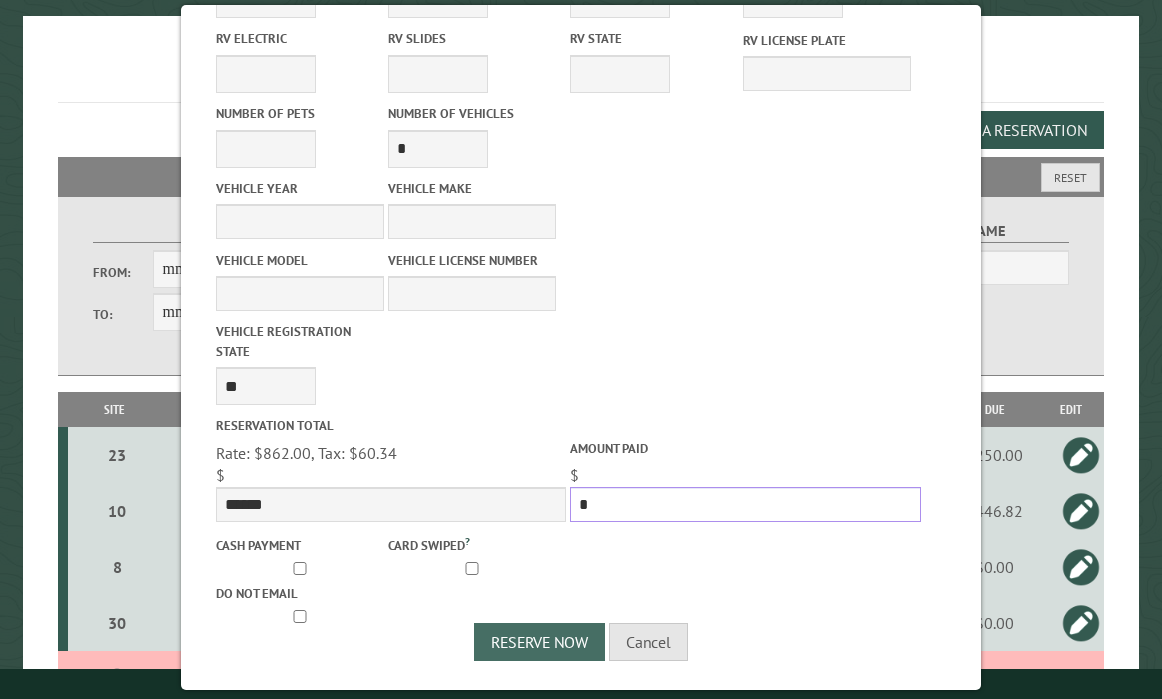type on "*" 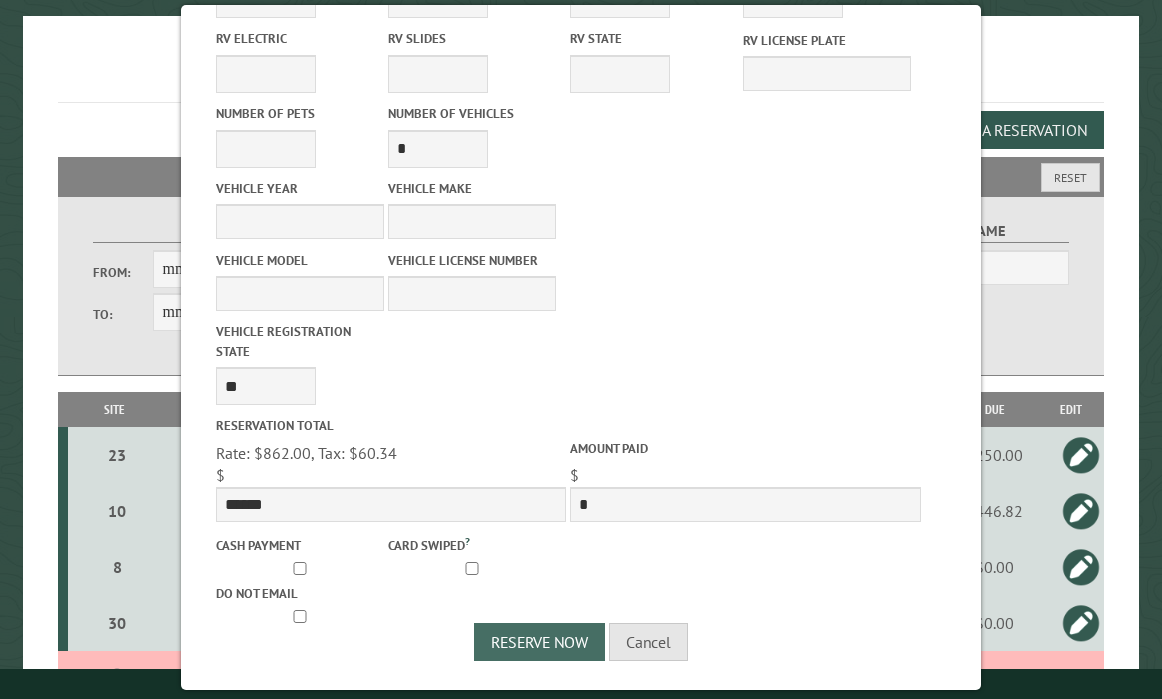 click on "Reserve Now" at bounding box center (539, 642) 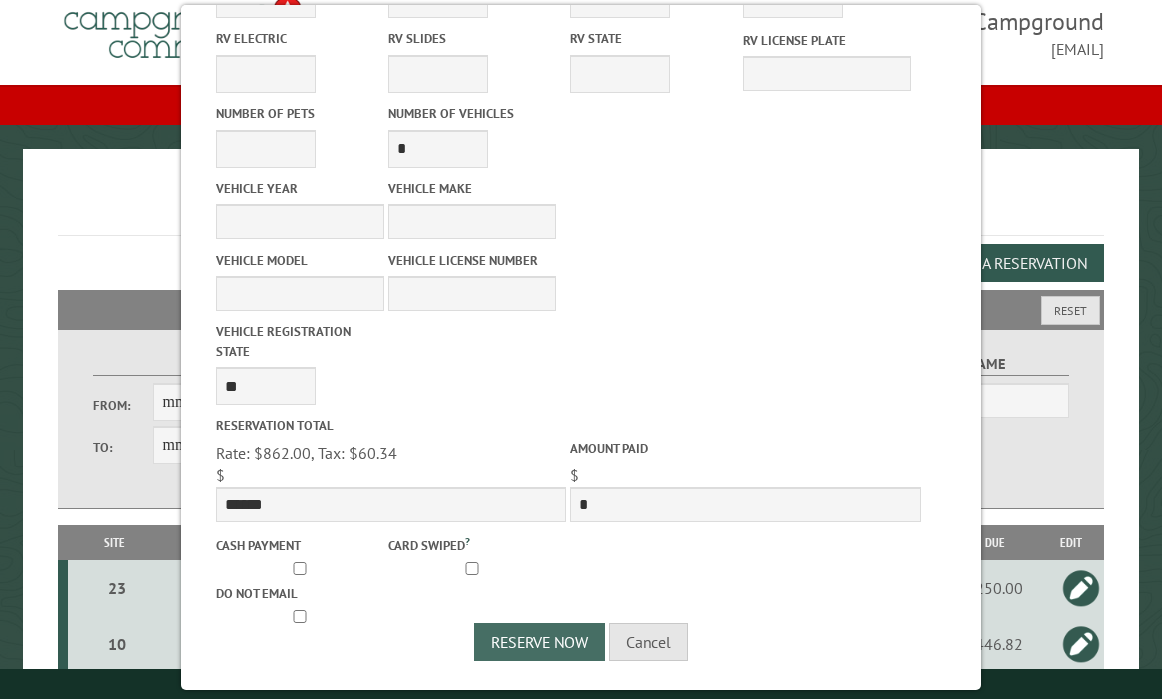 scroll, scrollTop: 0, scrollLeft: 0, axis: both 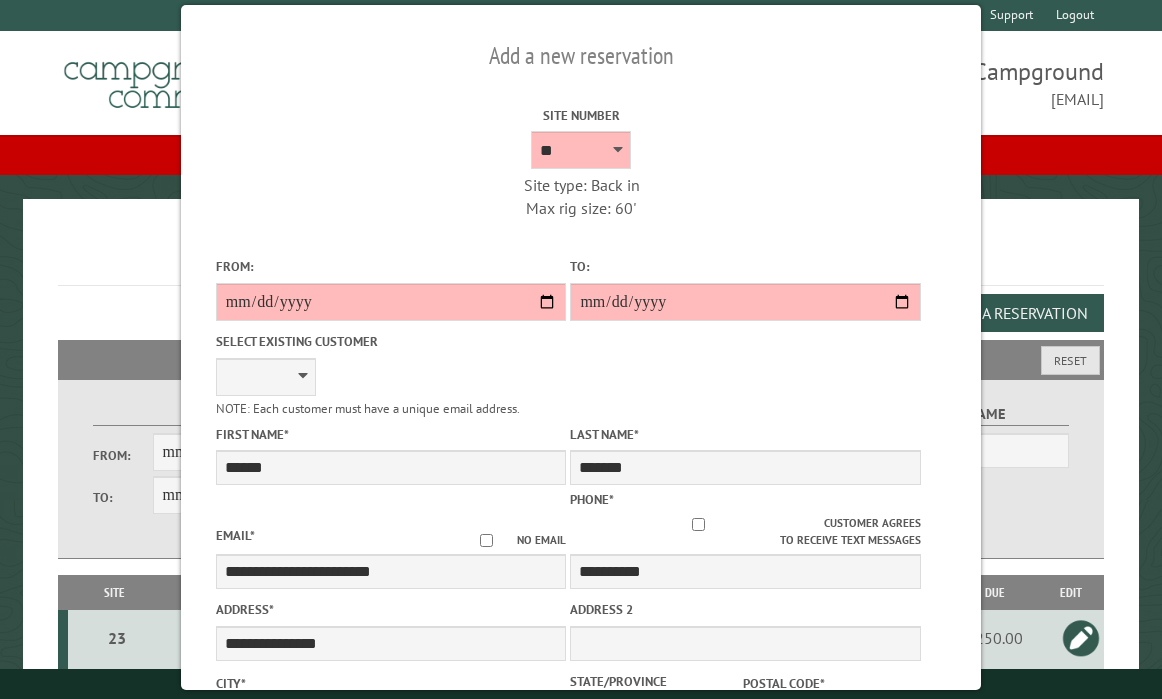 click on "Reservations" at bounding box center [581, 258] 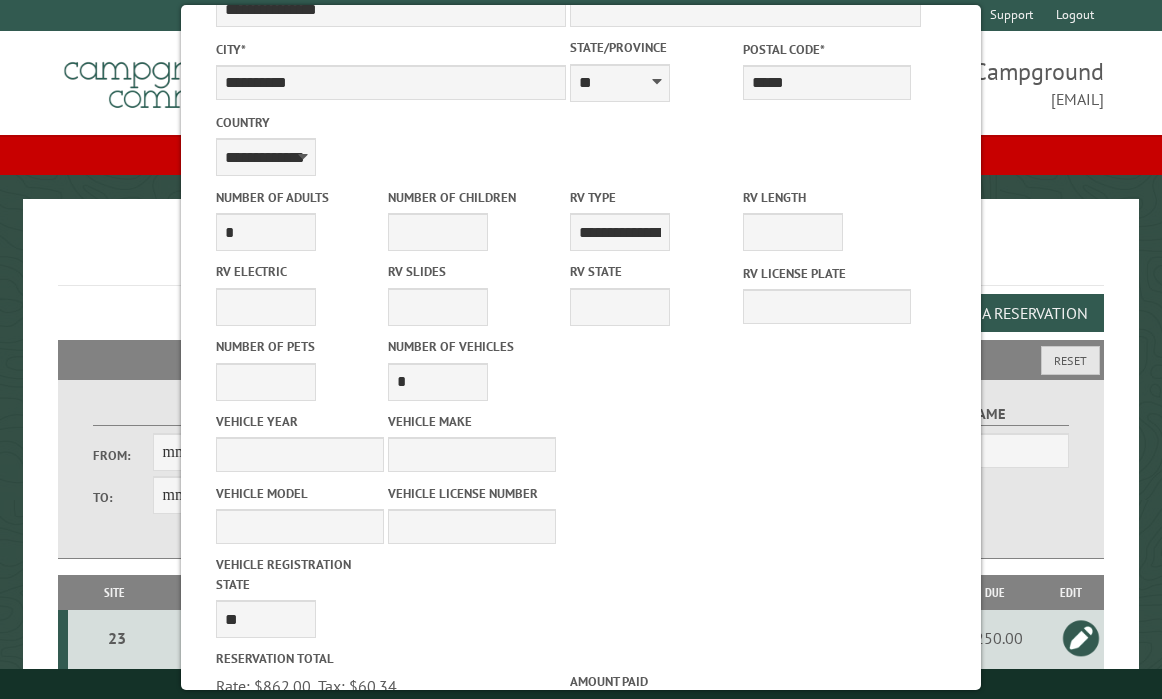 scroll, scrollTop: 867, scrollLeft: 0, axis: vertical 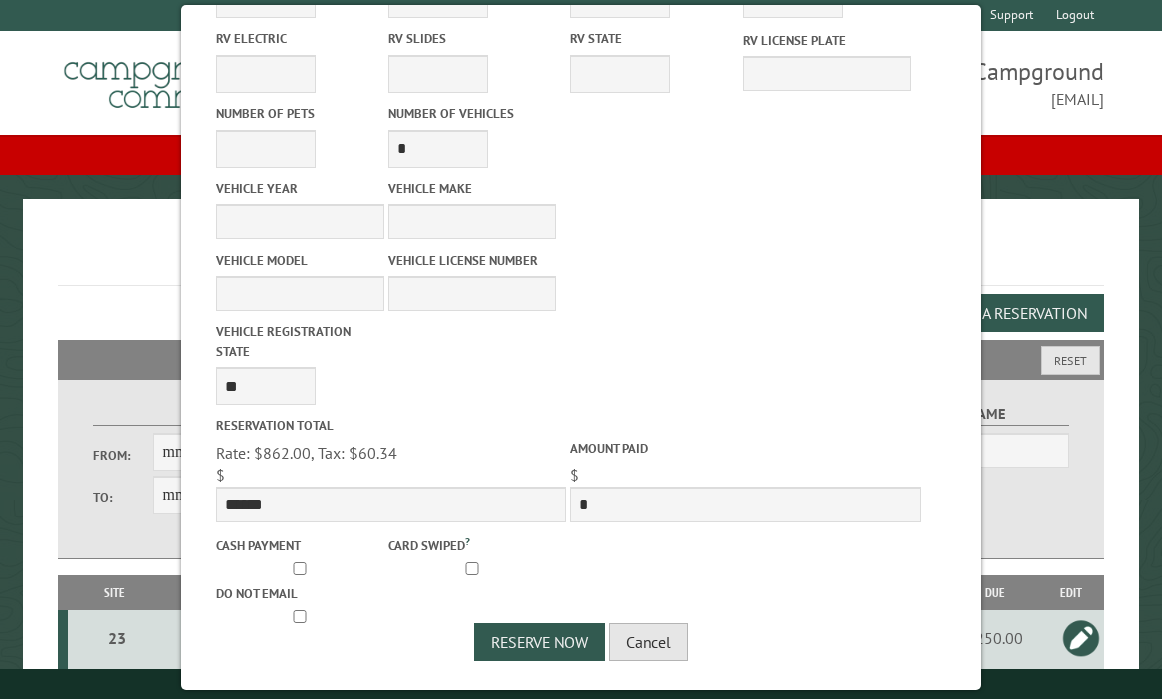 click on "Cancel" at bounding box center [648, 642] 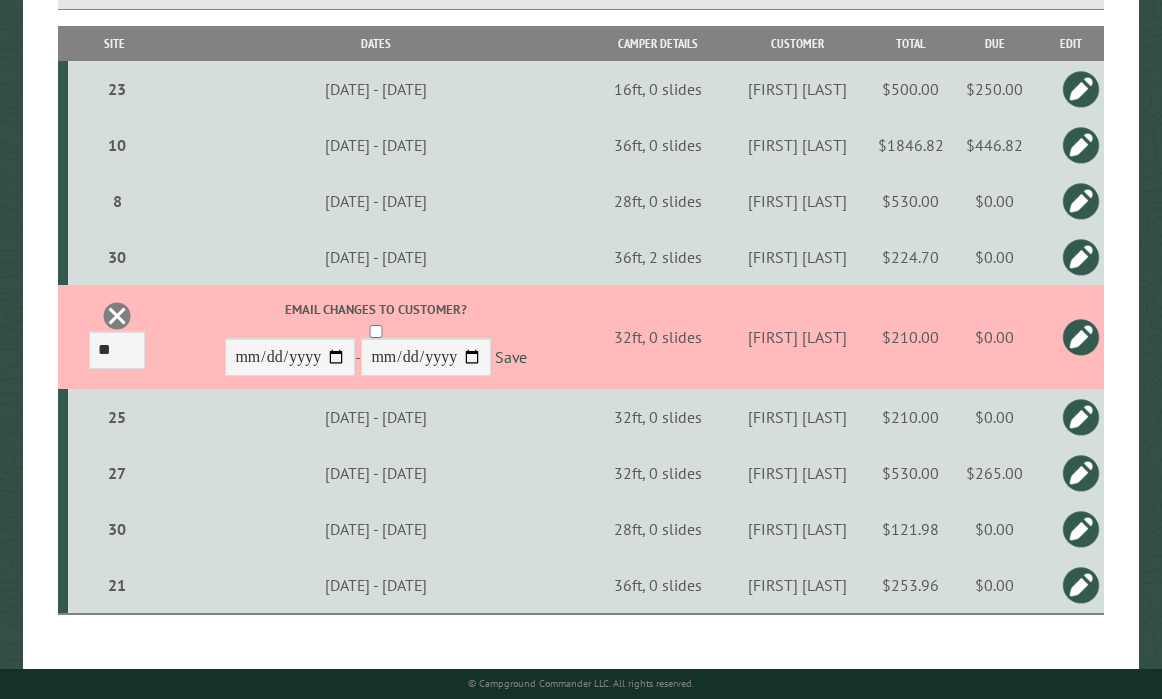 scroll, scrollTop: 546, scrollLeft: 0, axis: vertical 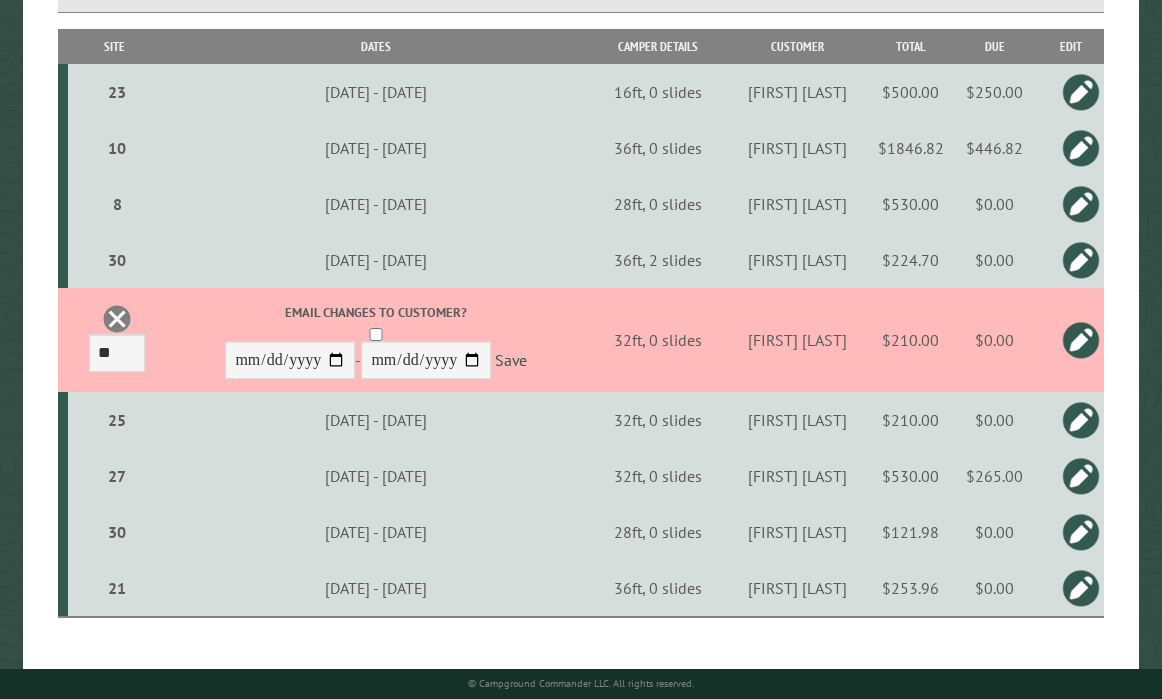 click at bounding box center (1081, 340) 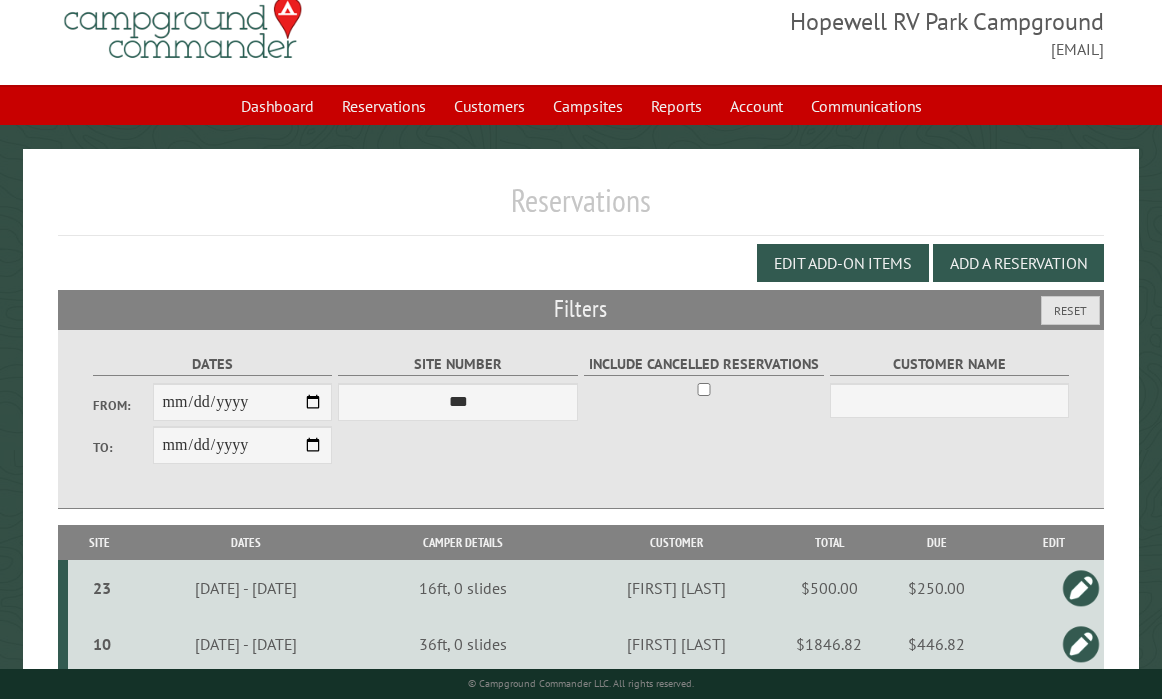 scroll, scrollTop: 0, scrollLeft: 0, axis: both 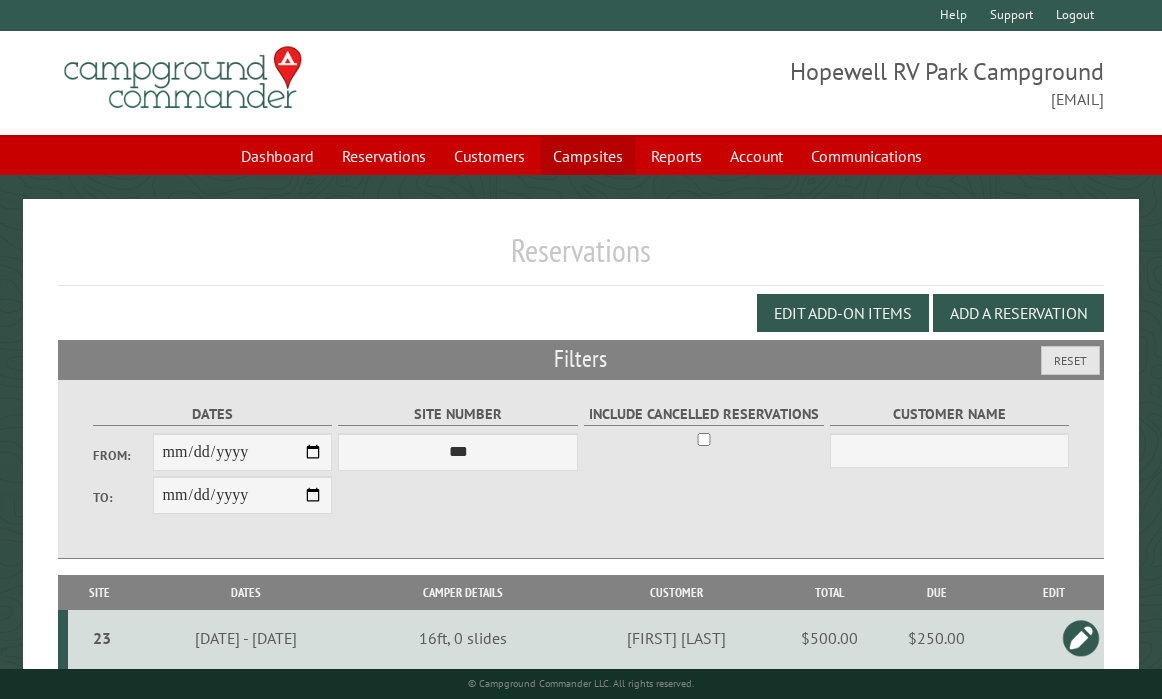 click on "Campsites" at bounding box center (588, 156) 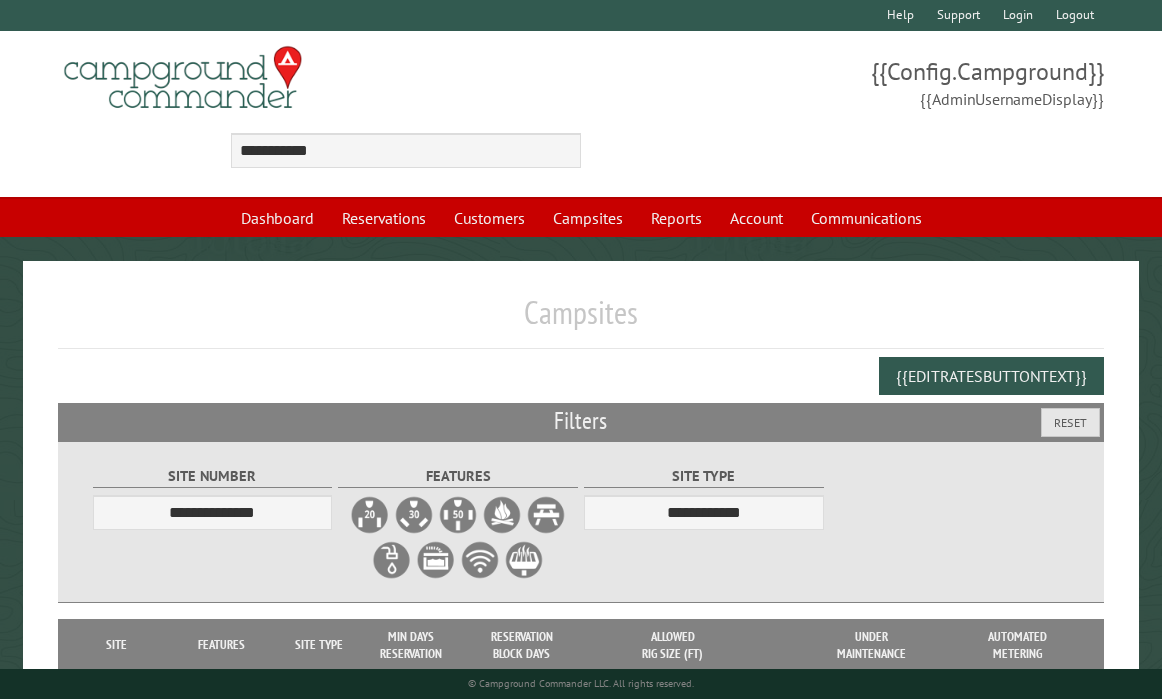 scroll, scrollTop: 0, scrollLeft: 0, axis: both 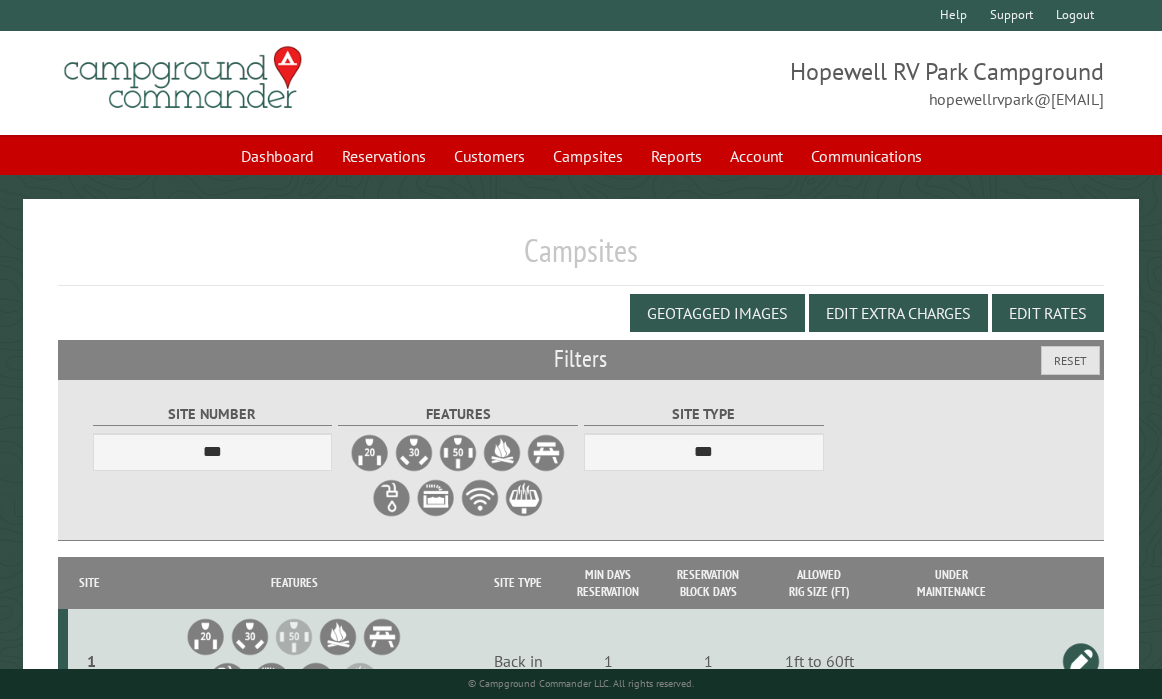 select on "***" 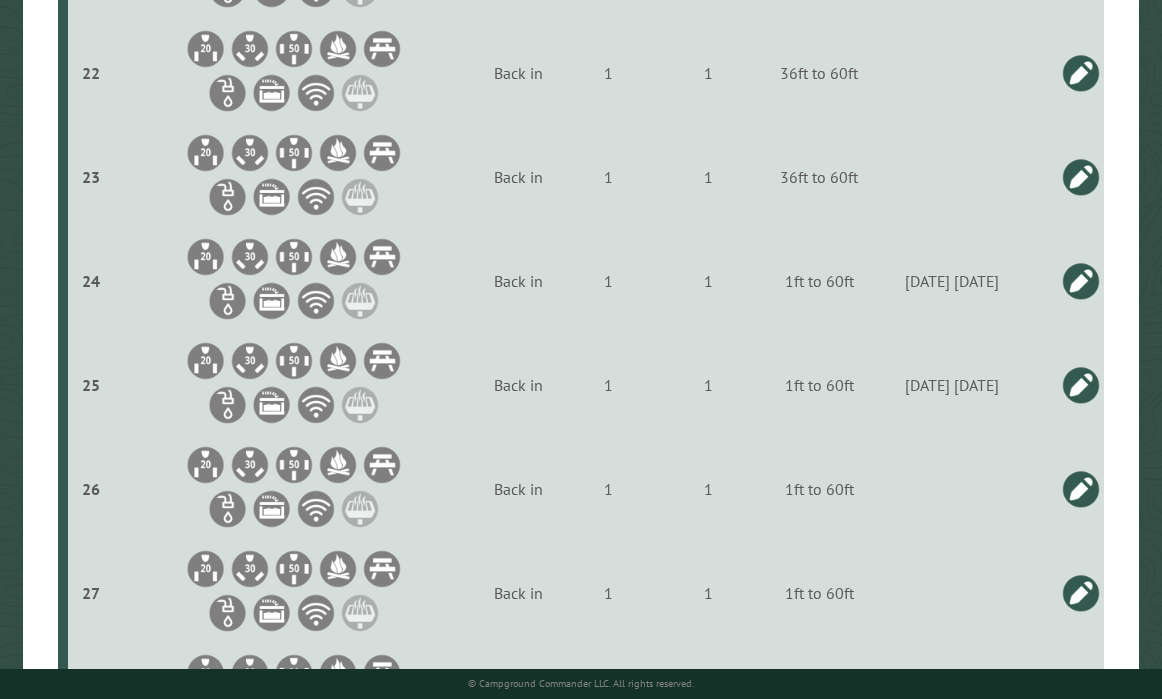 scroll, scrollTop: 2797, scrollLeft: 0, axis: vertical 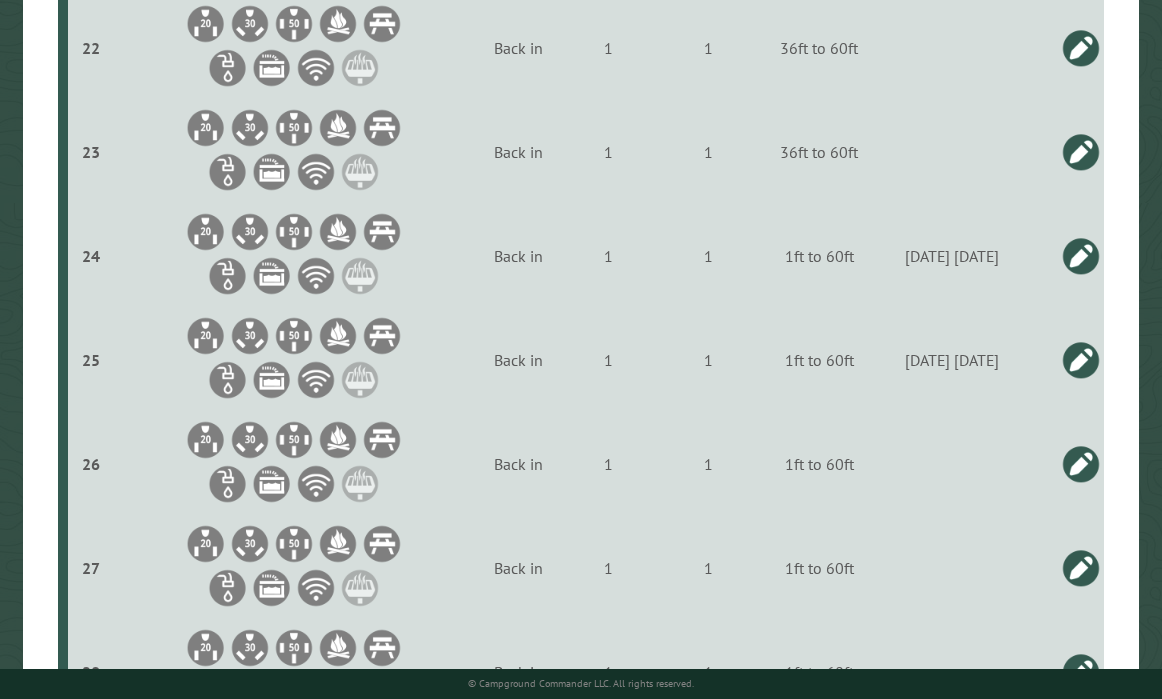 click at bounding box center (1081, 256) 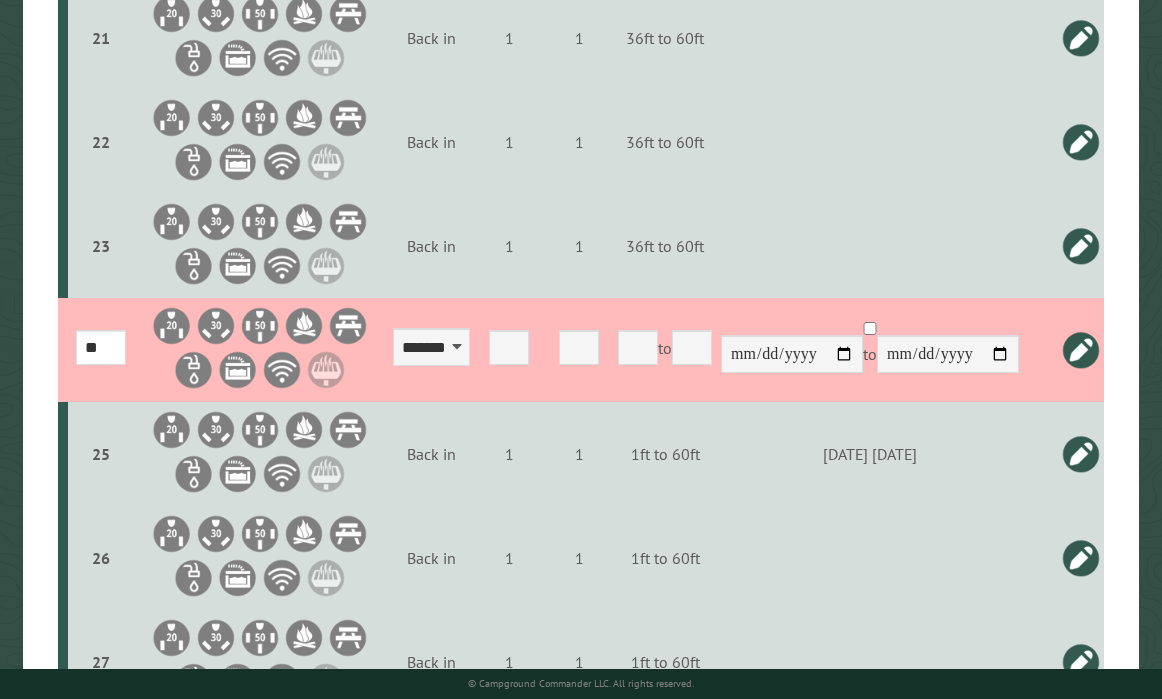 scroll, scrollTop: 2709, scrollLeft: 0, axis: vertical 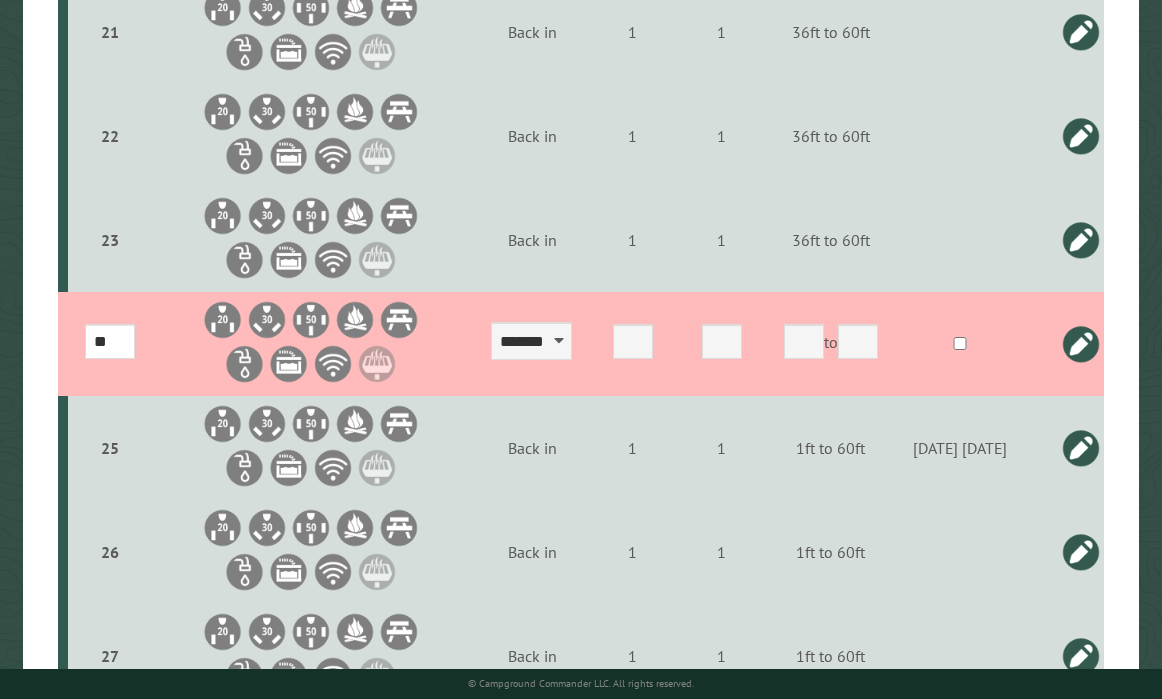 click at bounding box center [1081, 344] 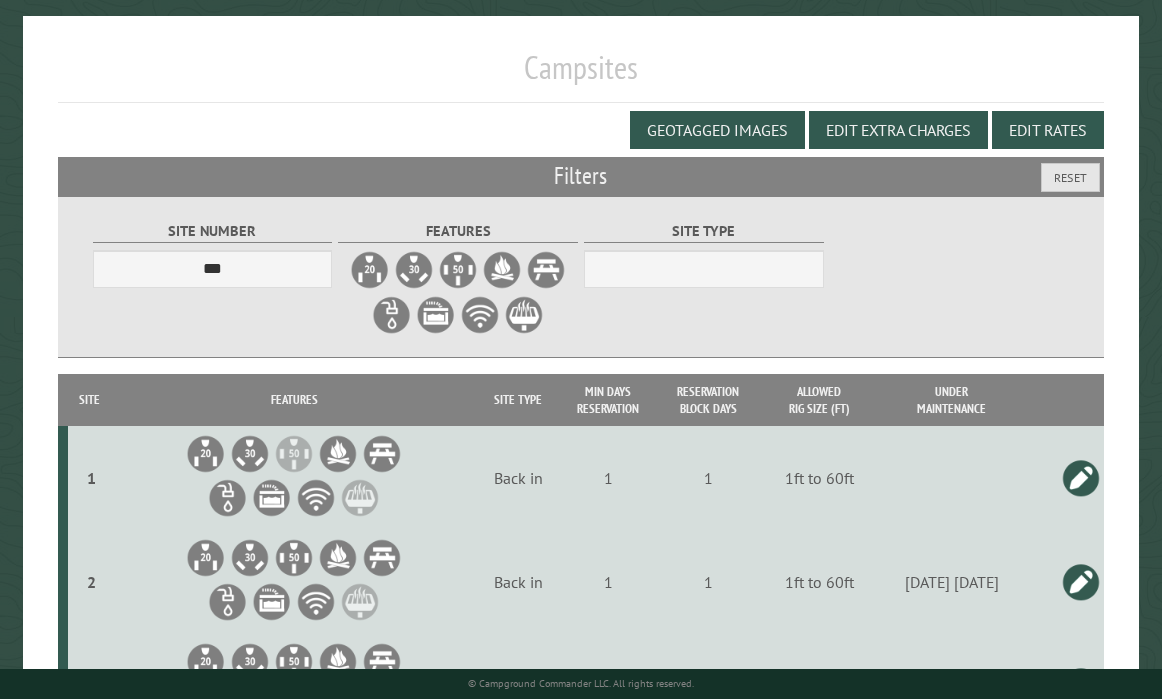 scroll, scrollTop: 0, scrollLeft: 0, axis: both 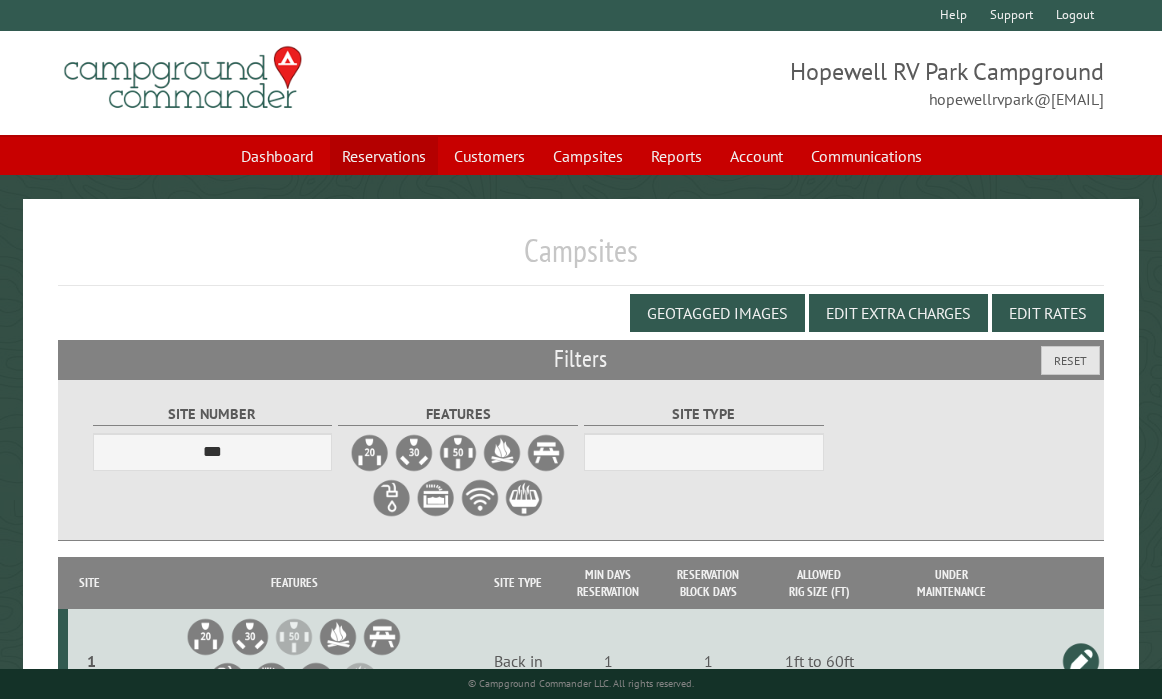click on "Reservations" at bounding box center [384, 156] 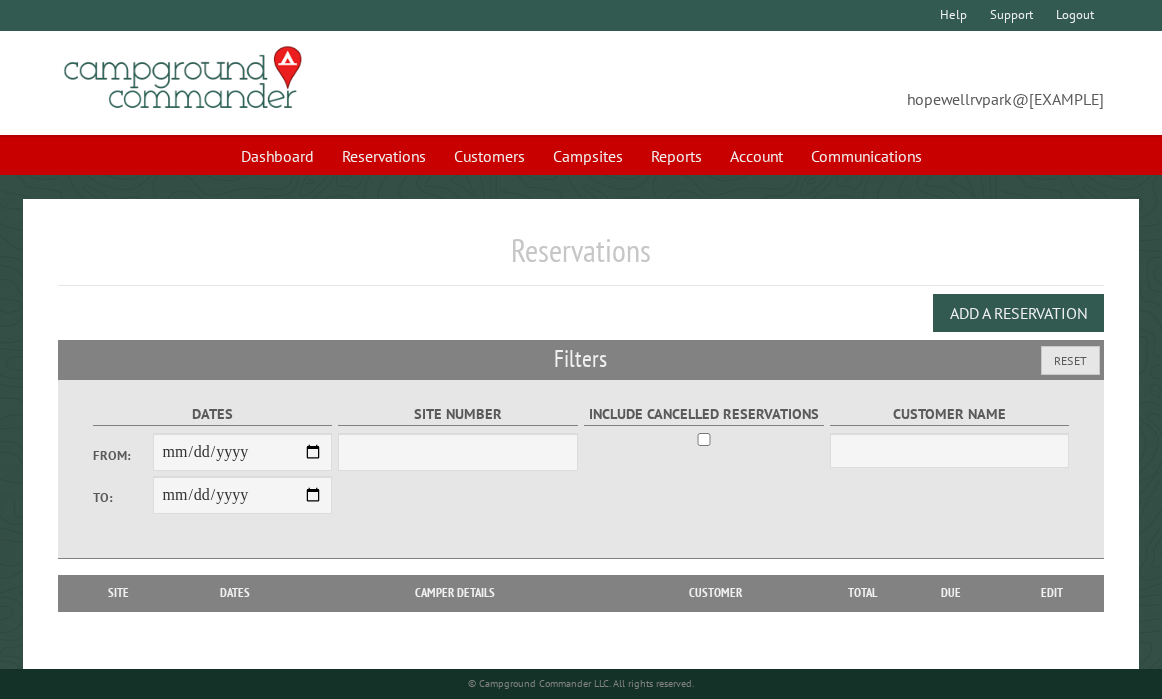 scroll, scrollTop: 0, scrollLeft: 0, axis: both 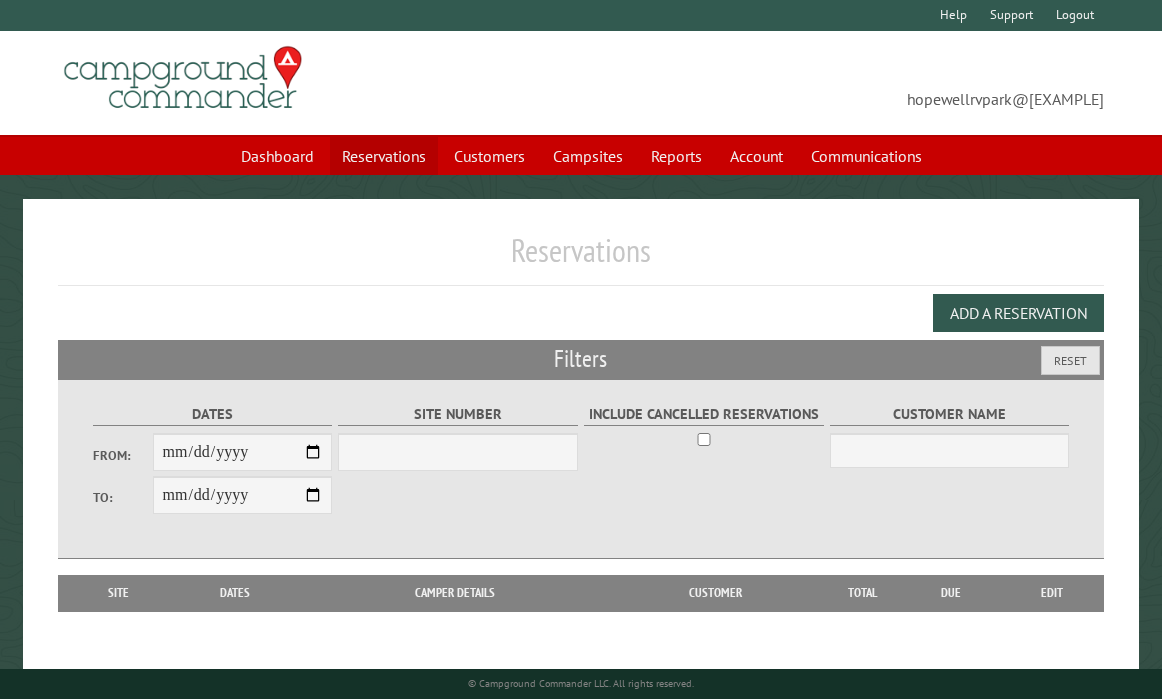 select on "***" 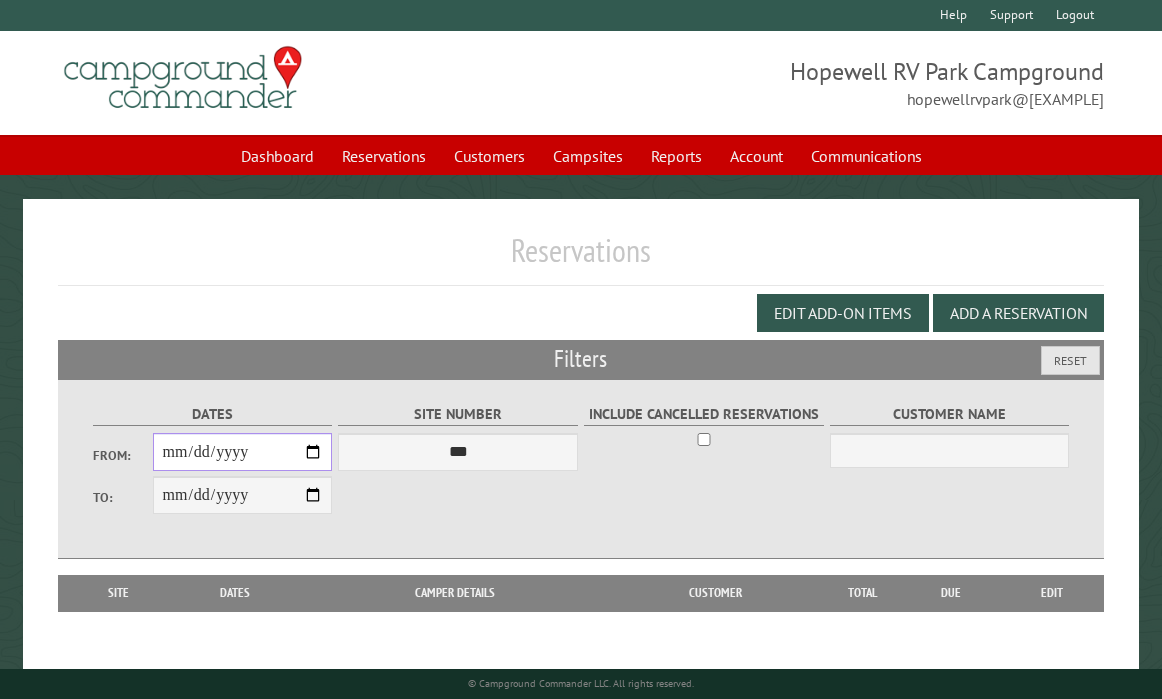 click on "From:" at bounding box center (243, 452) 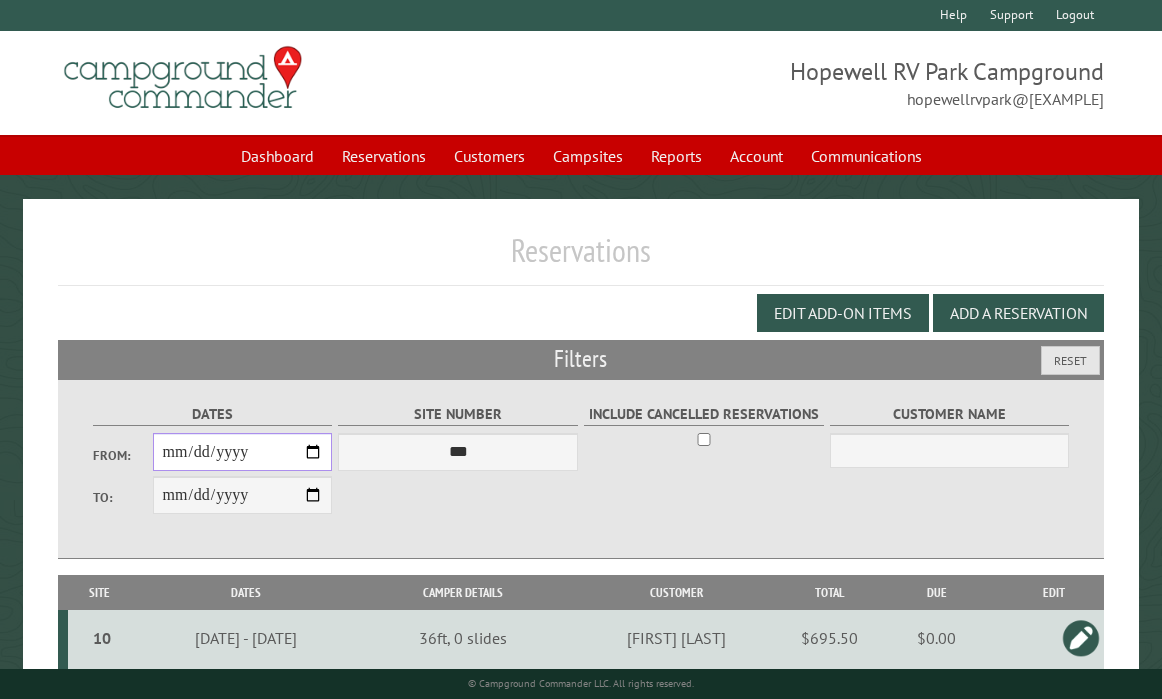 type on "**********" 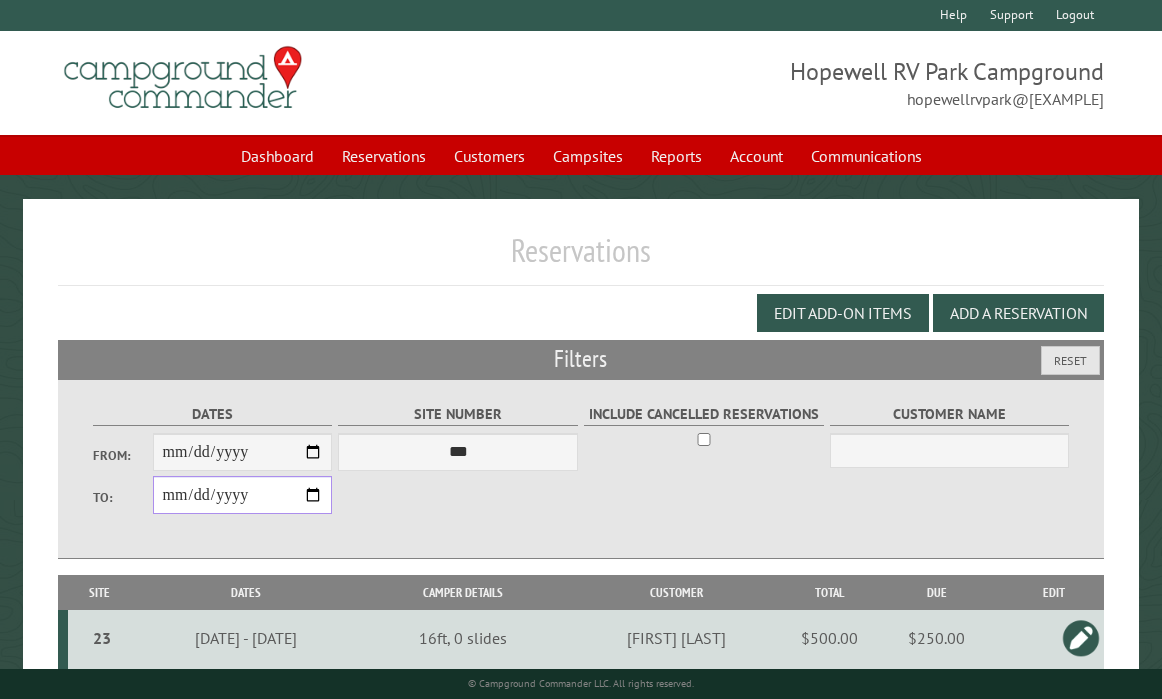 click on "**********" at bounding box center [243, 495] 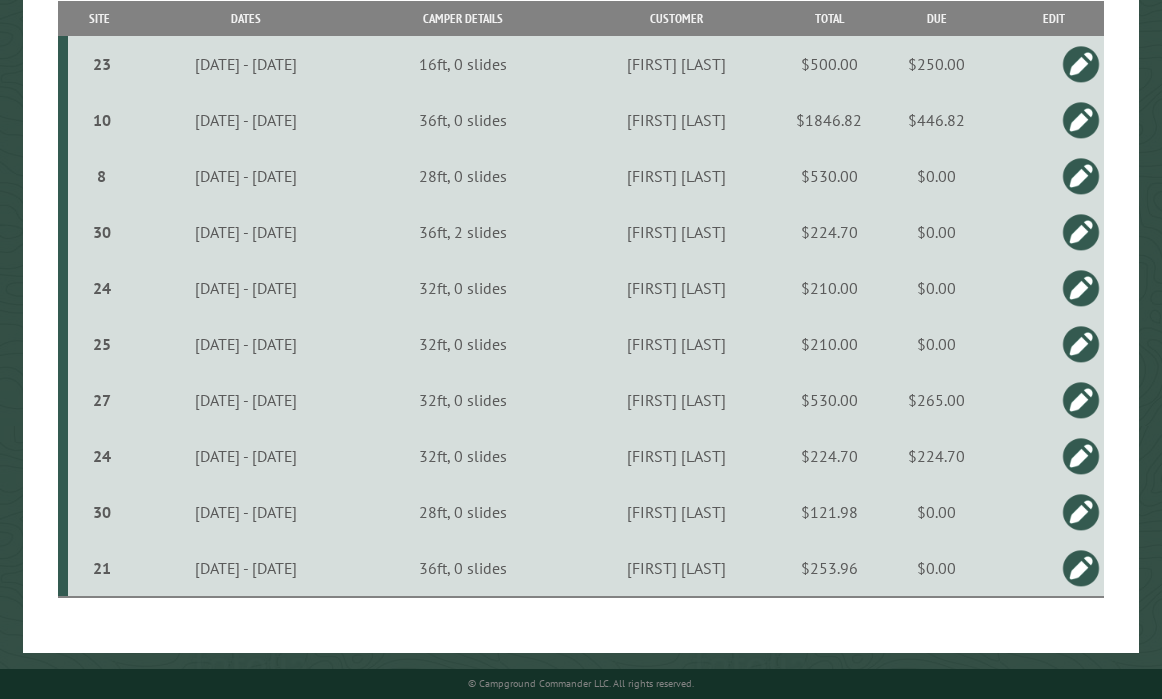 scroll, scrollTop: 576, scrollLeft: 0, axis: vertical 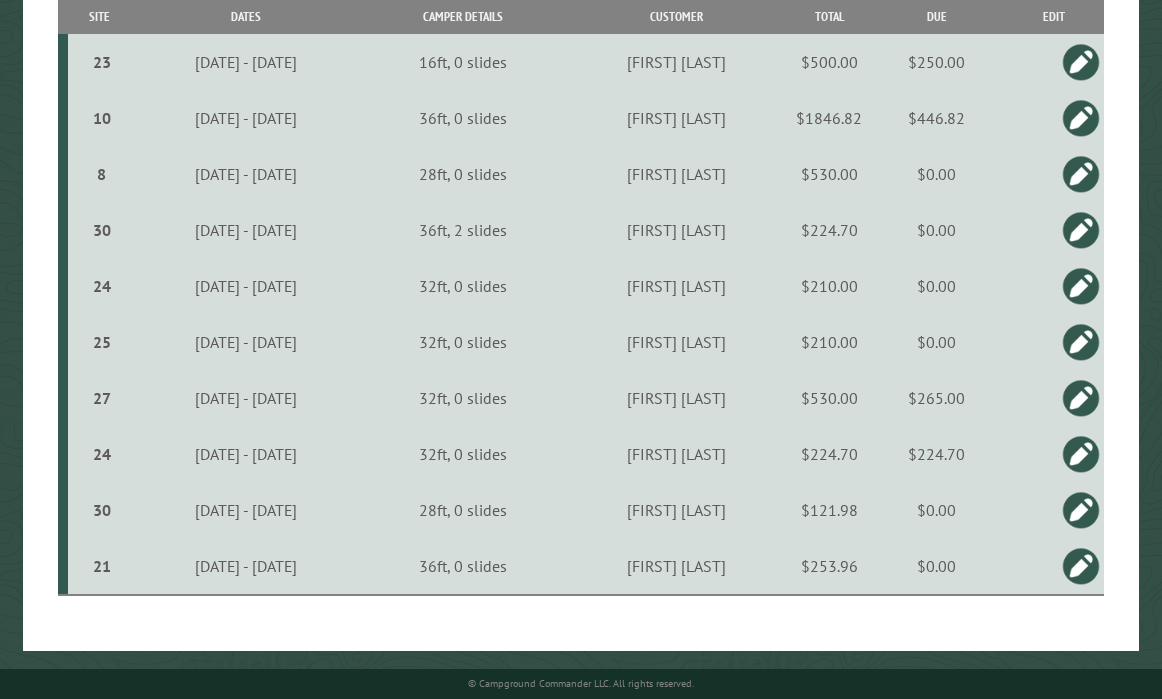 click at bounding box center [1081, 286] 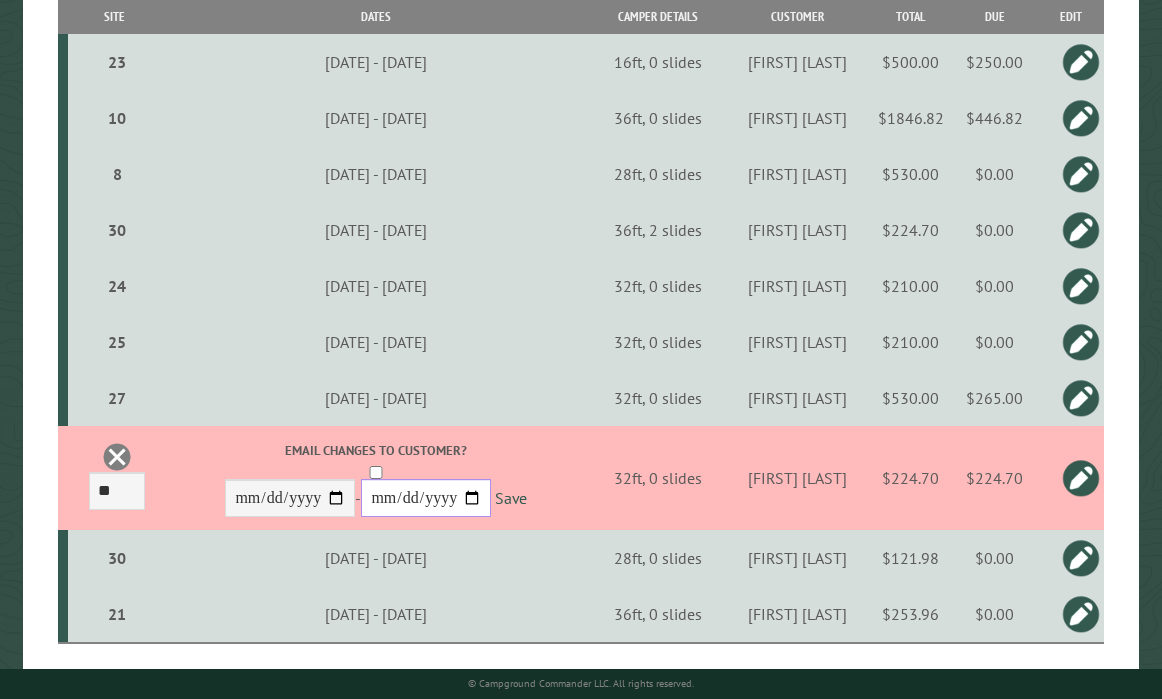 click on "**********" at bounding box center (0, 0) 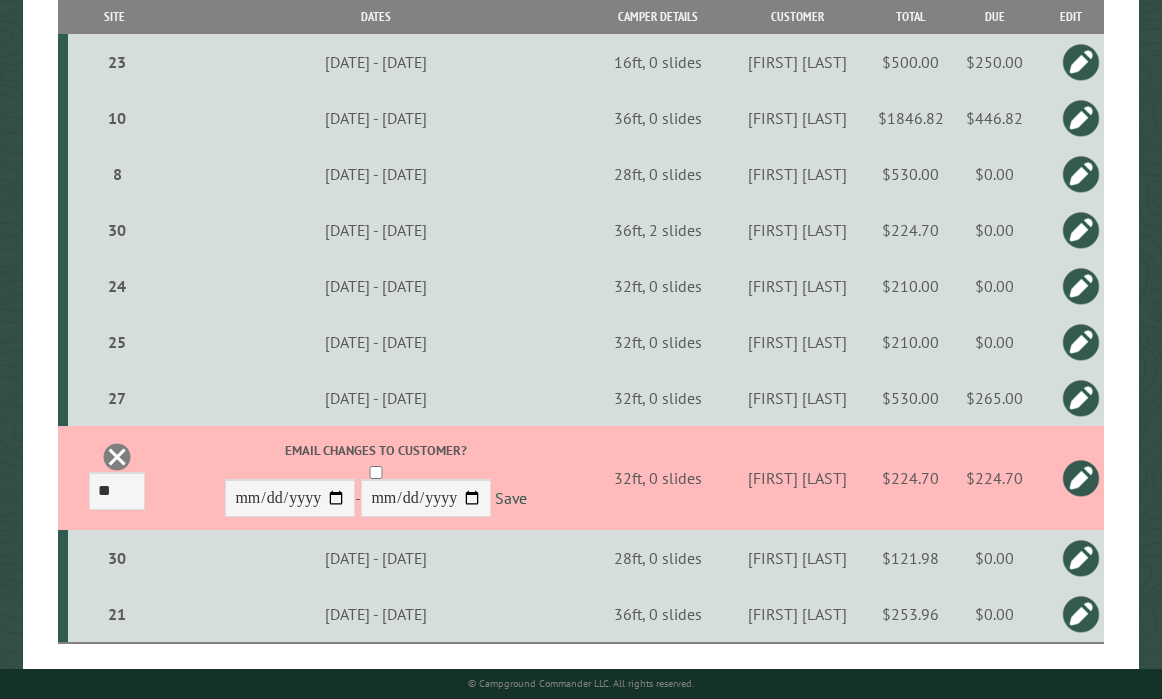 click at bounding box center (1081, 286) 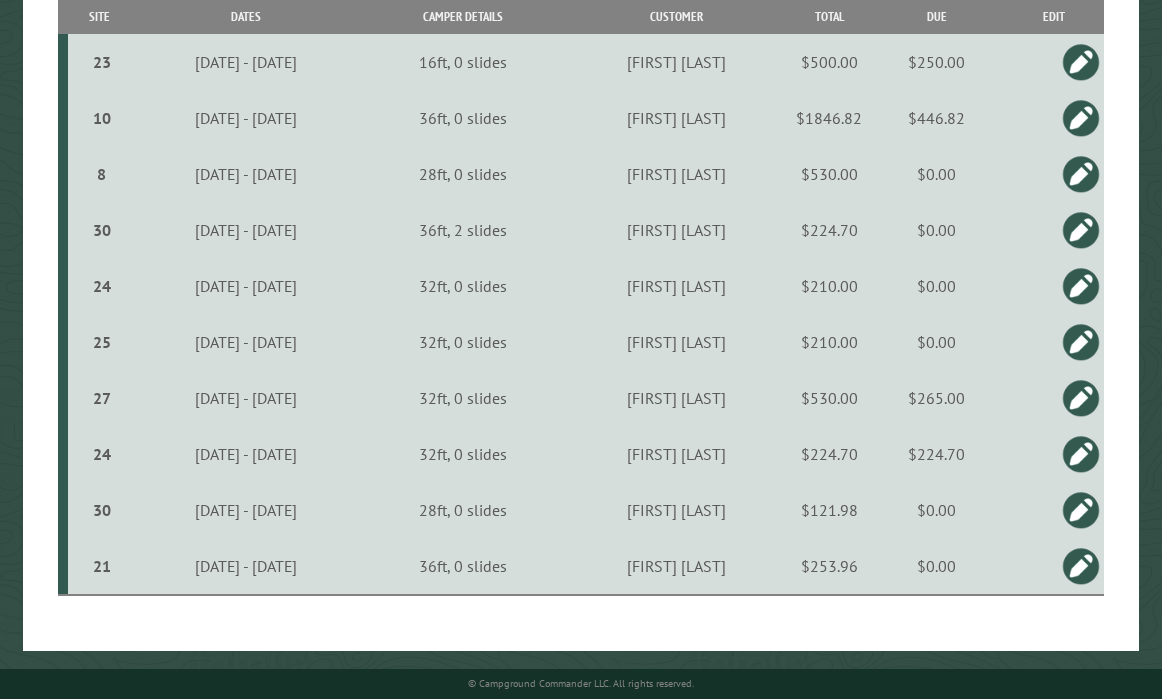 click at bounding box center [1081, 286] 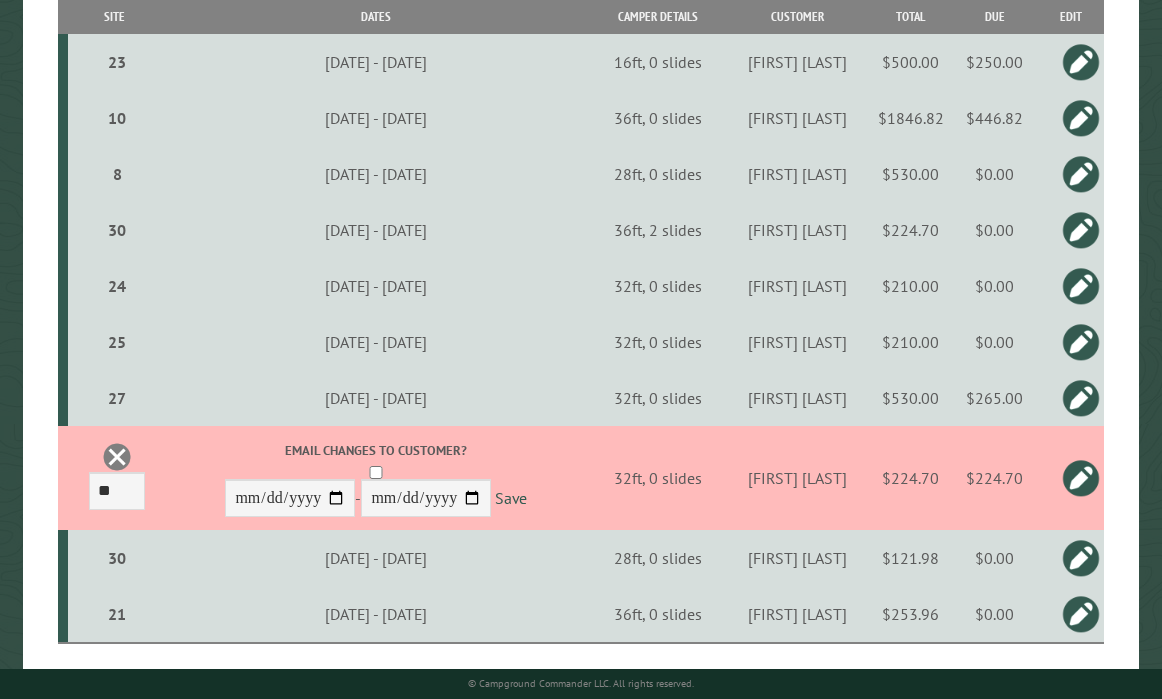 click at bounding box center [0, 0] 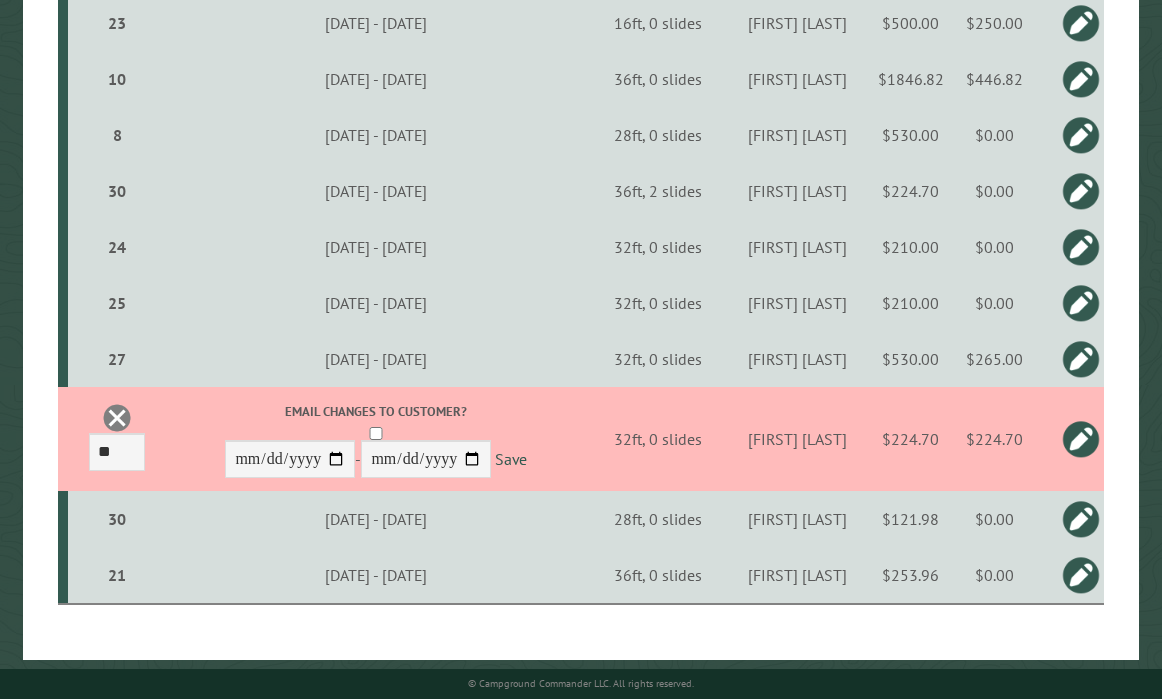 scroll, scrollTop: 630, scrollLeft: 0, axis: vertical 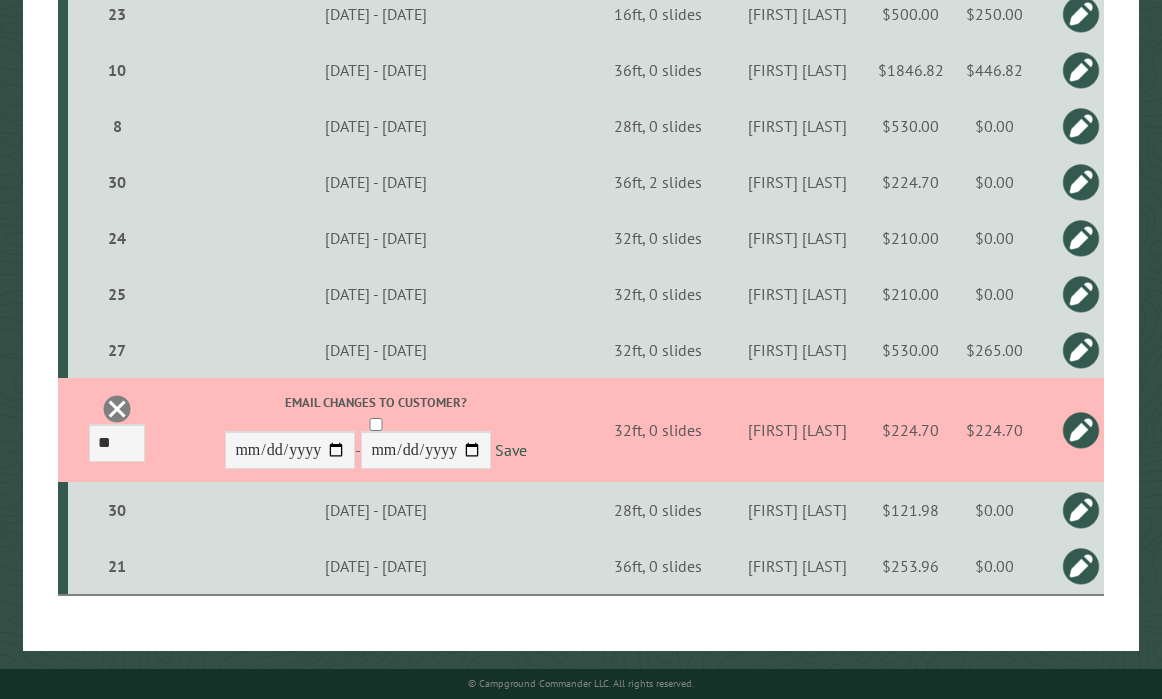click at bounding box center [0, 0] 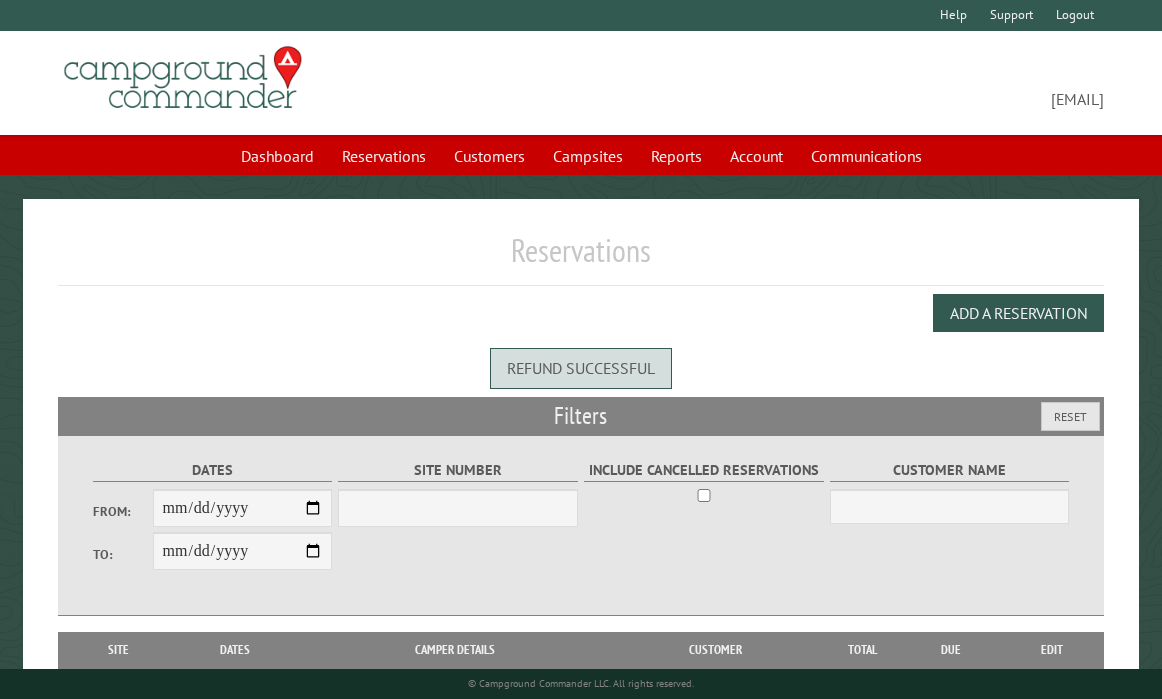 scroll, scrollTop: 0, scrollLeft: 0, axis: both 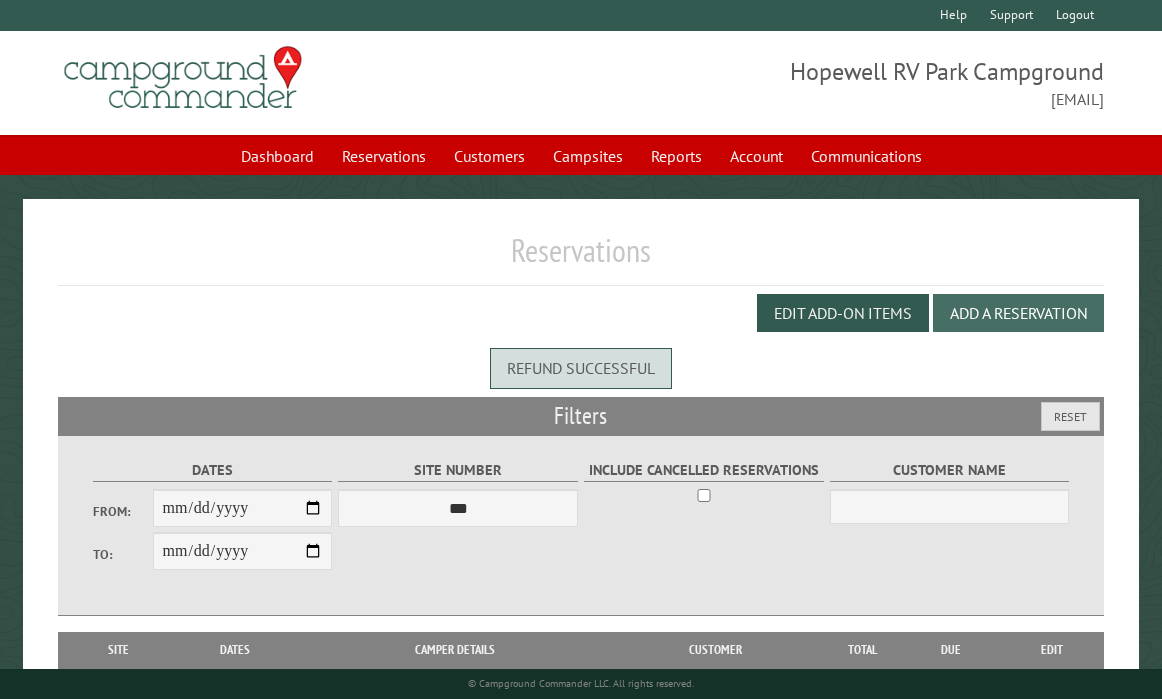 click on "Add a Reservation" at bounding box center (1018, 313) 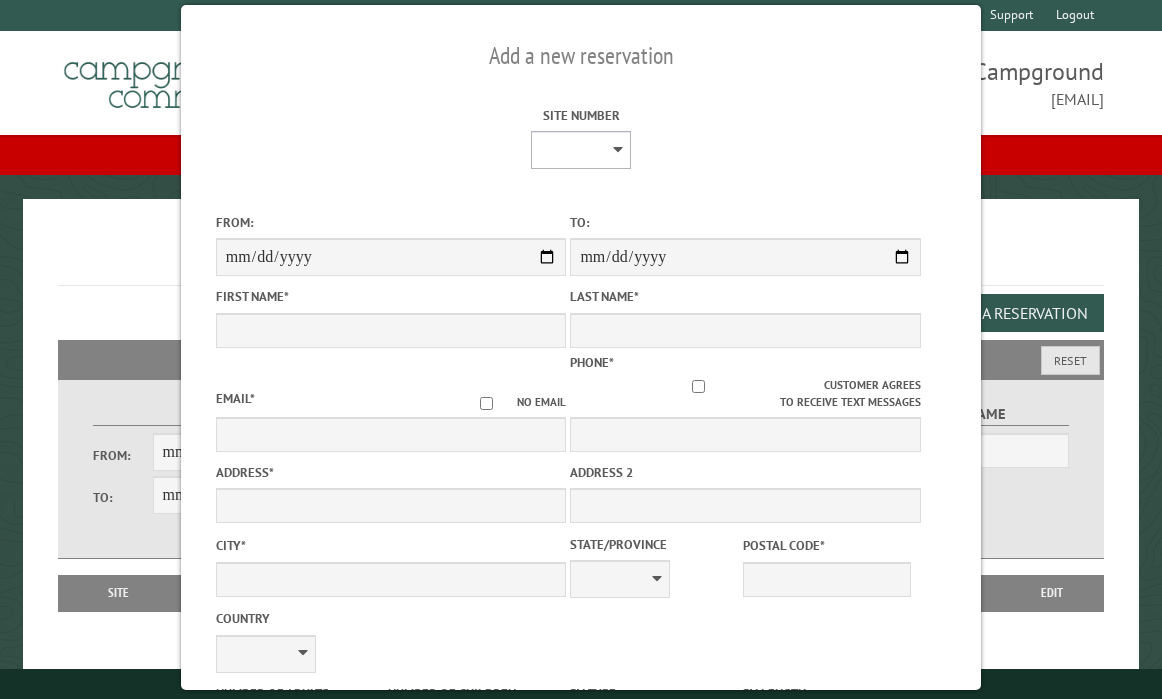 click on "* * * * * * * * * ** ** ** ** ** ** ** ** ** ** ** ** ** ** ** ** ** ** ** ** ** ** ** ** ** ** ** ** ** ** **" at bounding box center (581, 150) 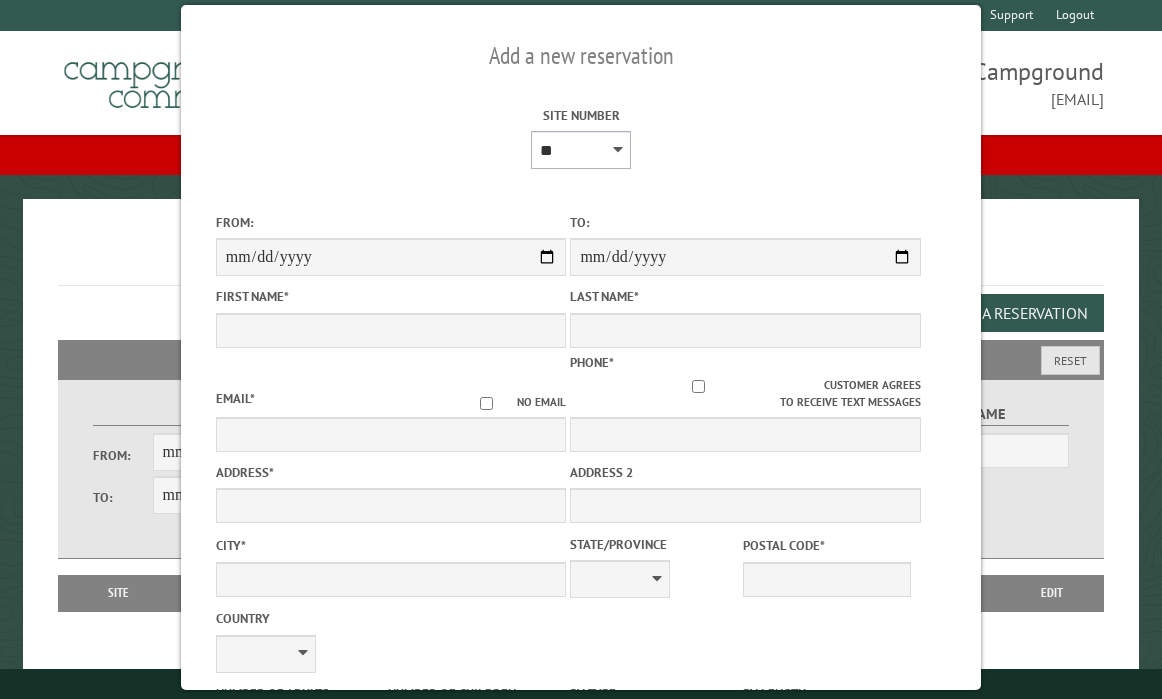 type on "****" 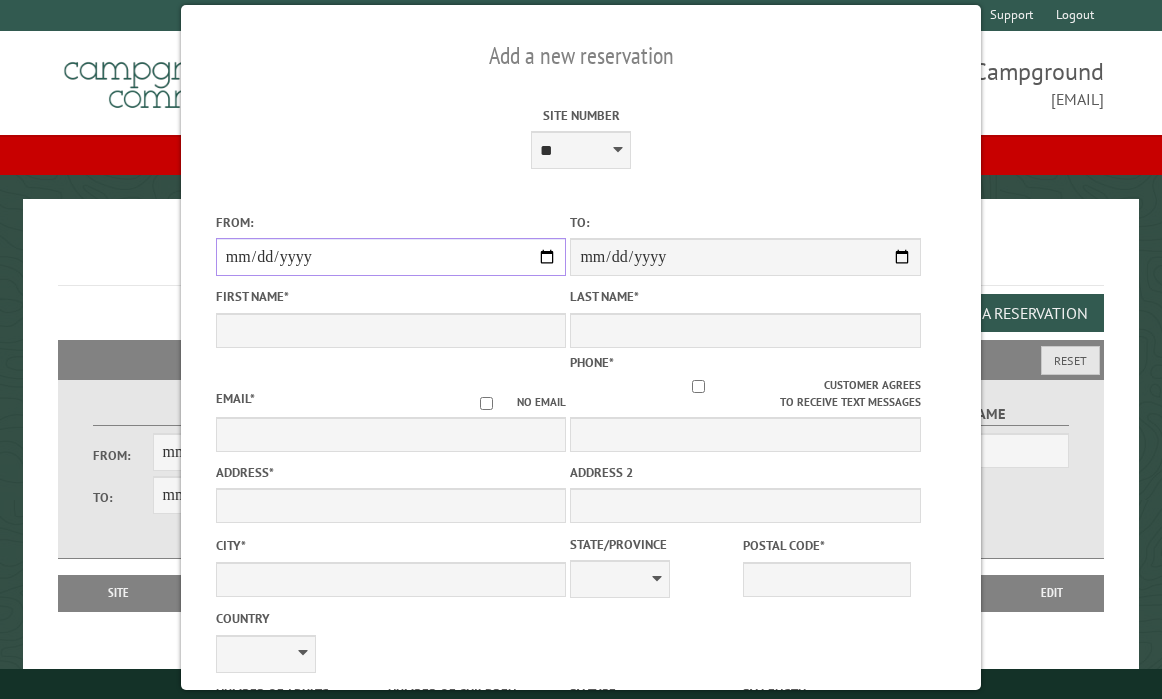 click on "From:" at bounding box center (391, 257) 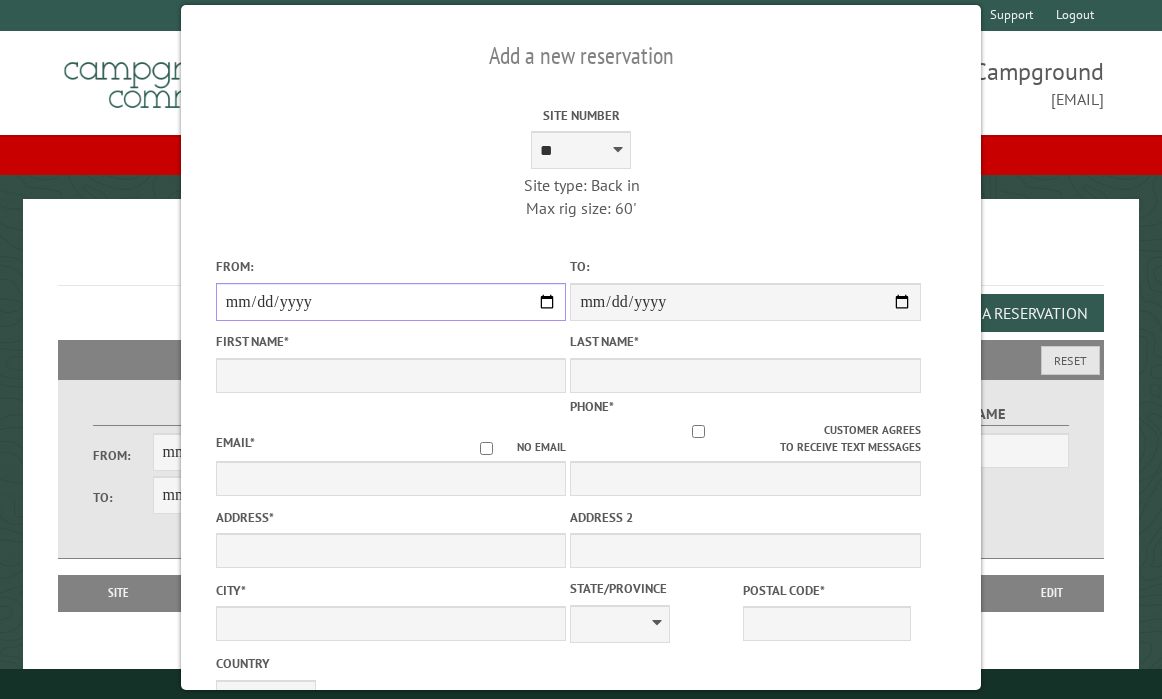 type on "*****" 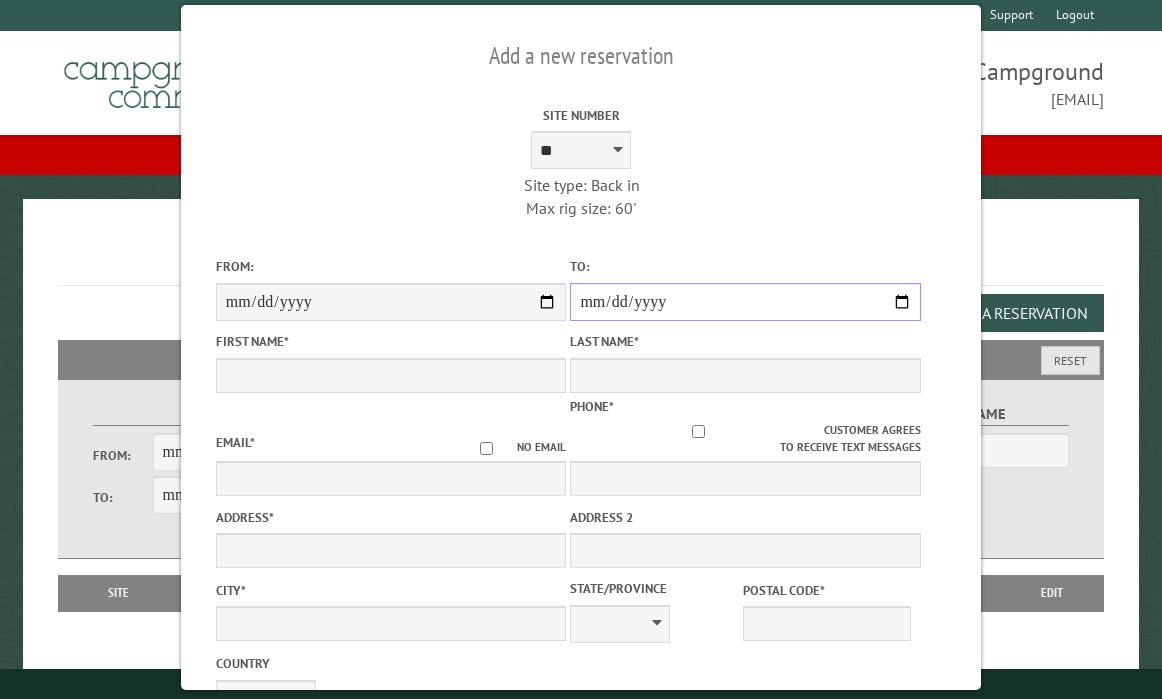 click on "**********" at bounding box center (745, 302) 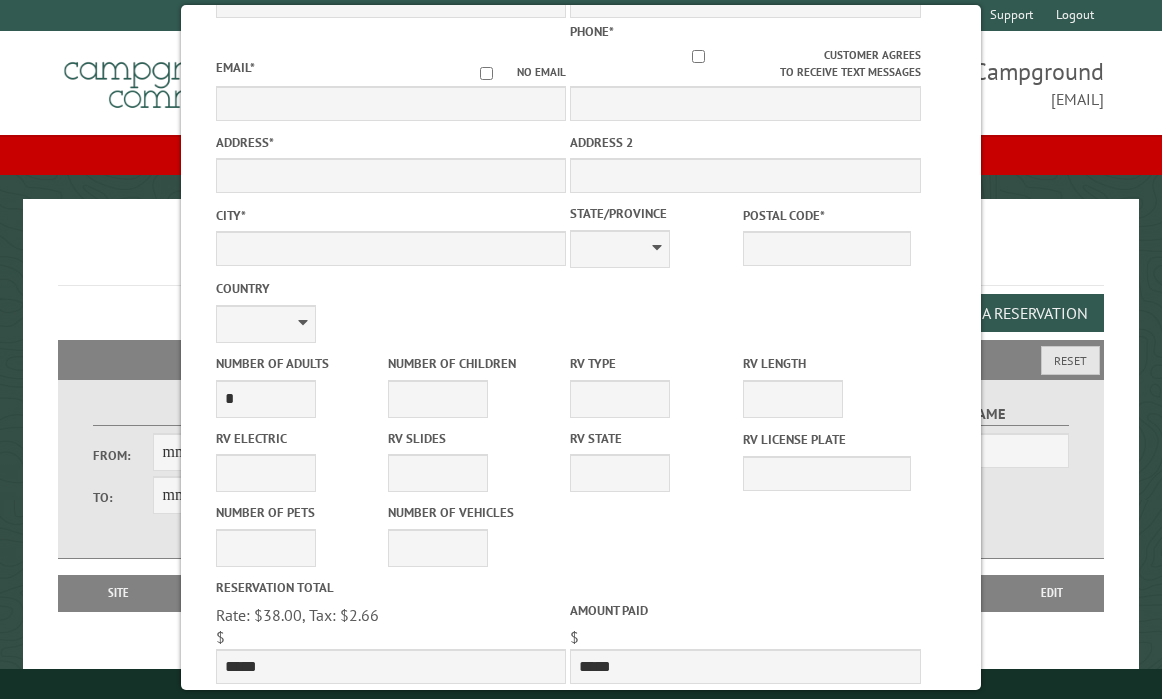 scroll, scrollTop: 107, scrollLeft: 0, axis: vertical 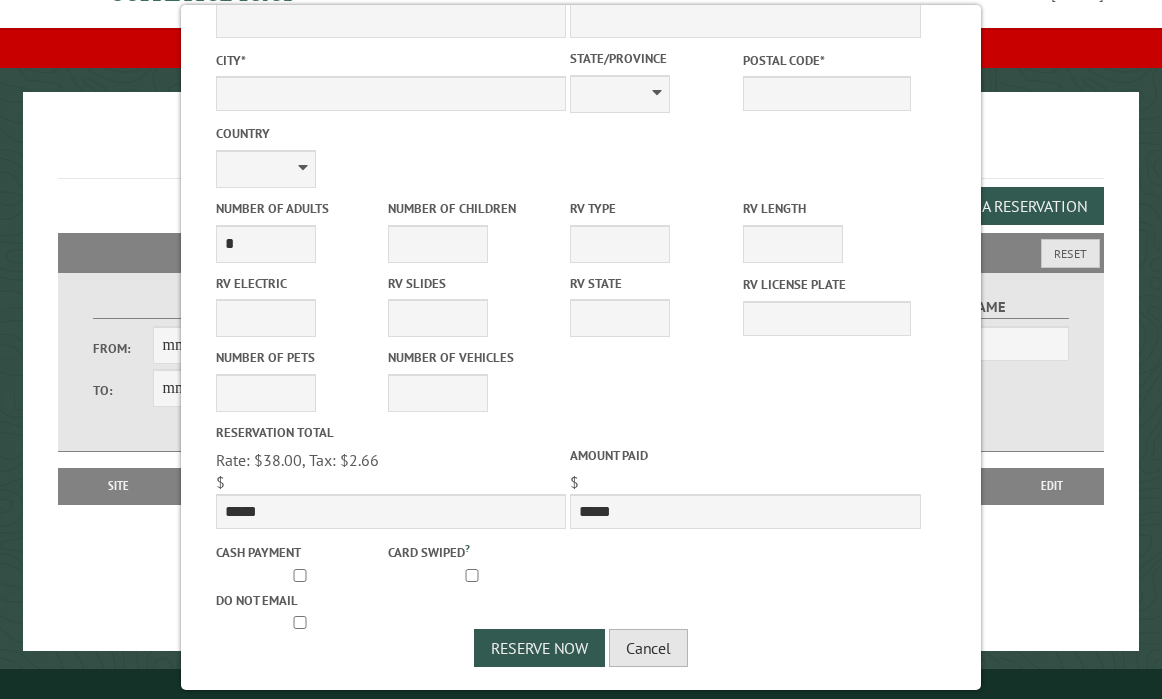 click on "Cancel" at bounding box center [648, 648] 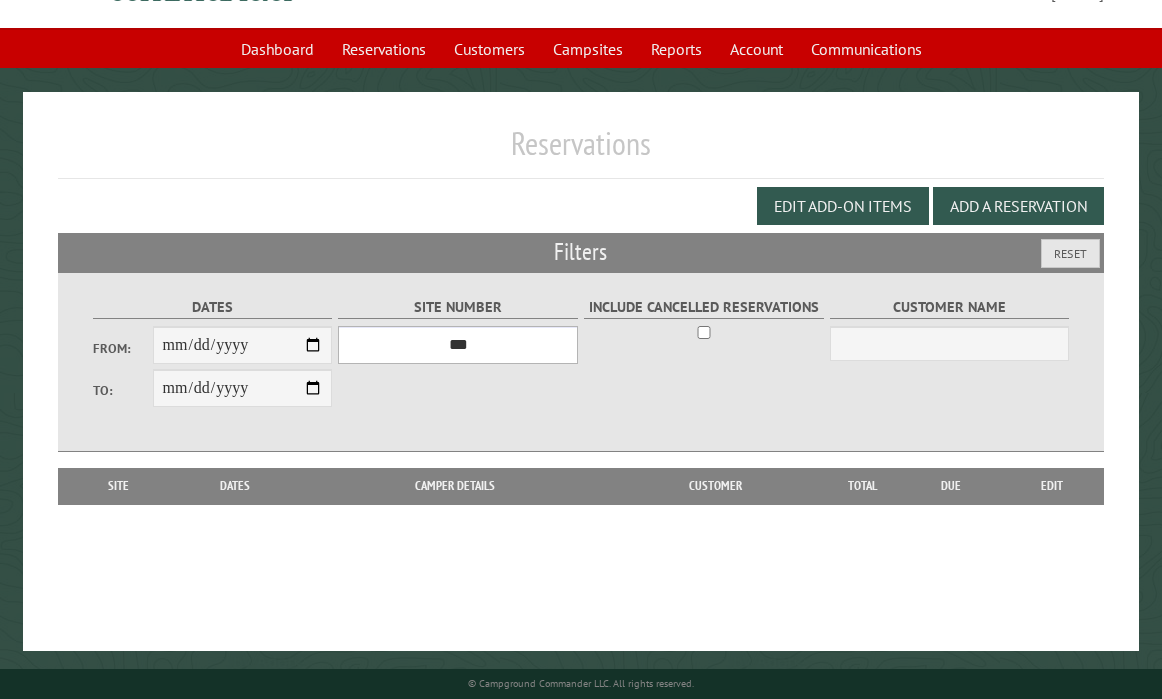 click on "*** * * * * * * * * * ** ** ** ** ** ** ** ** ** ** ** ** ** ** ** ** ** ** ** ** ** ** ** ** ** ** ** ** ** ** **" at bounding box center [457, 345] 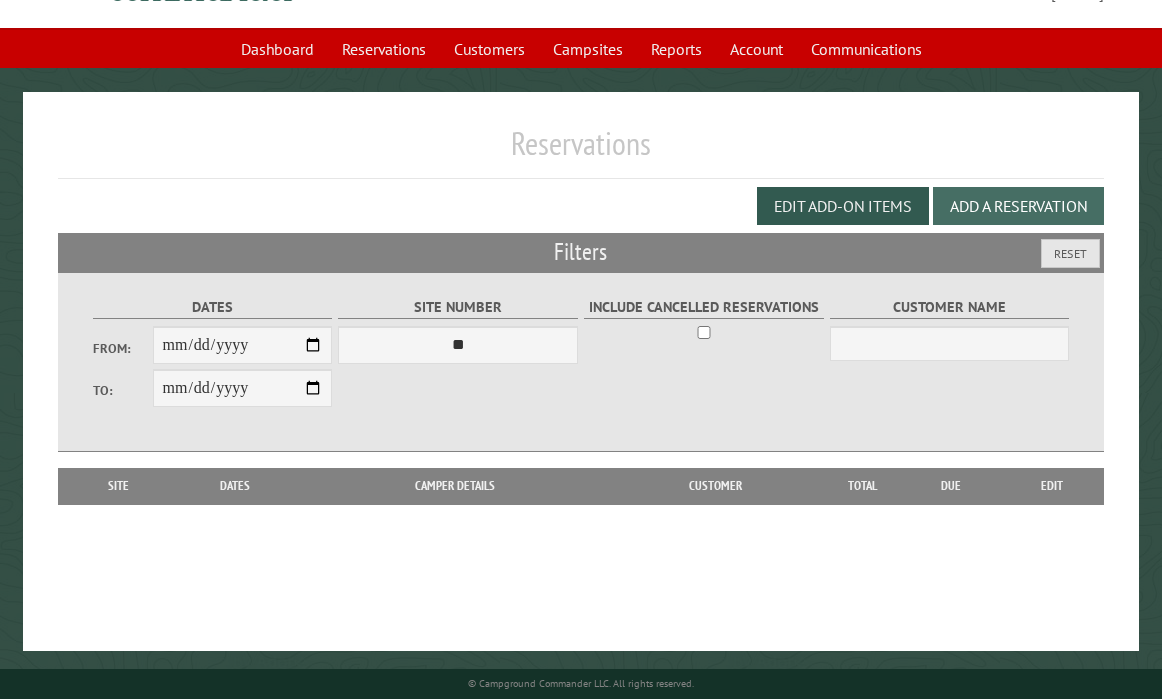 click on "Add a Reservation" at bounding box center [1018, 206] 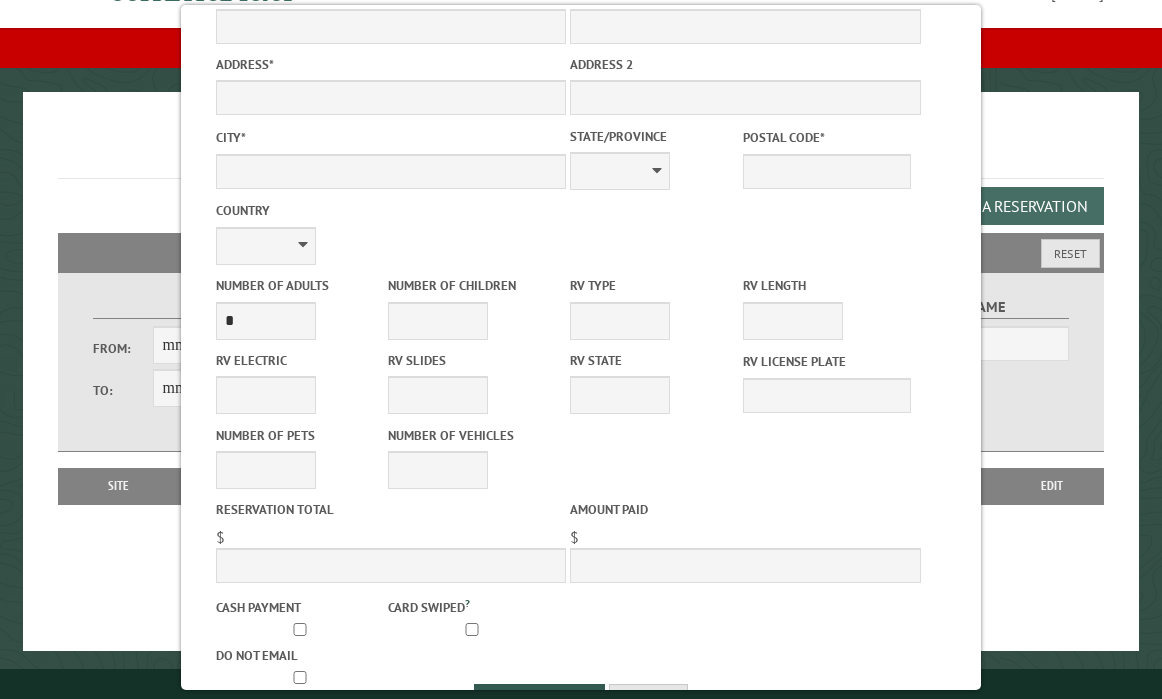 scroll, scrollTop: 244, scrollLeft: 0, axis: vertical 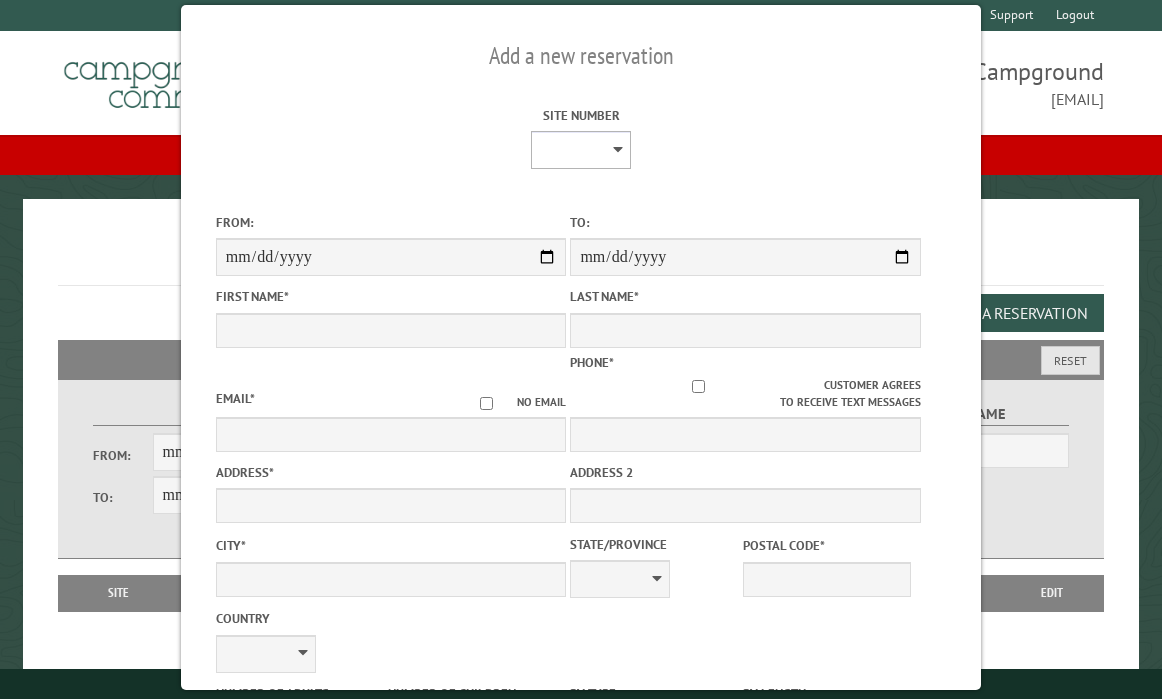 click on "* * * * * * * * * ** ** ** ** ** ** ** ** ** ** ** ** ** ** ** ** ** ** ** ** ** ** ** ** ** ** ** ** ** ** **" at bounding box center (581, 150) 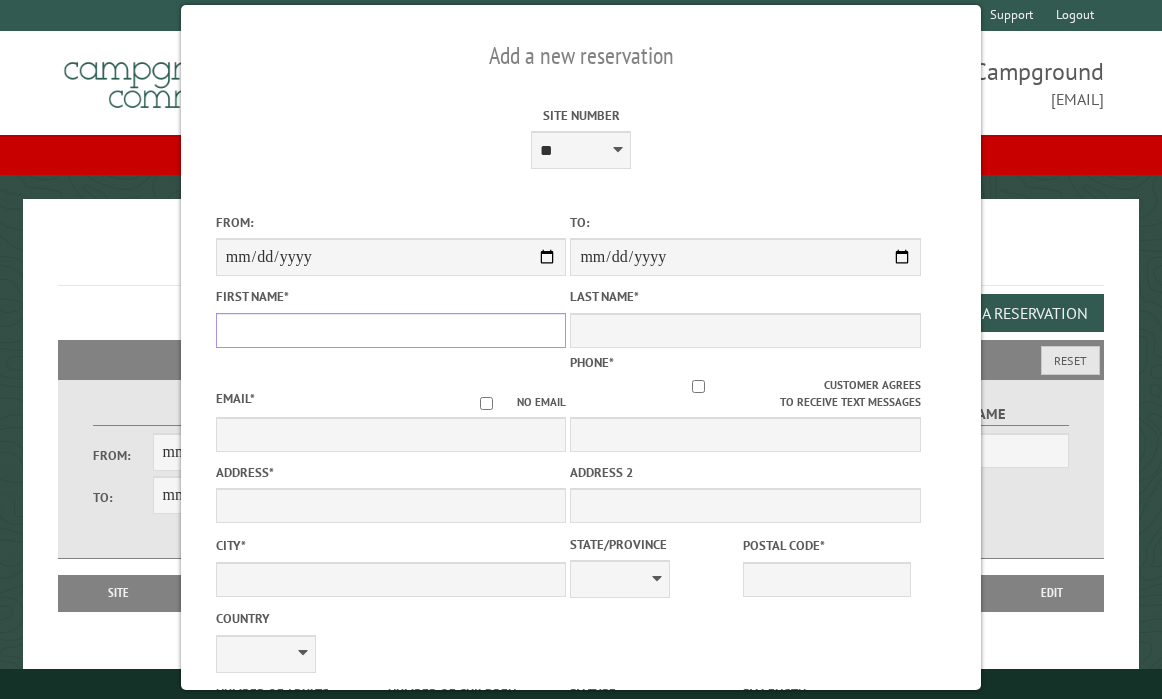 click on "First Name *" at bounding box center (391, 330) 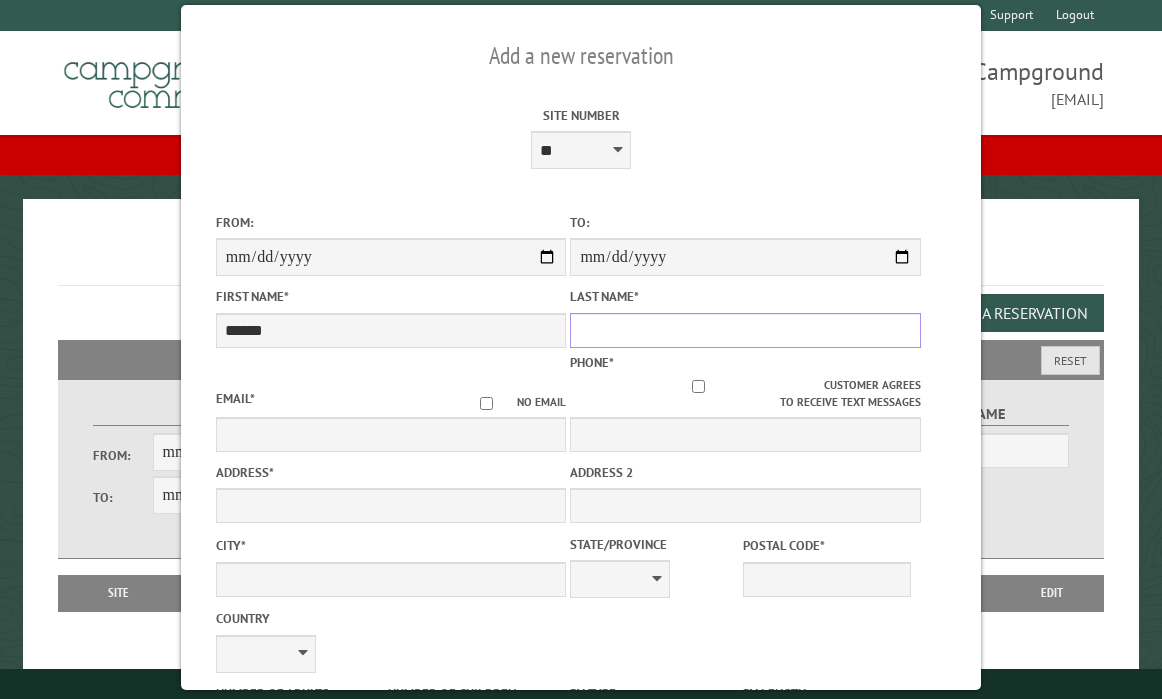 type on "*******" 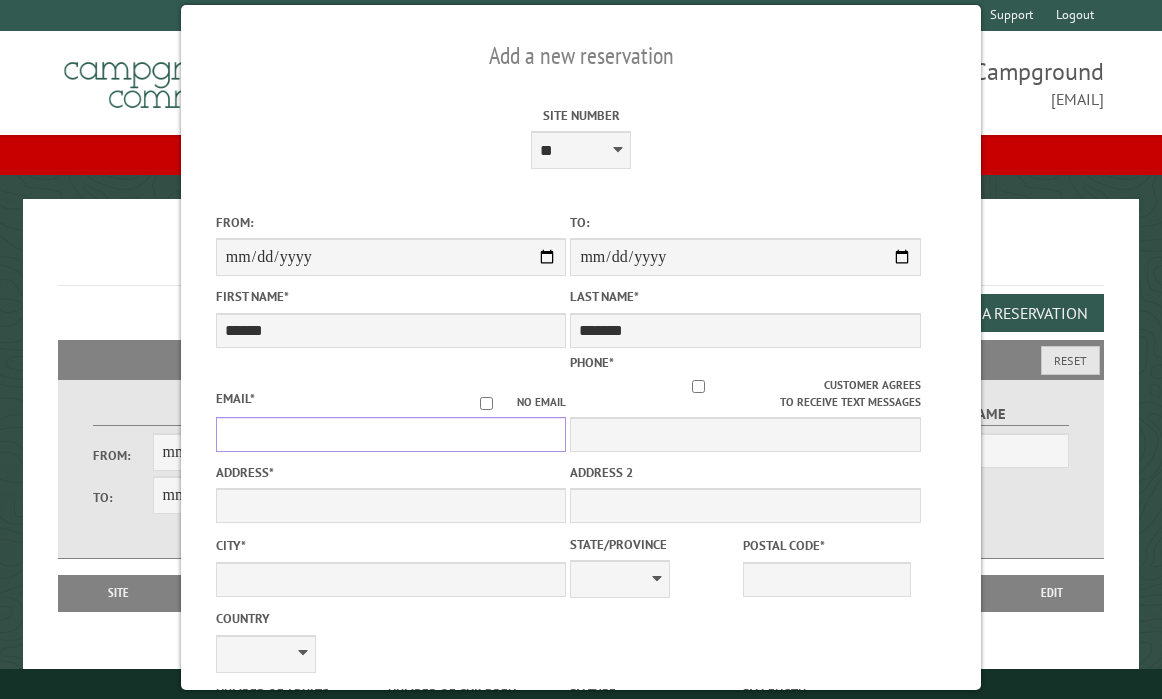 type on "**********" 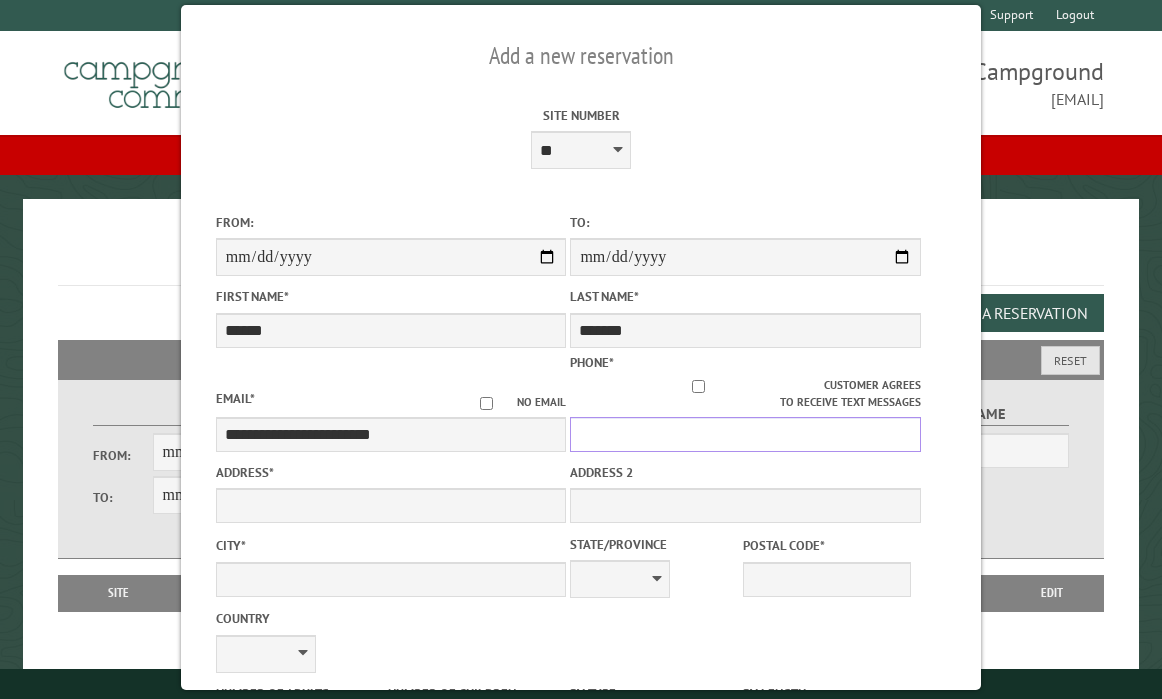 type on "**********" 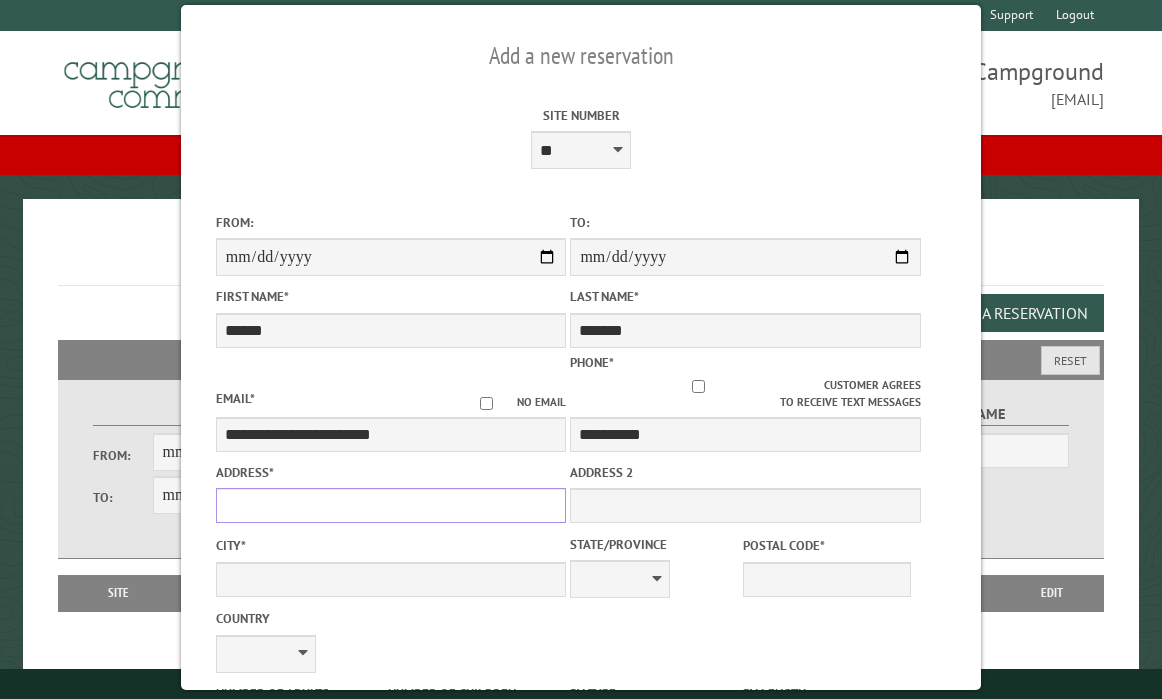 type on "**********" 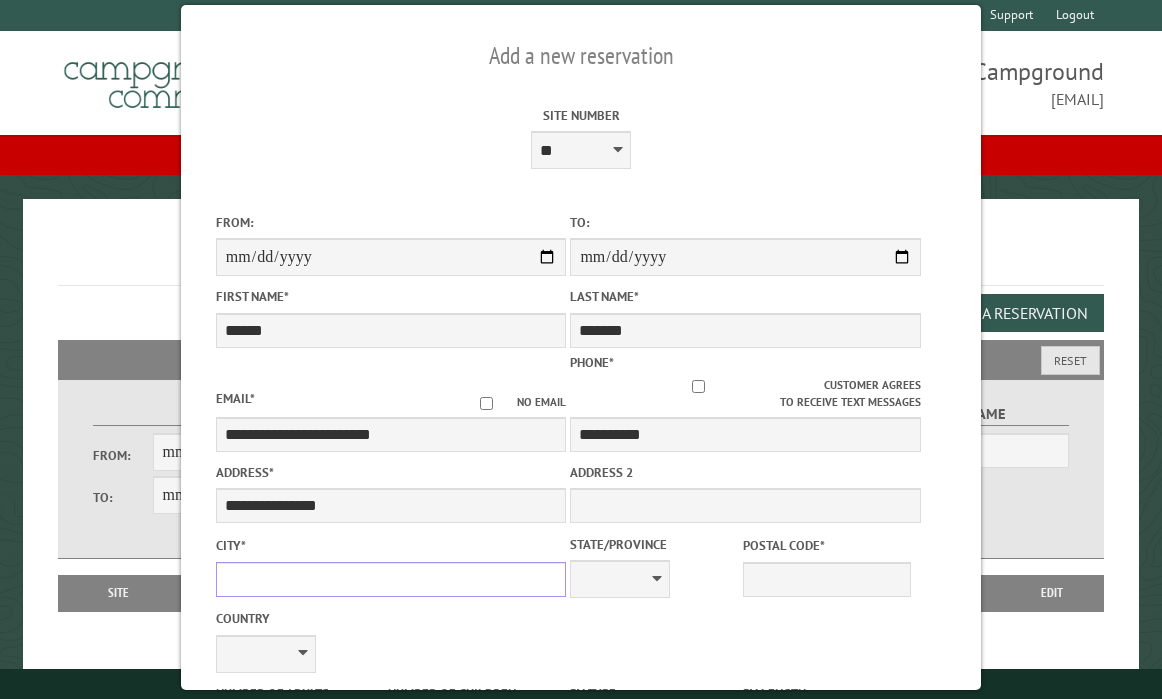 type on "**********" 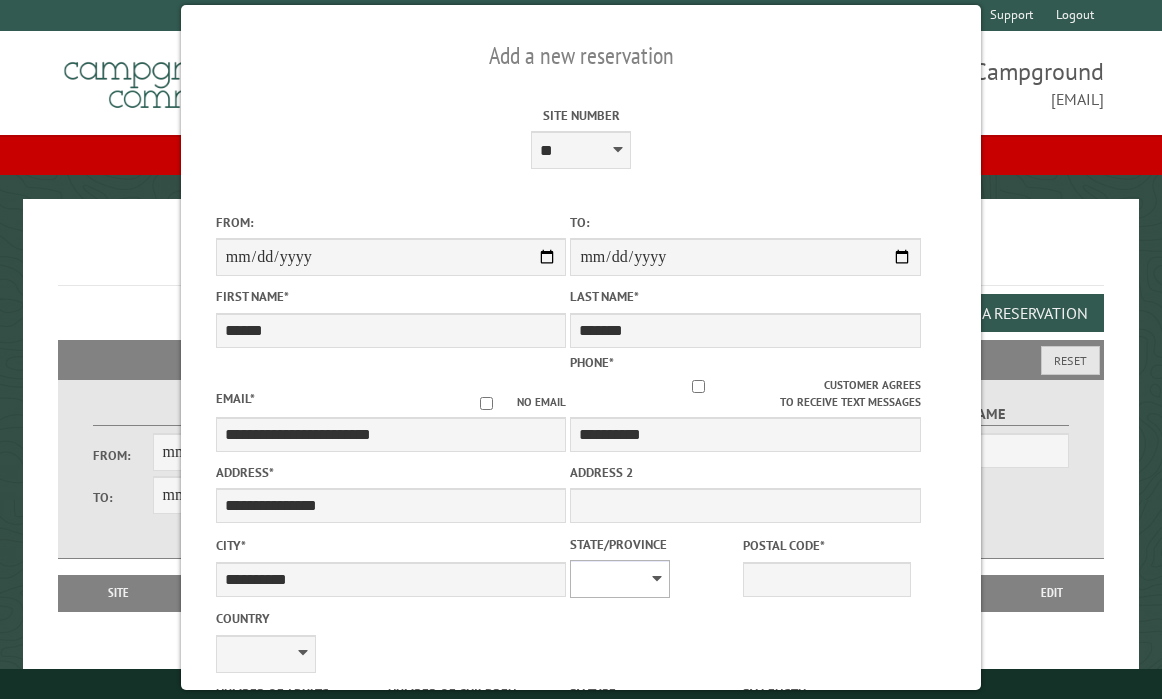 select on "**" 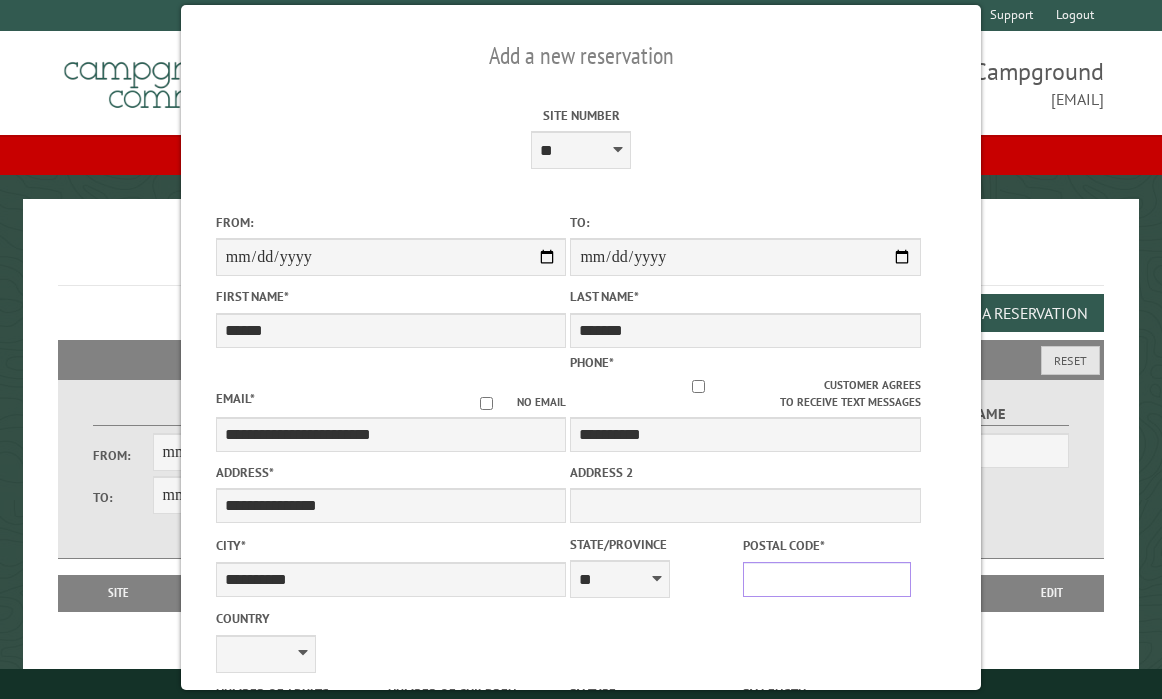 type on "*****" 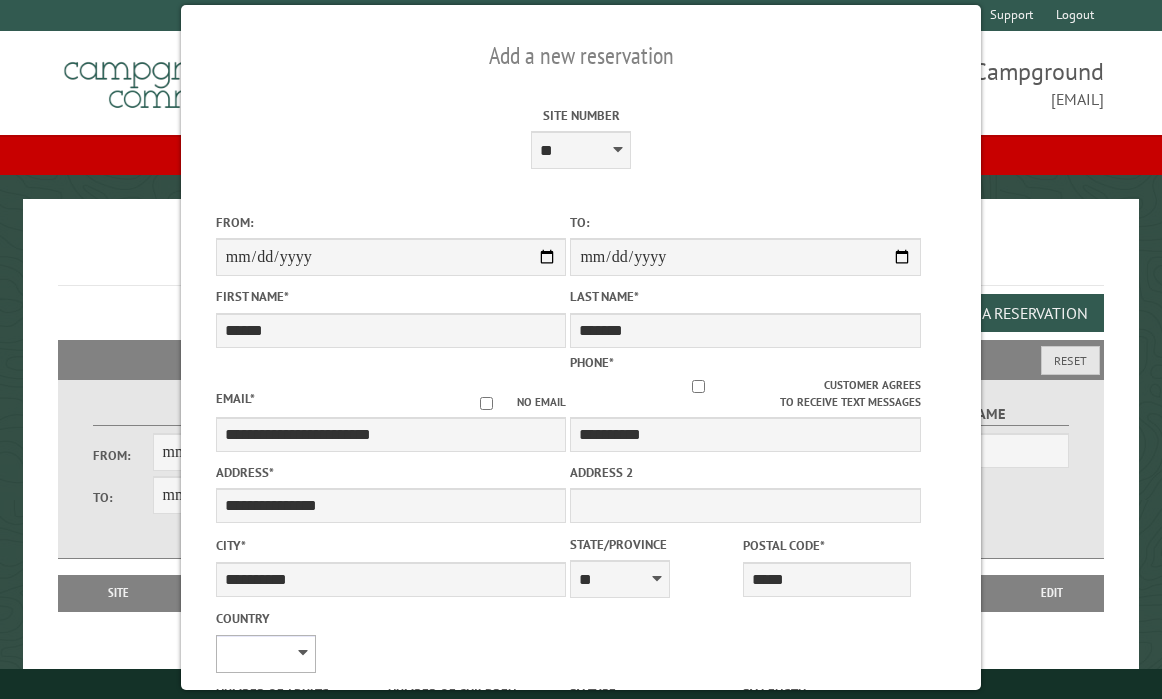 select on "**" 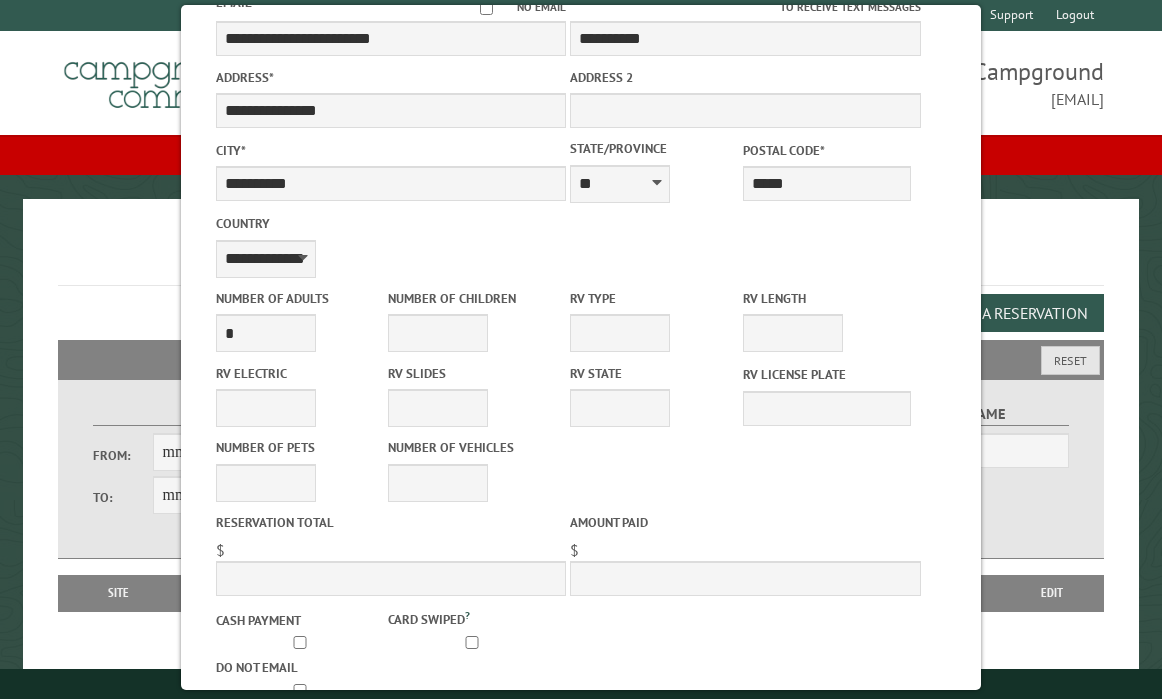 scroll, scrollTop: 556, scrollLeft: 0, axis: vertical 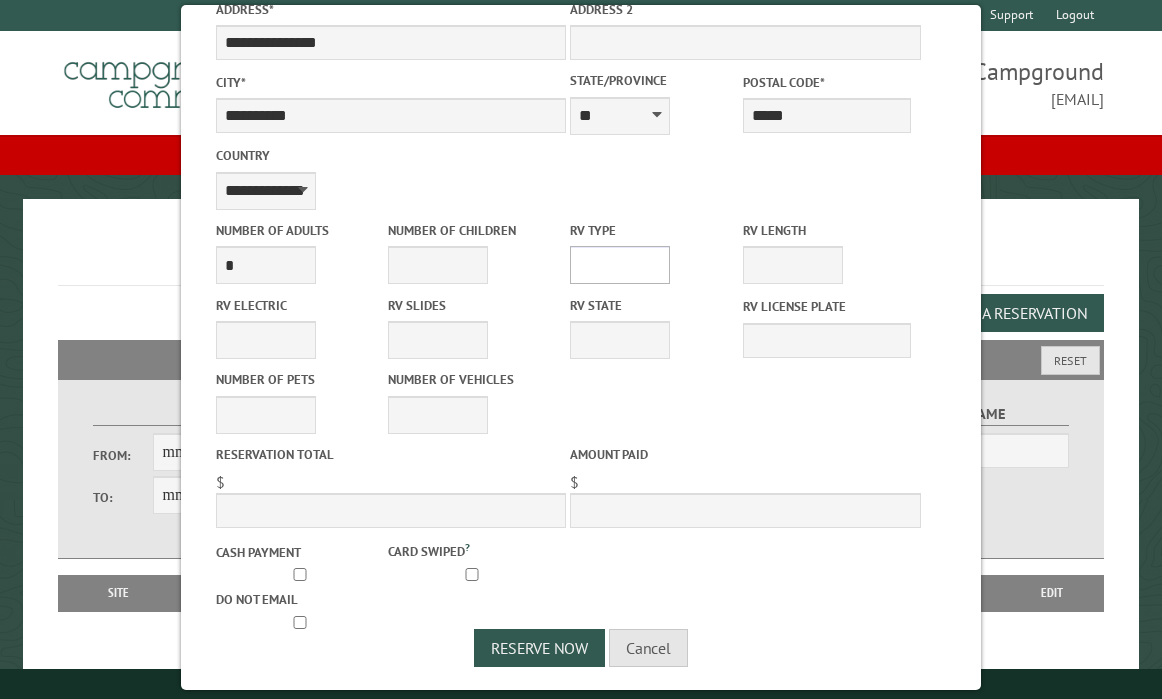 click on "**********" at bounding box center (620, 265) 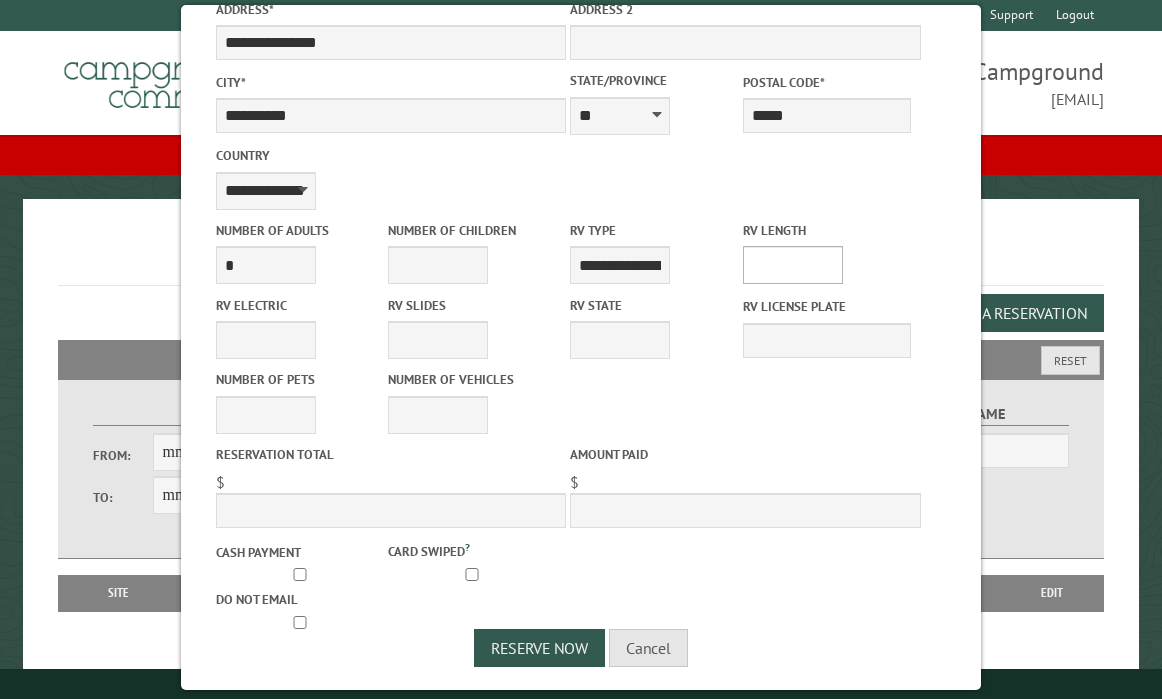 click on "* ** ** ** ** ** ** ** ** ** ** **" at bounding box center [793, 265] 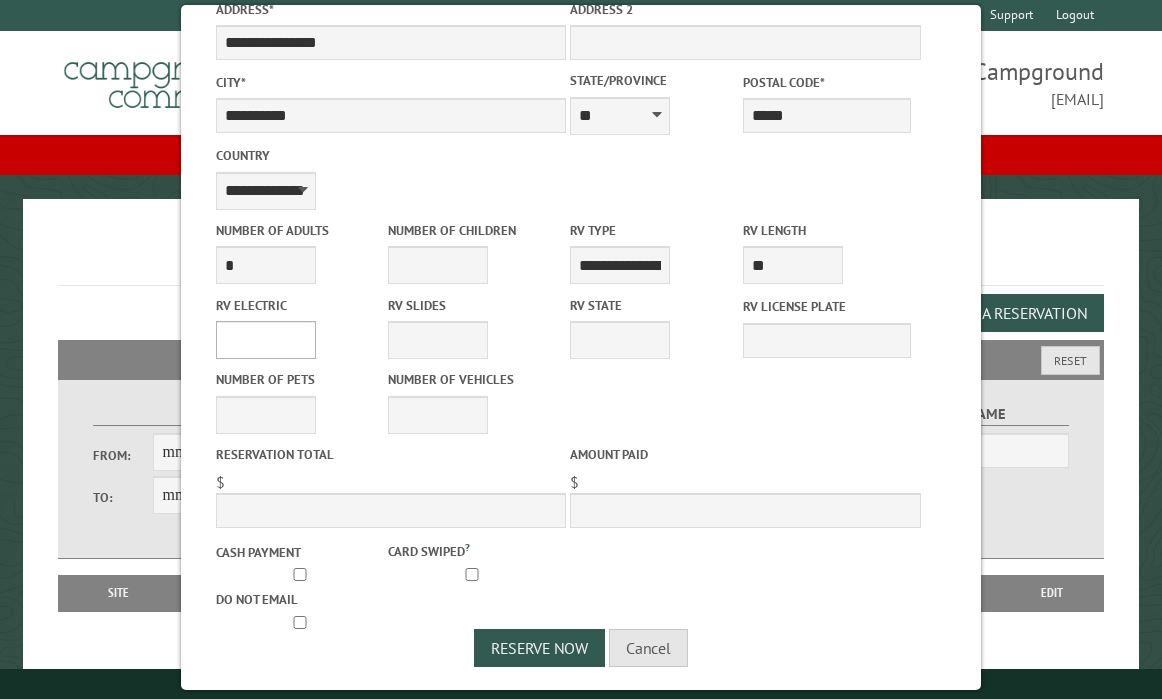 click on "**** *** *** ***" at bounding box center (266, 340) 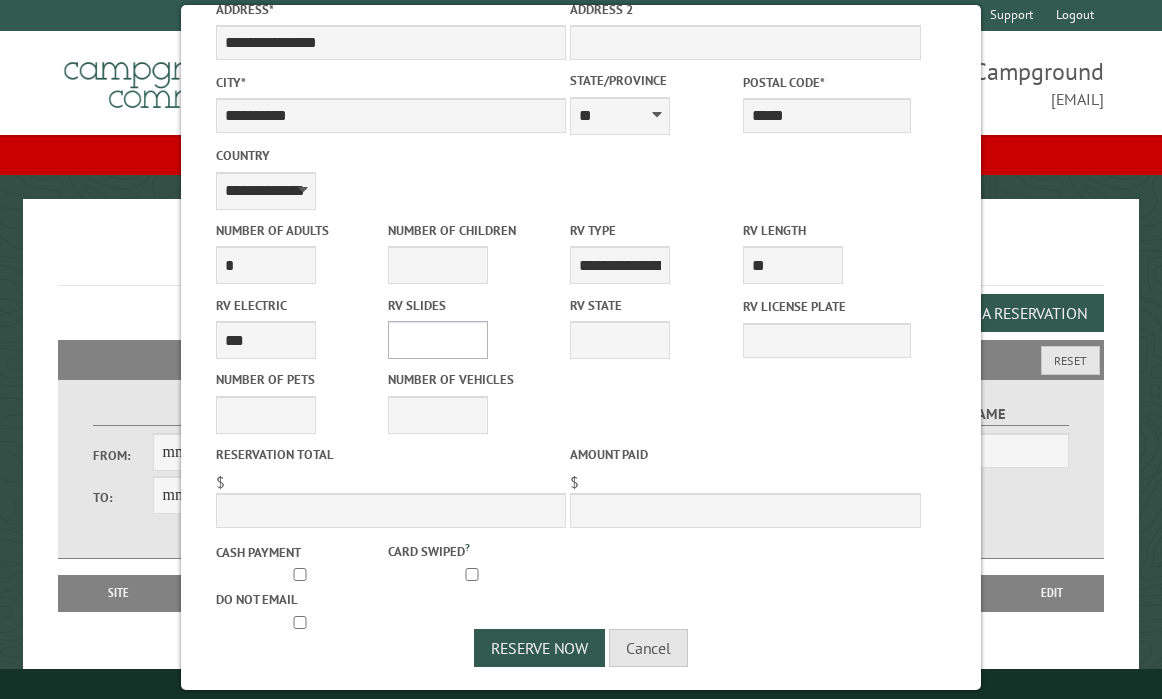 click on "* * * * * * * * * * **" at bounding box center (438, 340) 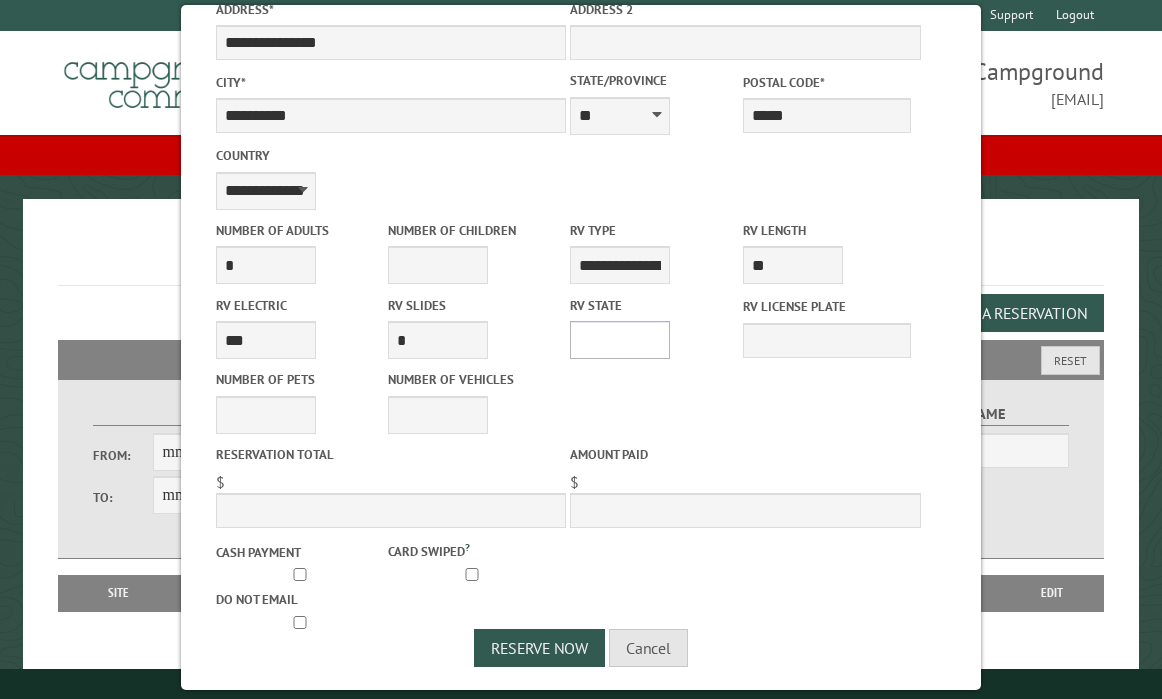 click on "** ** ** ** ** ** ** ** ** ** ** ** ** ** ** ** ** ** ** ** ** ** ** ** ** ** ** ** ** ** ** ** ** ** ** ** ** ** ** ** ** ** ** ** ** ** ** ** ** ** ** ** ** ** ** ** ** ** ** ** ** ** ** **" at bounding box center (620, 340) 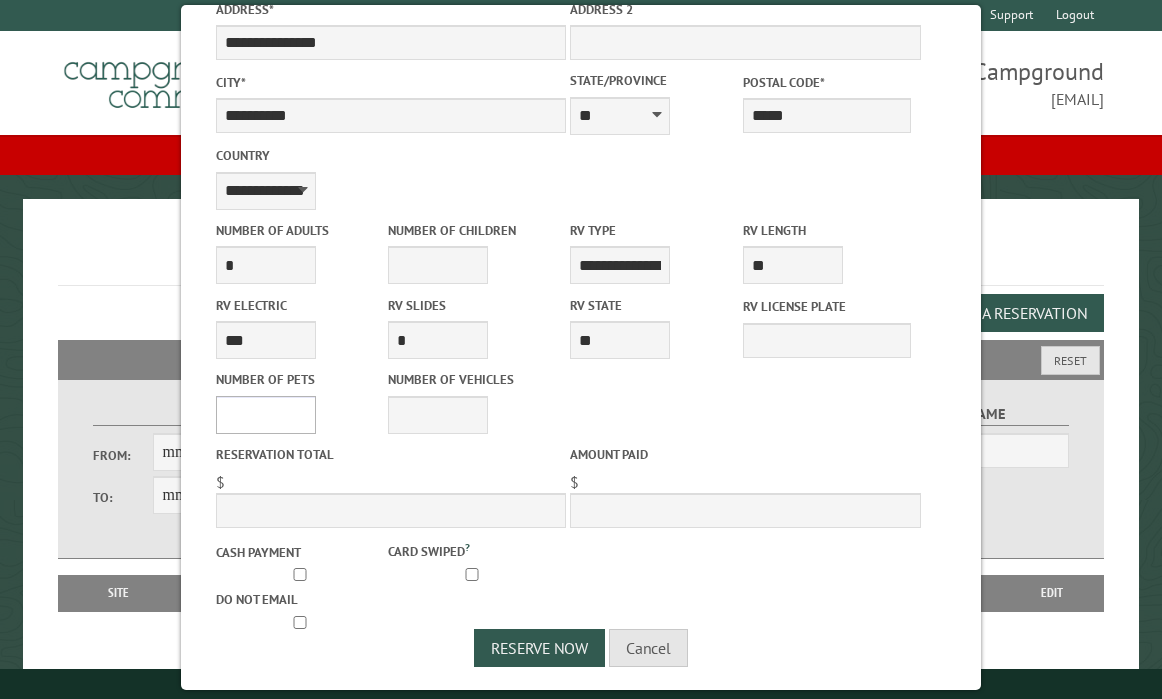 click on "* * * * * * * * * * **" at bounding box center (266, 415) 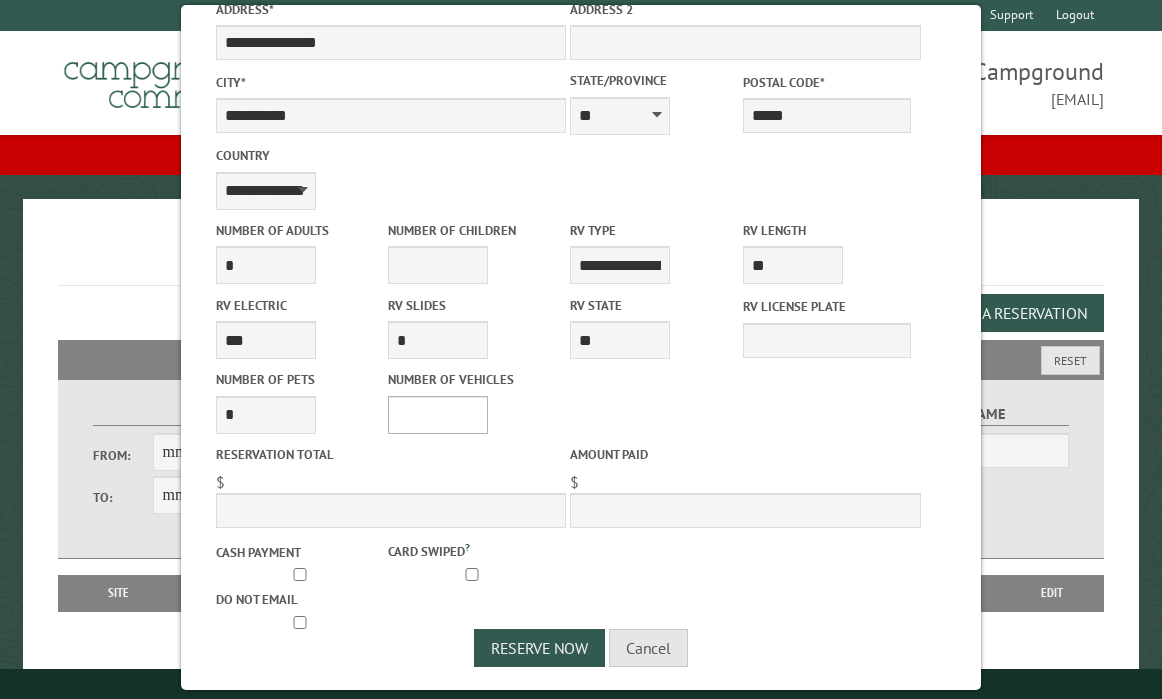 click on "* * * * * * * * * * **" at bounding box center [438, 415] 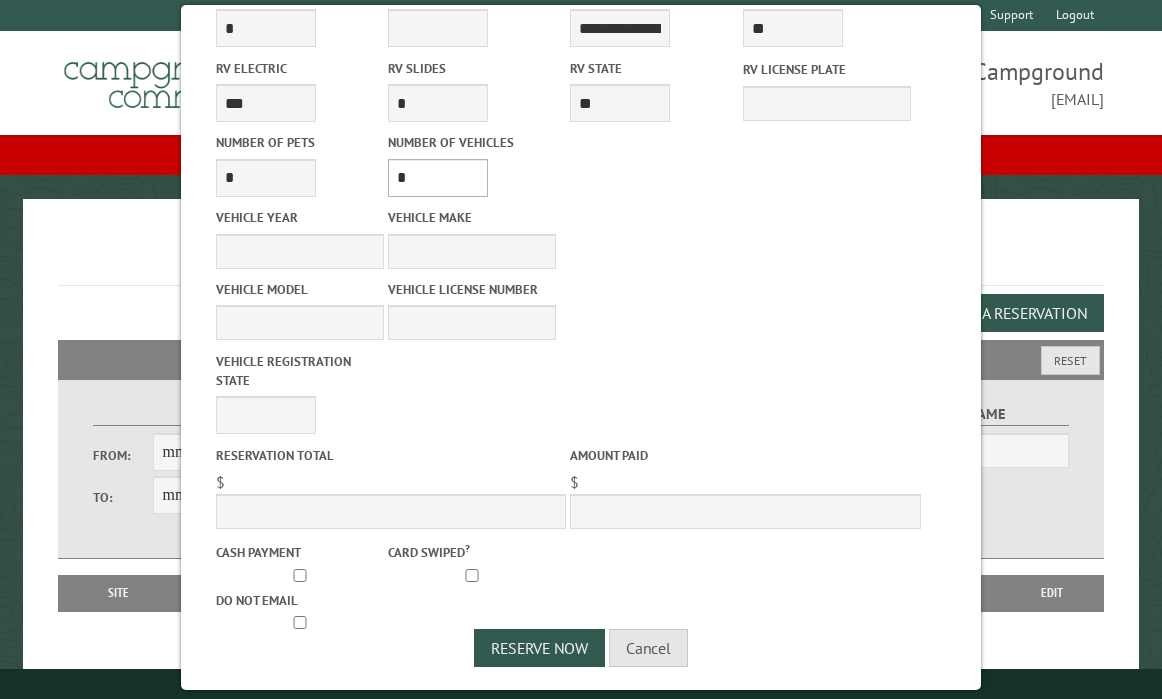 scroll, scrollTop: 798, scrollLeft: 0, axis: vertical 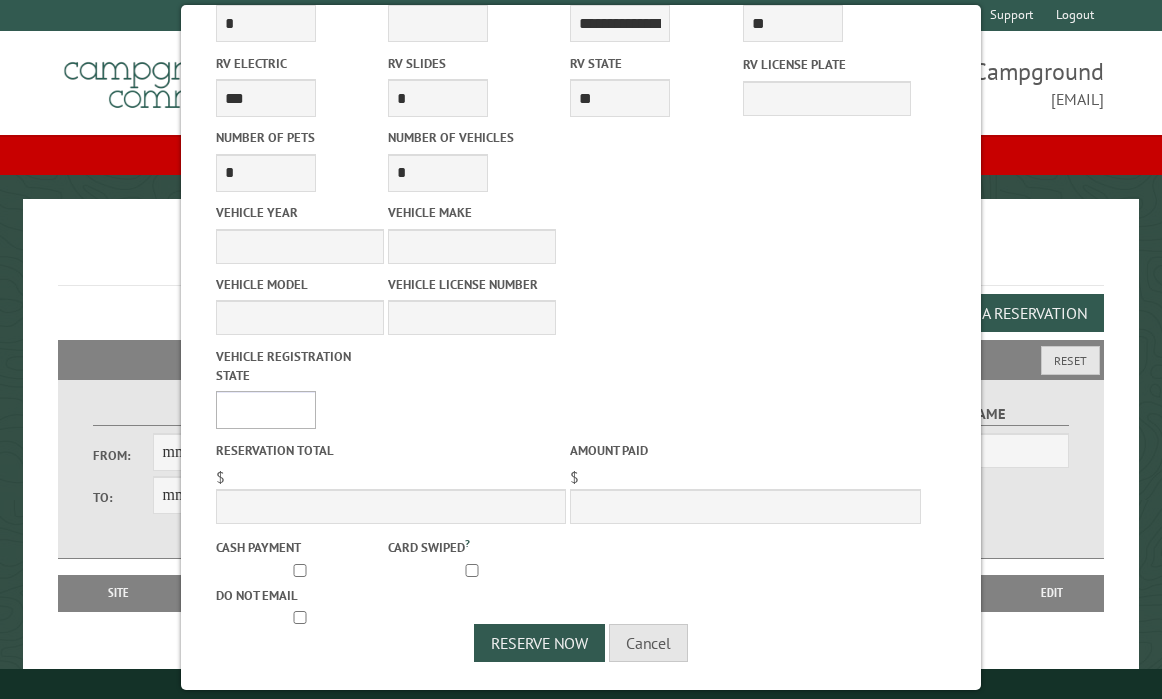 click on "** ** ** ** ** ** ** ** ** ** ** ** ** ** ** ** ** ** ** ** ** ** ** ** ** ** ** ** ** ** ** ** ** ** ** ** ** ** ** ** ** ** ** ** ** ** ** ** ** ** ** ** ** ** ** ** ** ** ** ** ** ** ** **" at bounding box center (266, 410) 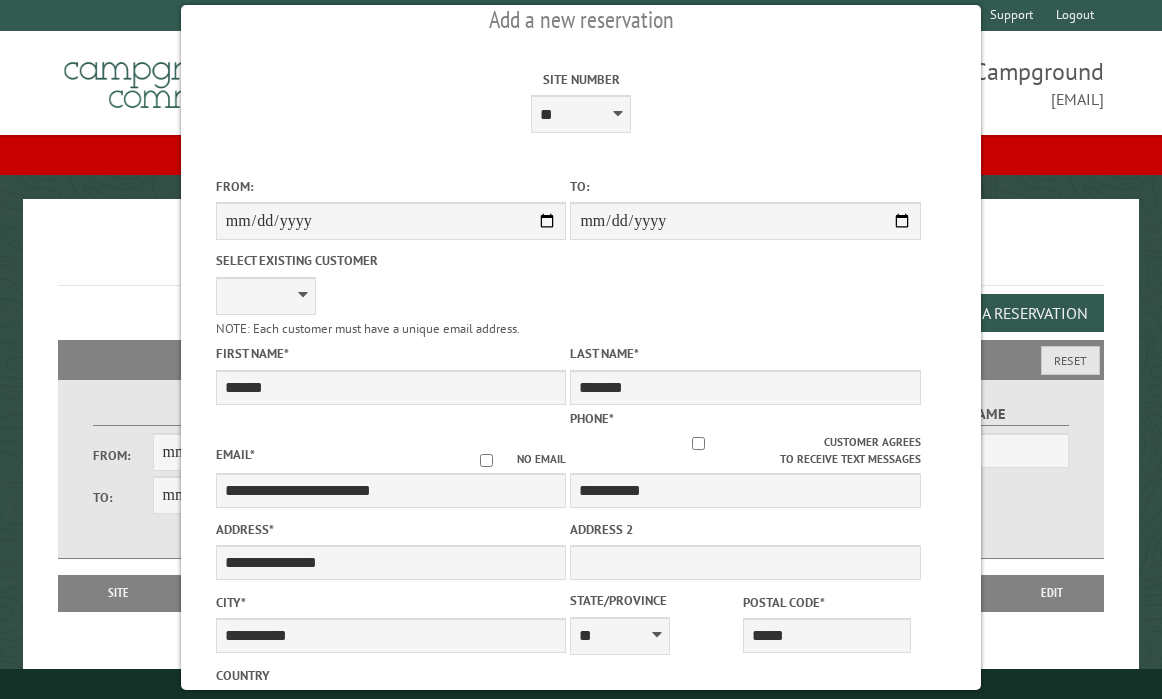 scroll, scrollTop: 0, scrollLeft: 0, axis: both 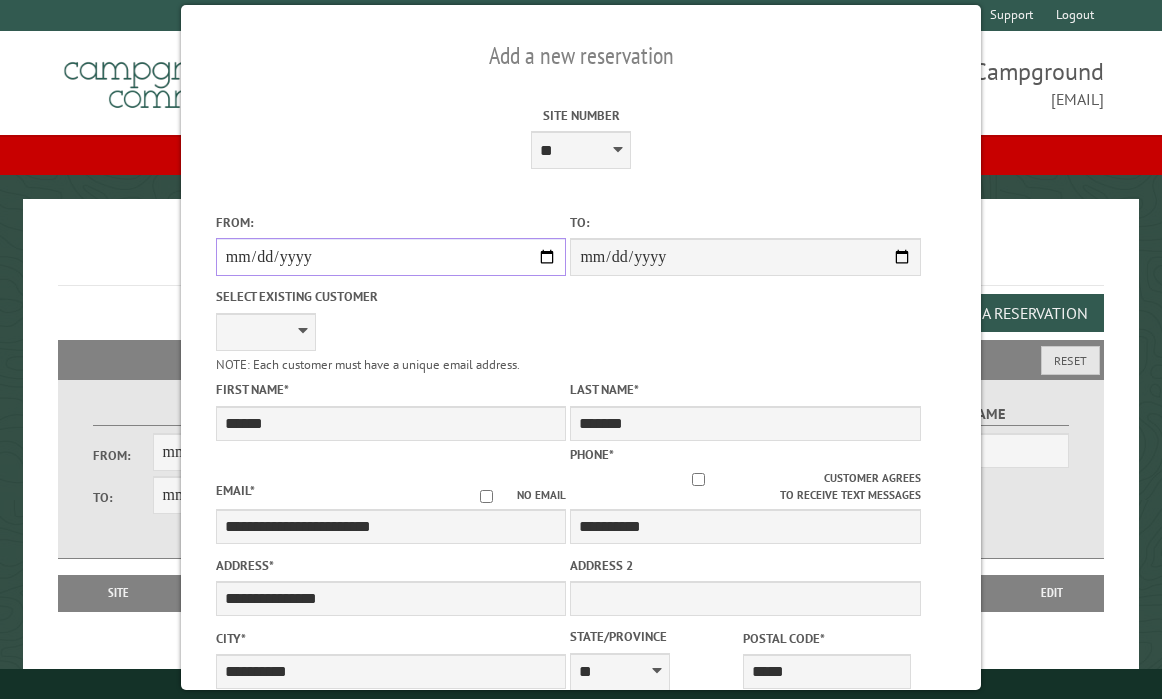 click on "From:" at bounding box center (391, 257) 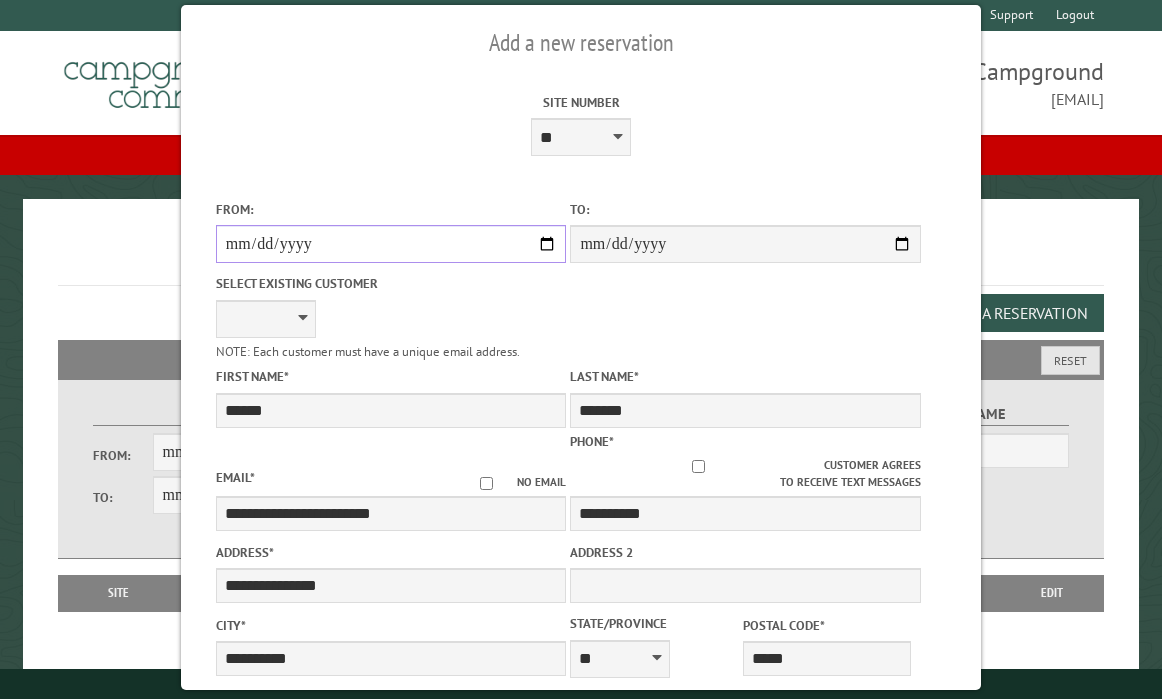 scroll, scrollTop: 17, scrollLeft: 0, axis: vertical 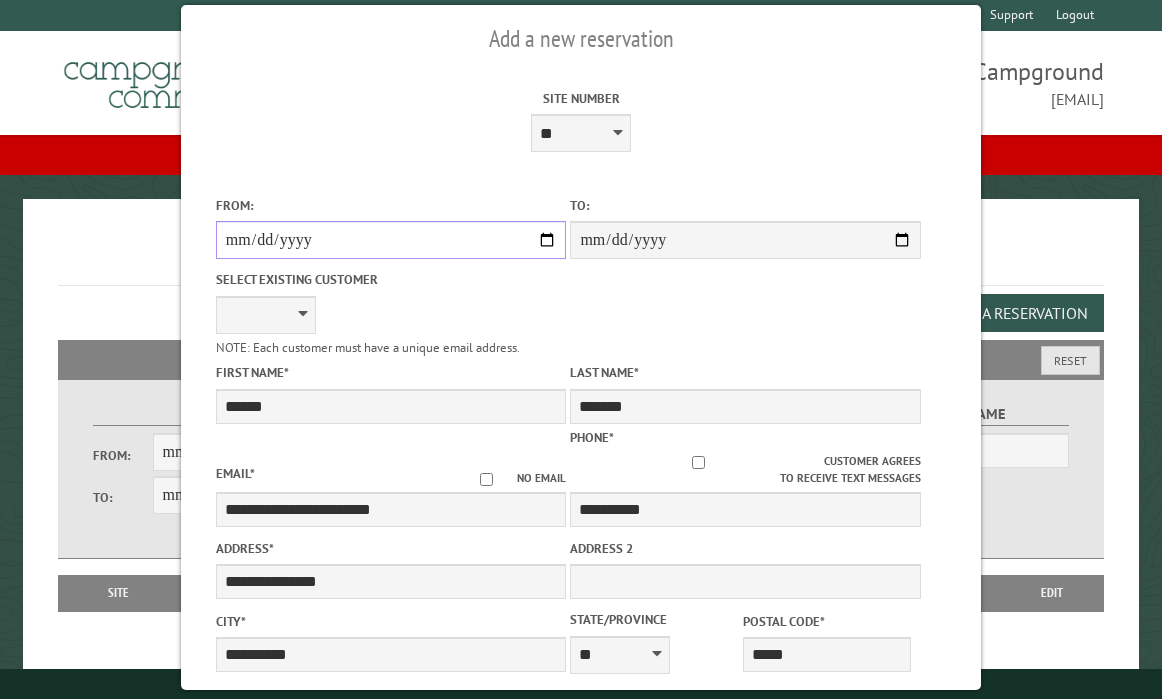 click on "From:" at bounding box center [391, 240] 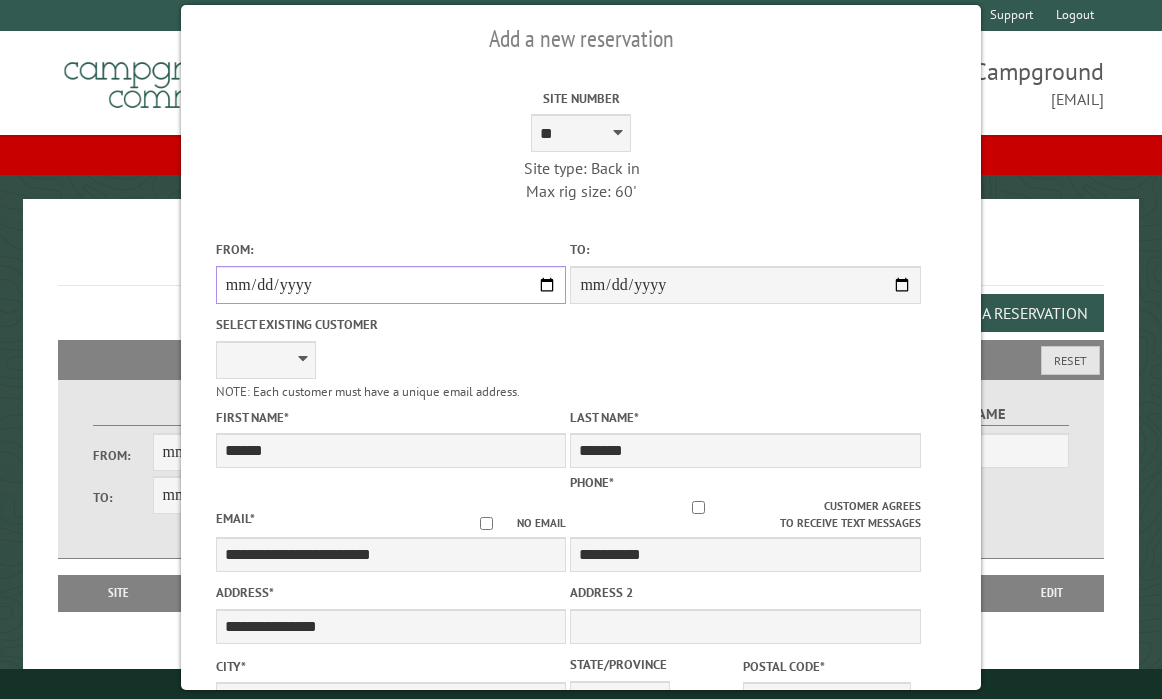 type on "*****" 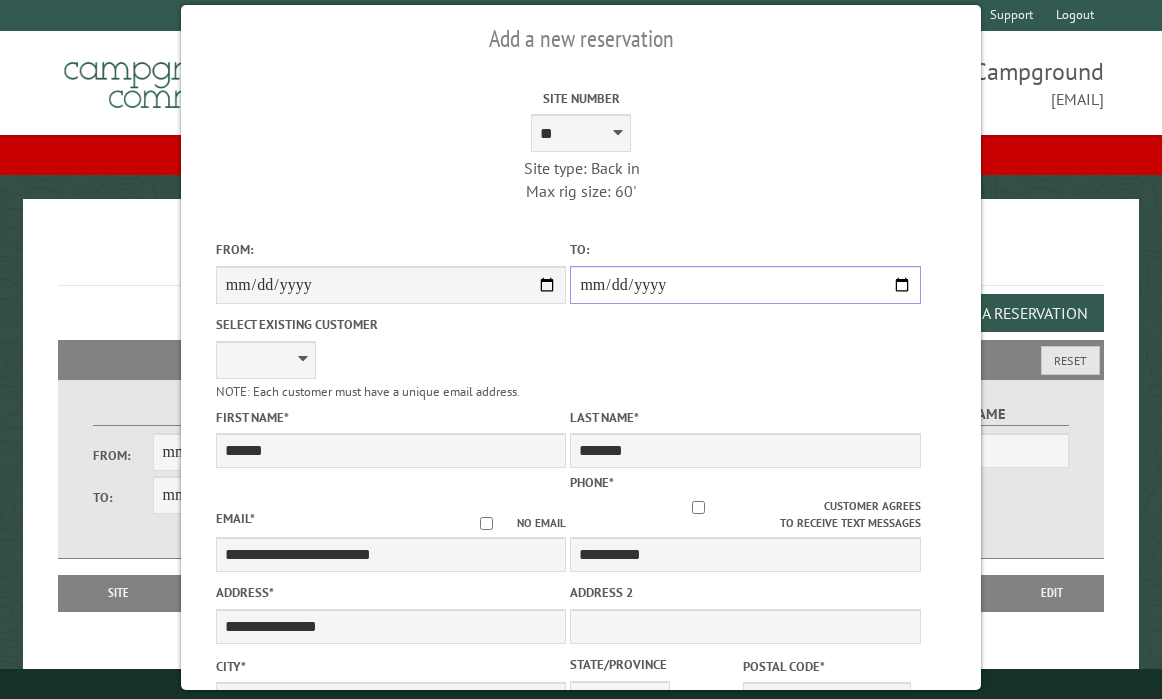 click on "**********" at bounding box center [745, 285] 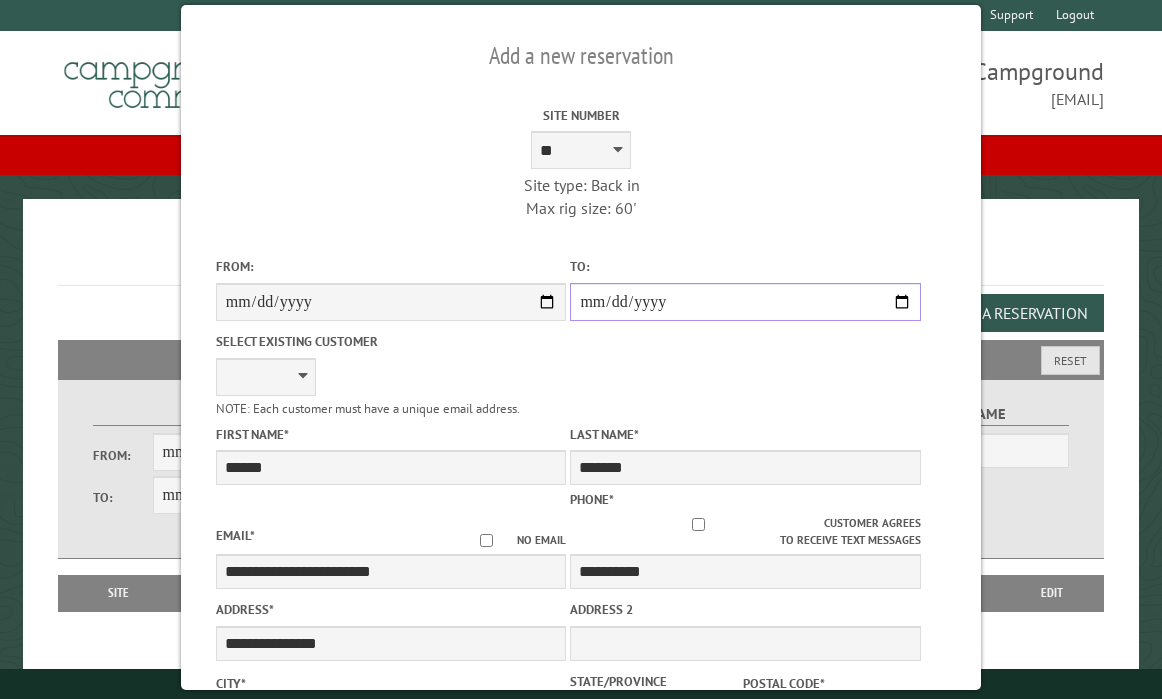 click on "**********" at bounding box center [745, 302] 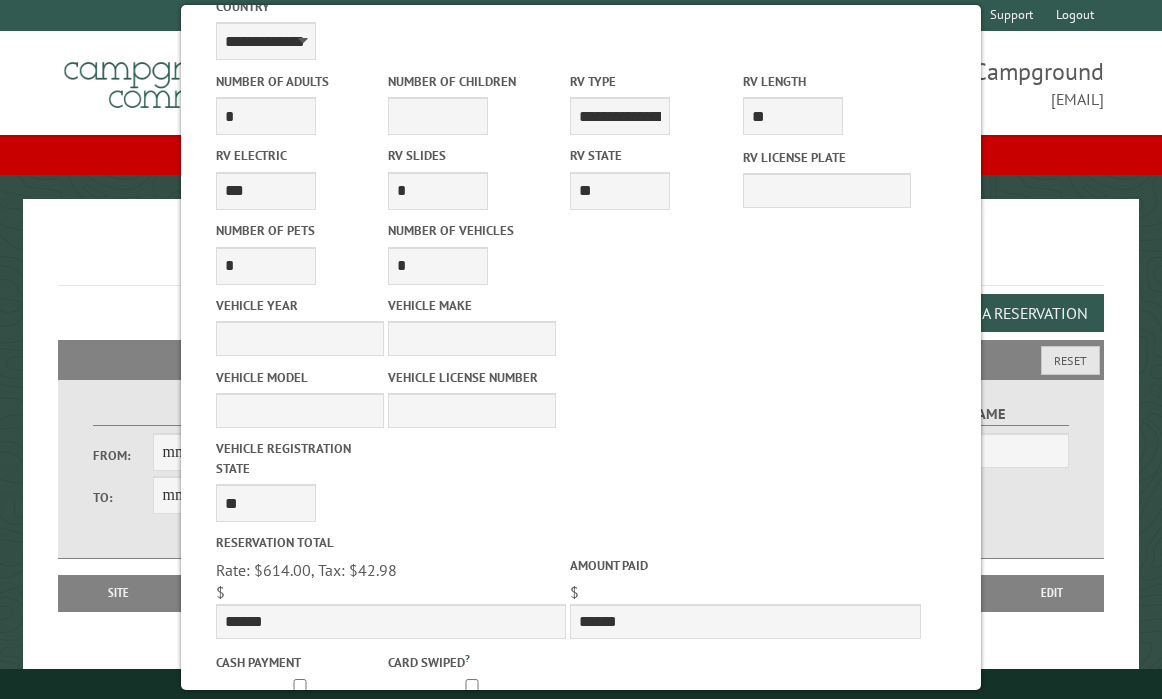 scroll, scrollTop: 867, scrollLeft: 0, axis: vertical 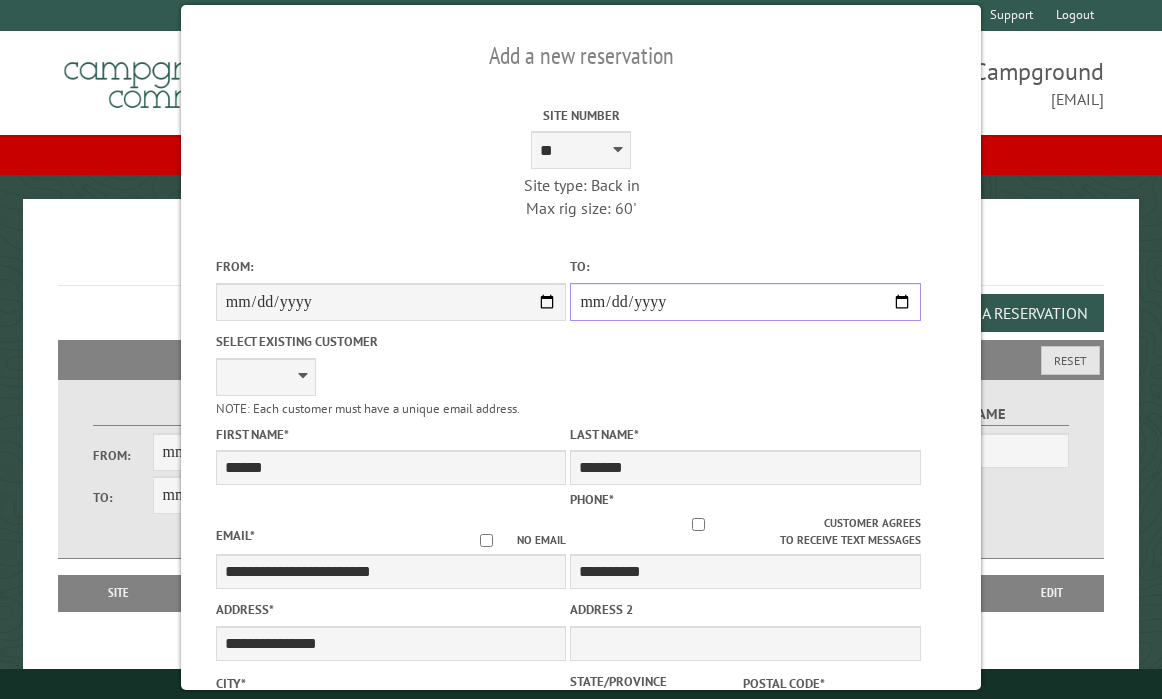 click on "**********" at bounding box center (745, 302) 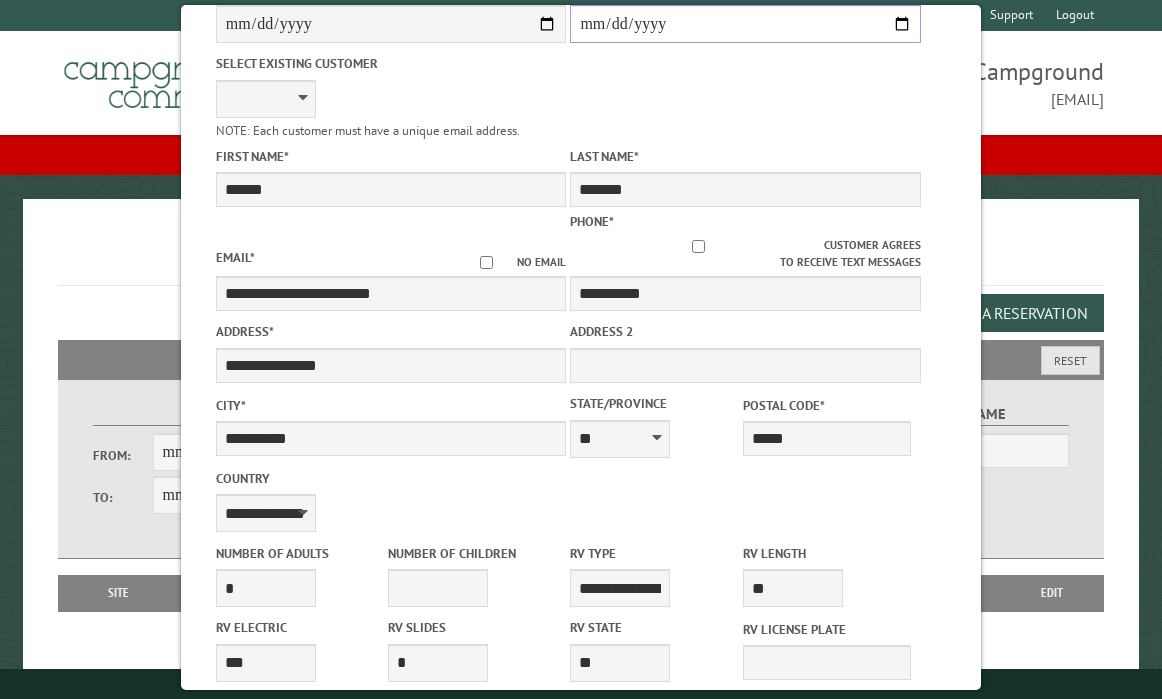 scroll, scrollTop: 0, scrollLeft: 0, axis: both 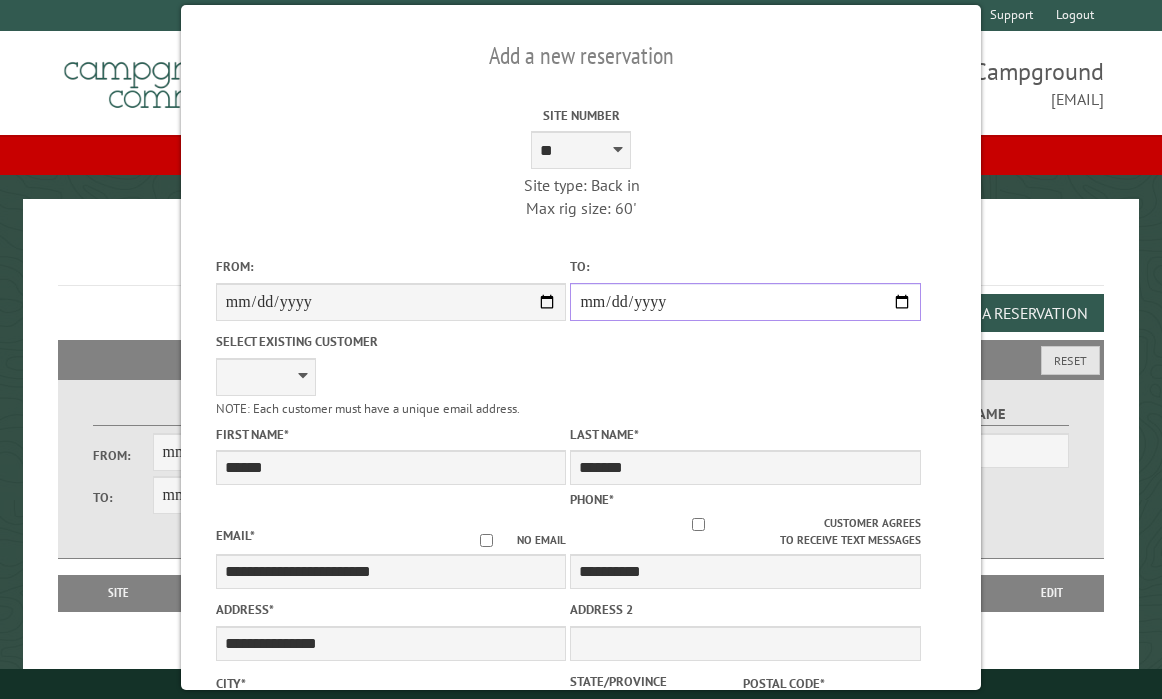 click on "**********" at bounding box center [745, 302] 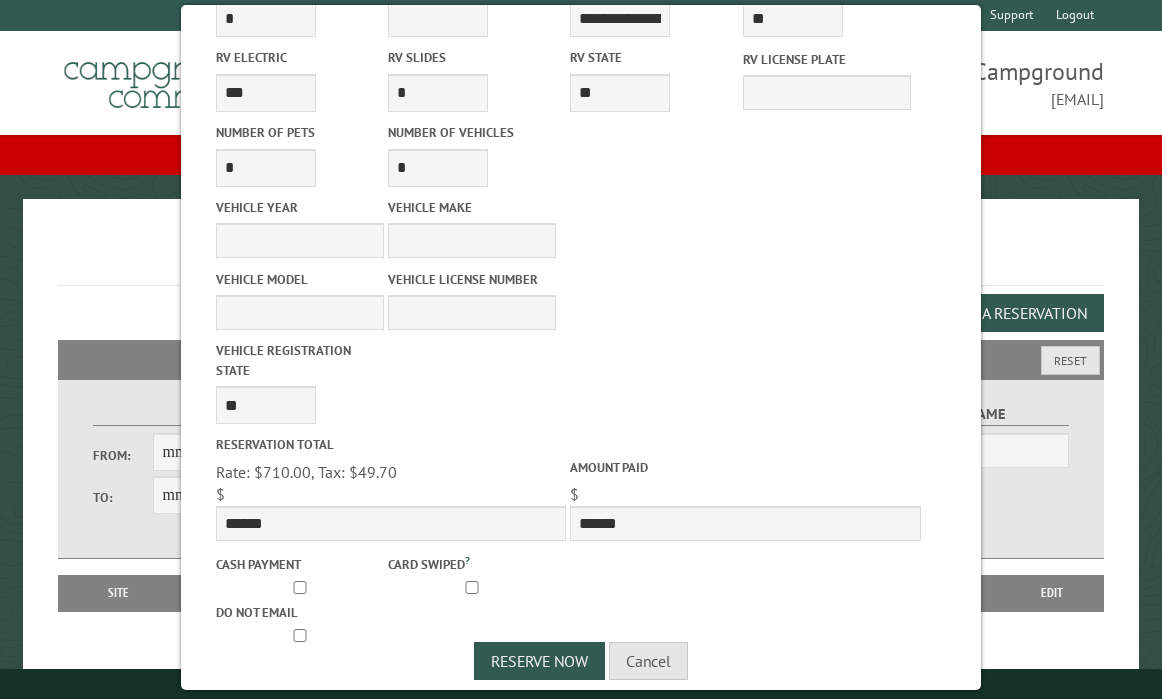 scroll, scrollTop: 867, scrollLeft: 0, axis: vertical 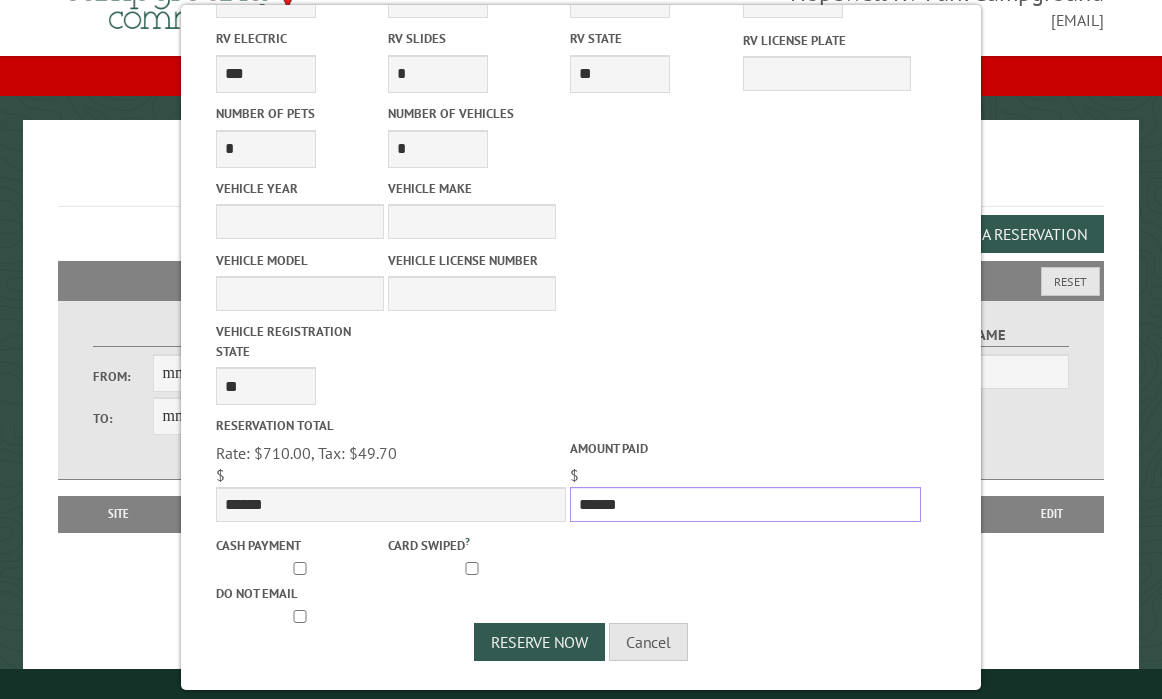 drag, startPoint x: 637, startPoint y: 507, endPoint x: 569, endPoint y: 503, distance: 68.117546 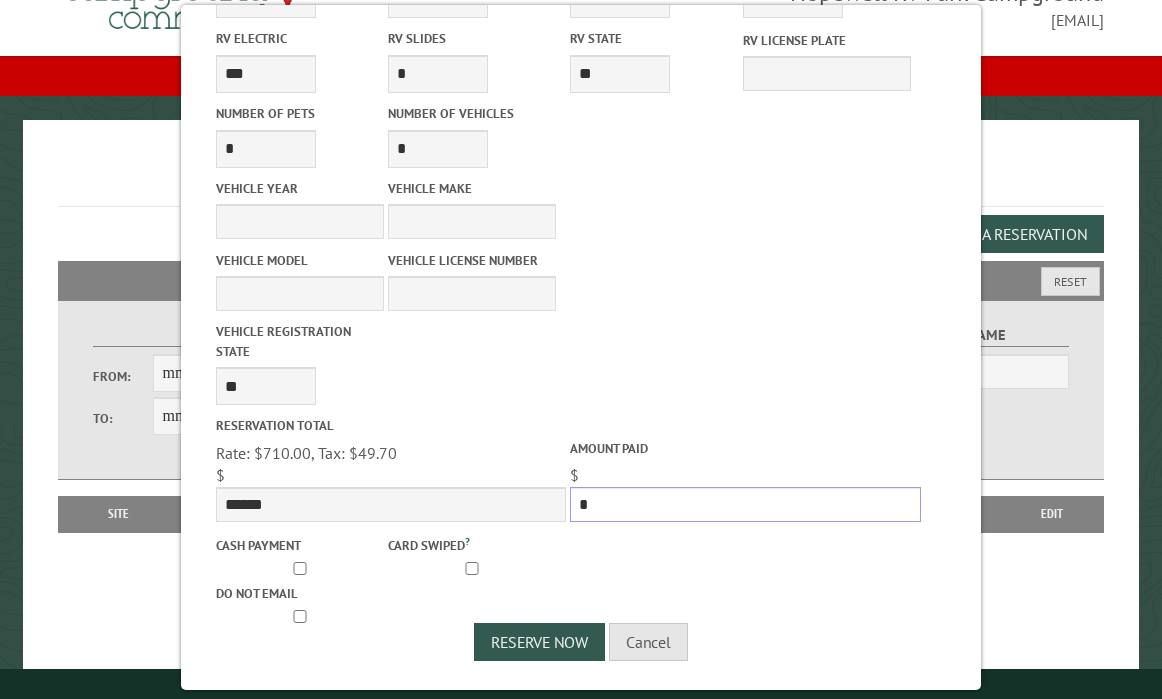 scroll, scrollTop: 107, scrollLeft: 0, axis: vertical 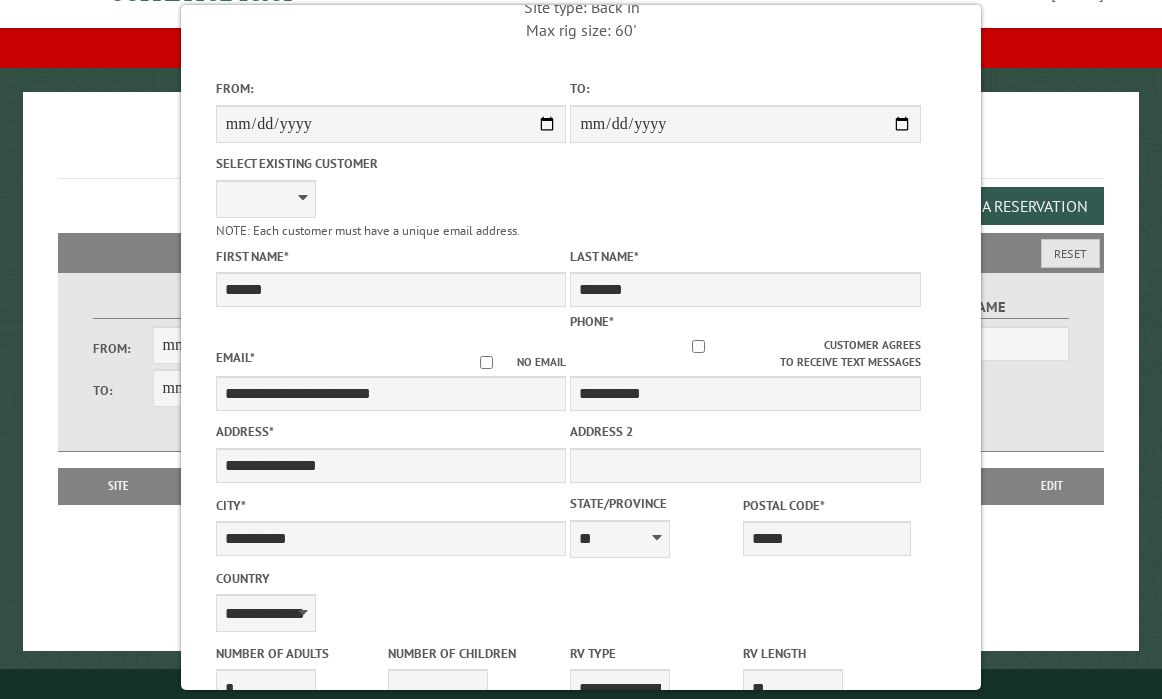 type on "*" 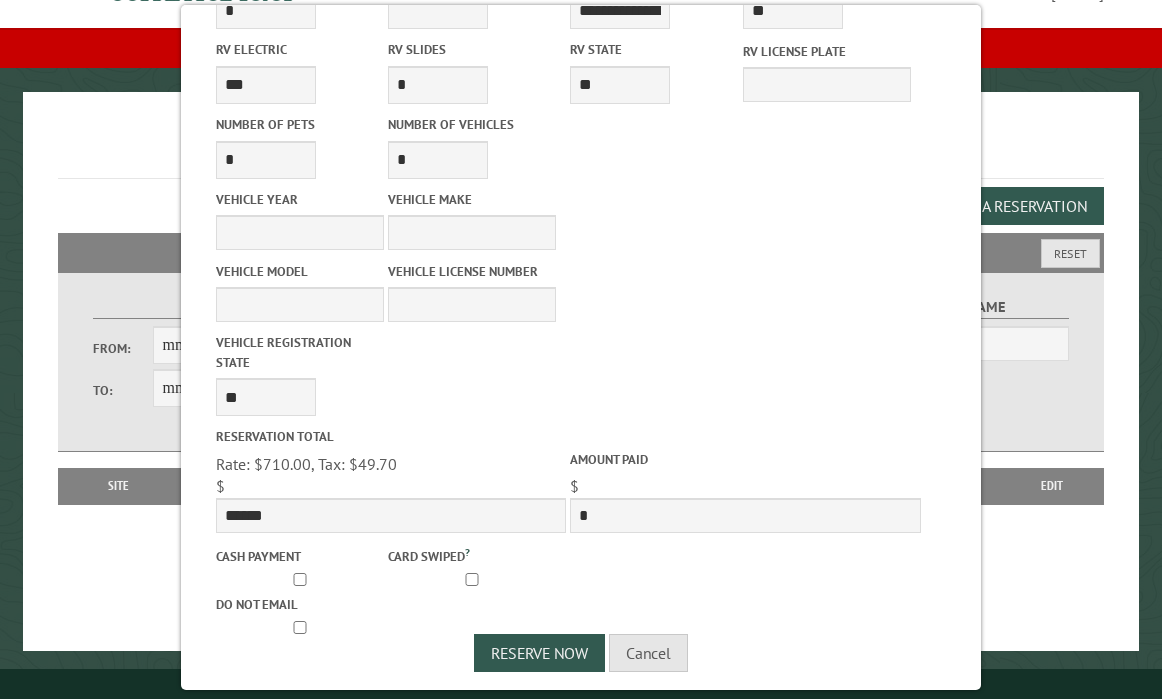 scroll, scrollTop: 867, scrollLeft: 0, axis: vertical 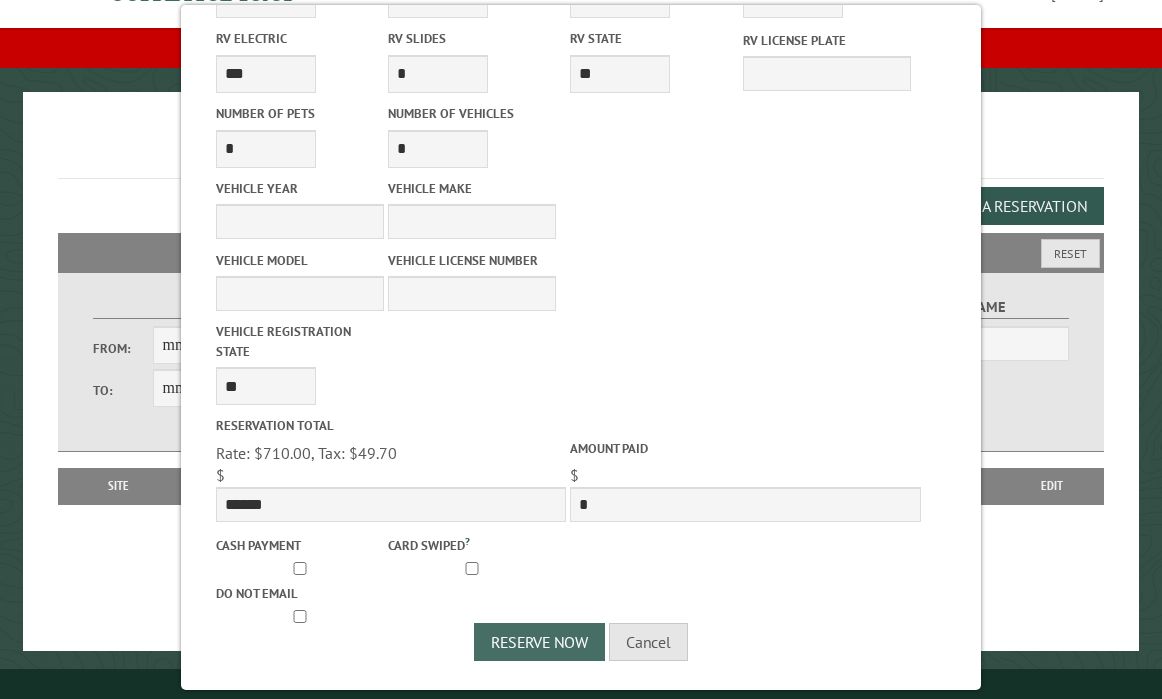 click on "Reserve Now" at bounding box center (539, 642) 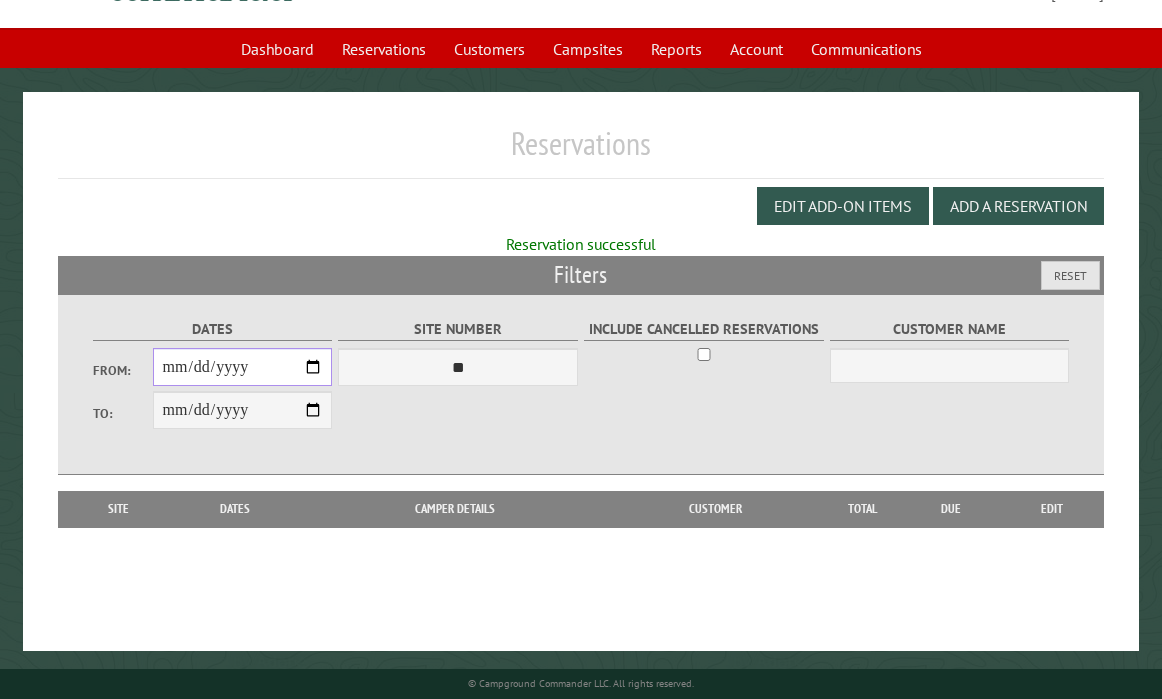 click on "From:" at bounding box center (243, 367) 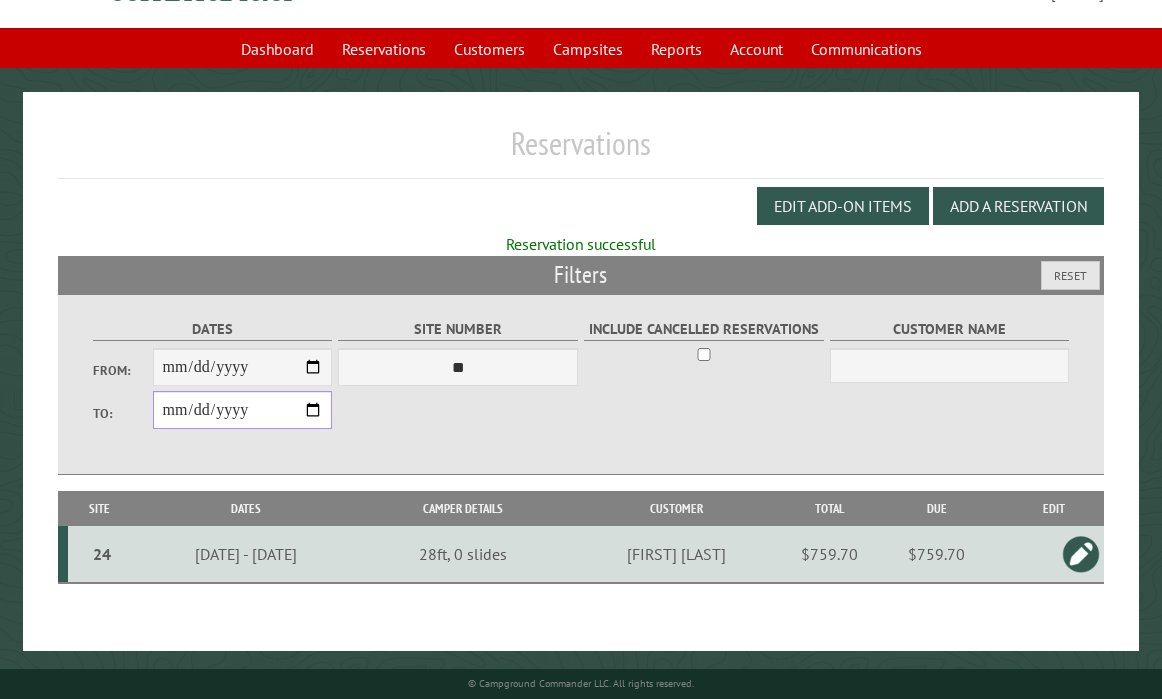 click on "**********" at bounding box center [243, 410] 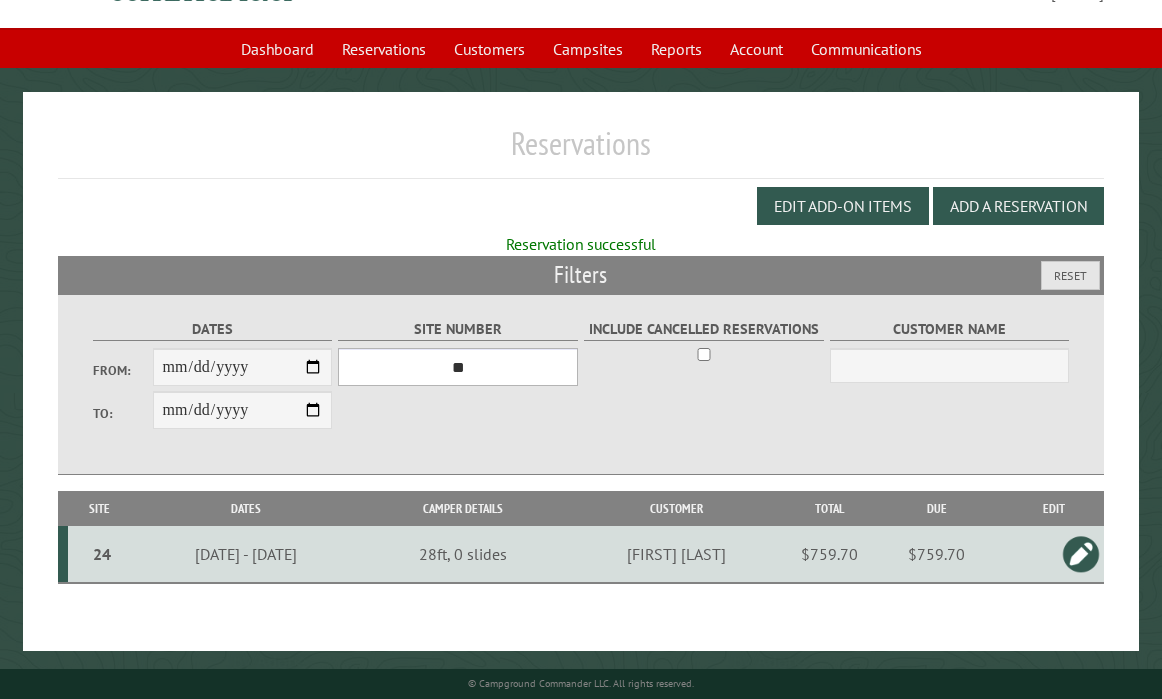 click on "*** * * * * * * * * * ** ** ** ** ** ** ** ** ** ** ** ** ** ** ** ** ** ** ** ** ** ** ** ** ** ** ** ** ** ** **" at bounding box center [457, 367] 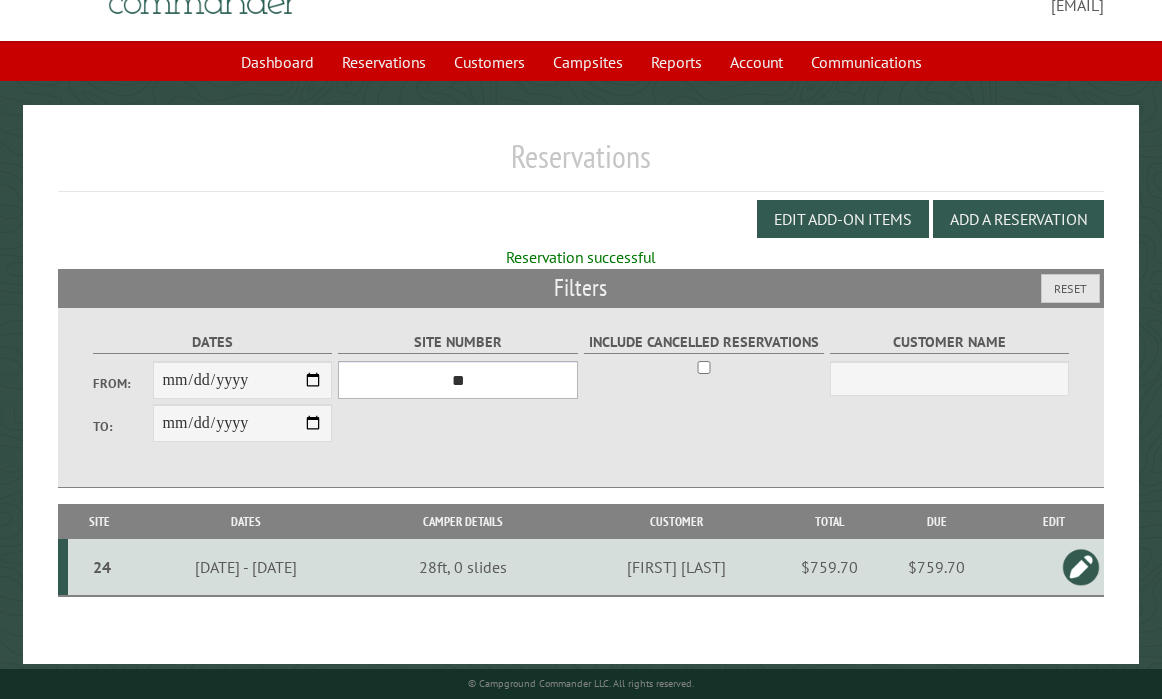 scroll, scrollTop: 0, scrollLeft: 0, axis: both 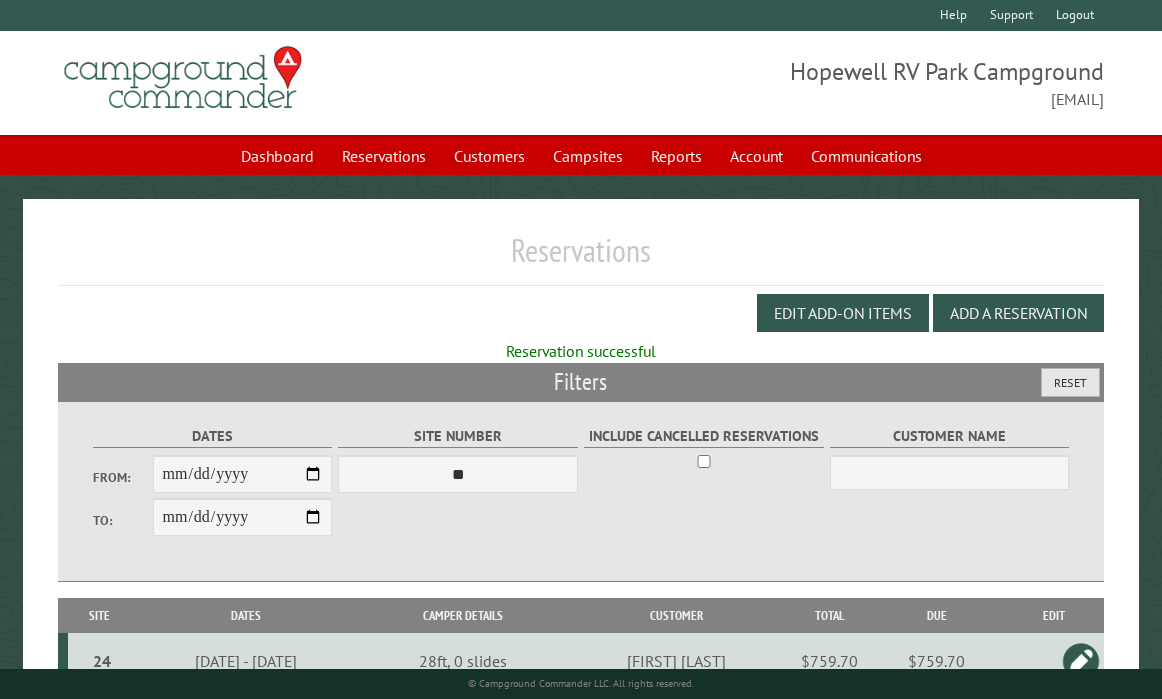 click on "Reset" at bounding box center [1070, 382] 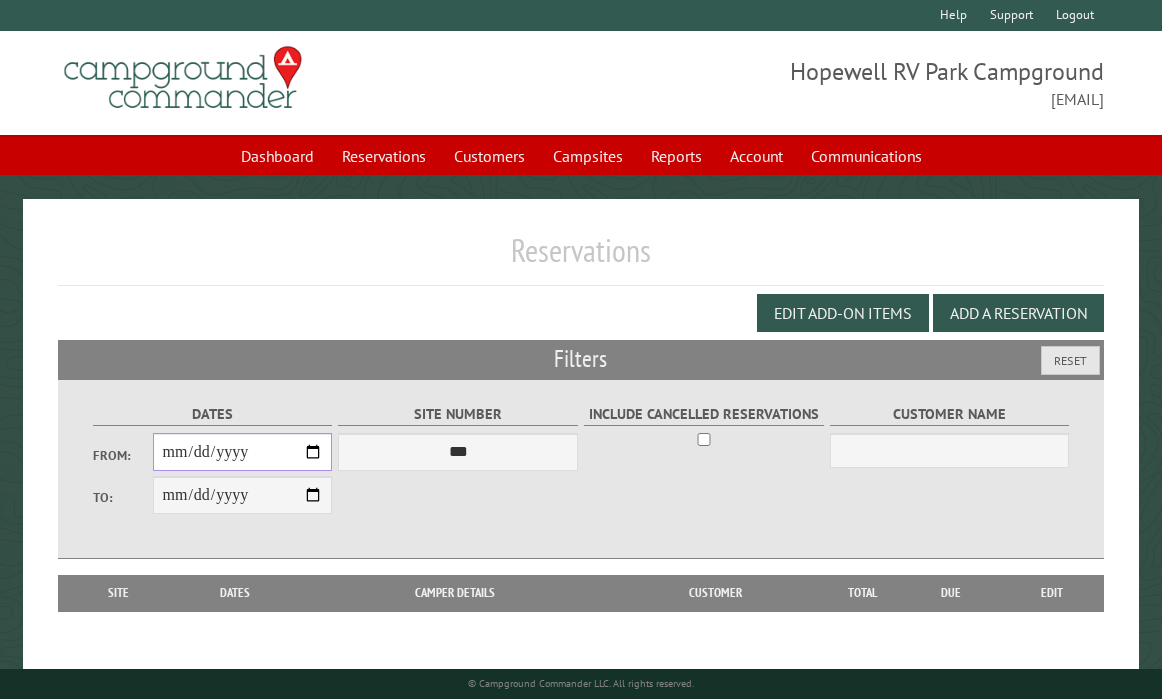 click on "From:" at bounding box center [243, 452] 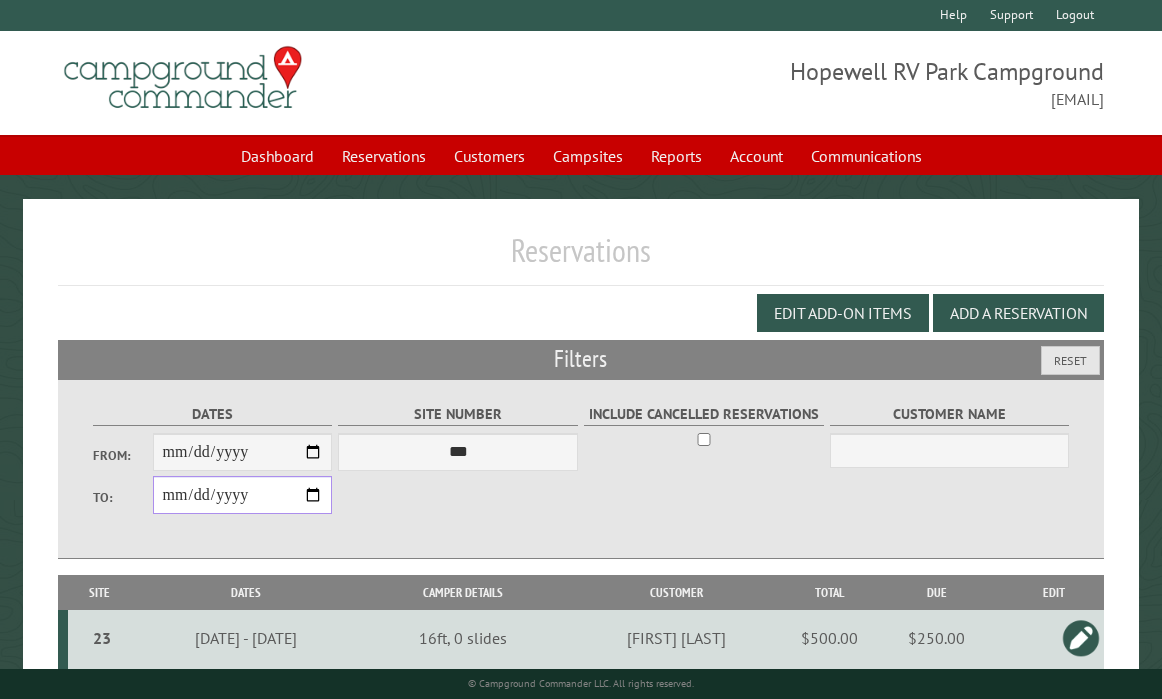 click on "**********" at bounding box center [243, 495] 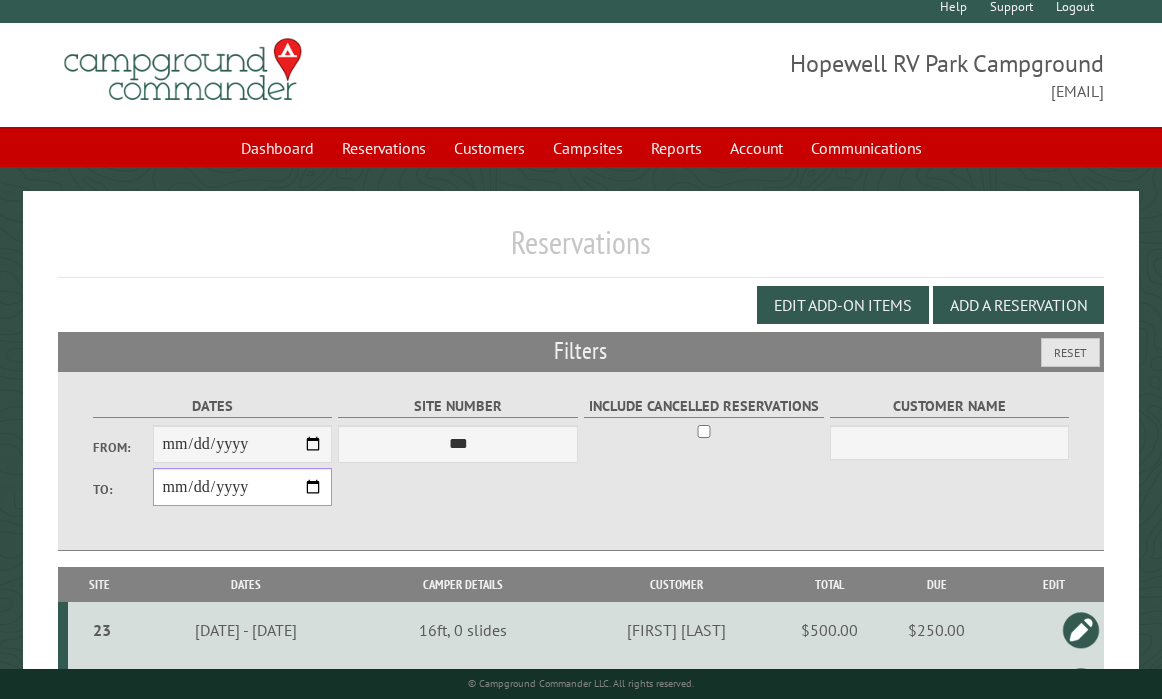 scroll, scrollTop: 0, scrollLeft: 0, axis: both 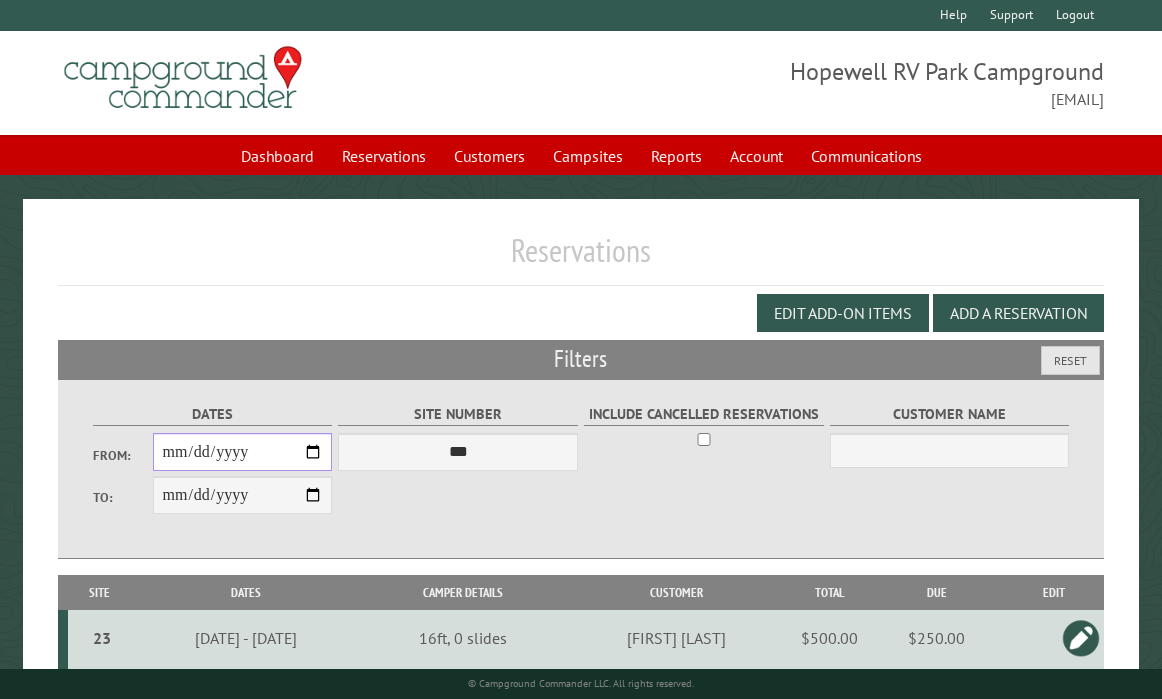 click on "**********" at bounding box center (243, 452) 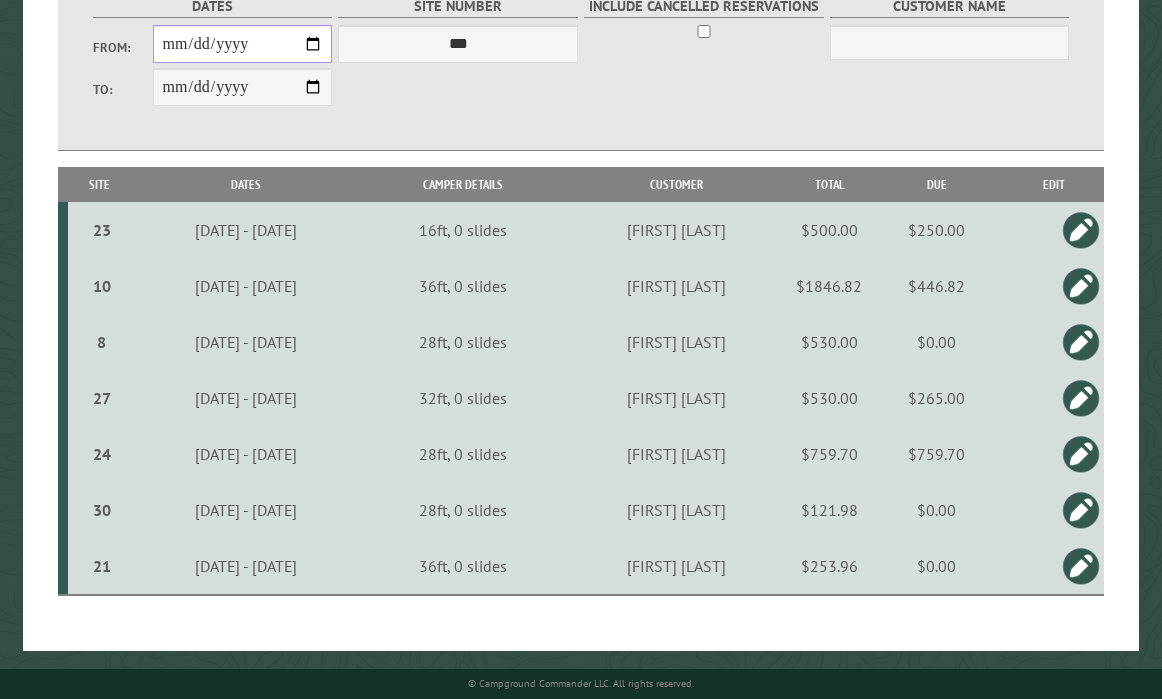scroll, scrollTop: 412, scrollLeft: 0, axis: vertical 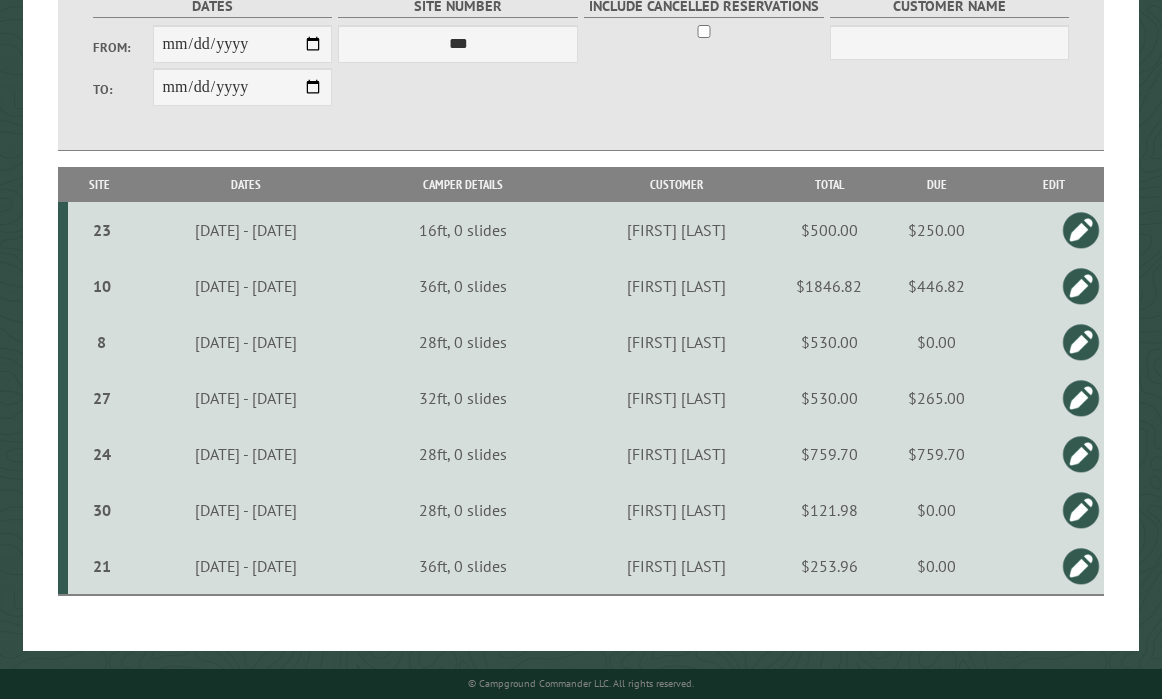 click at bounding box center (1081, 510) 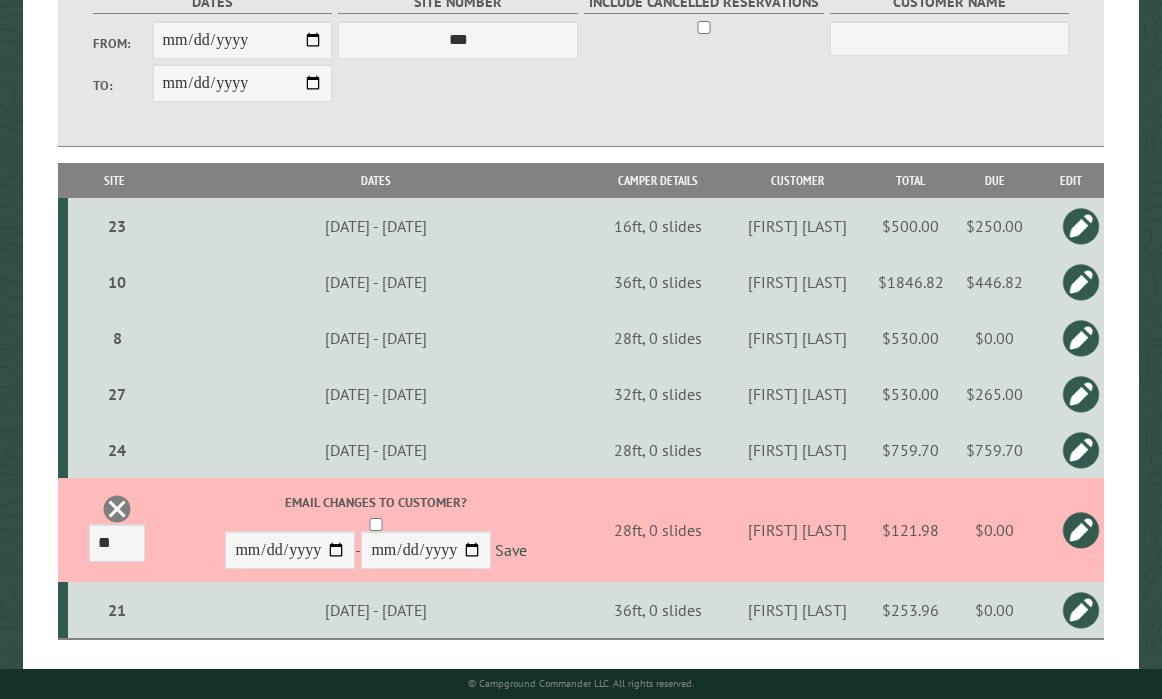 click at bounding box center (1081, 530) 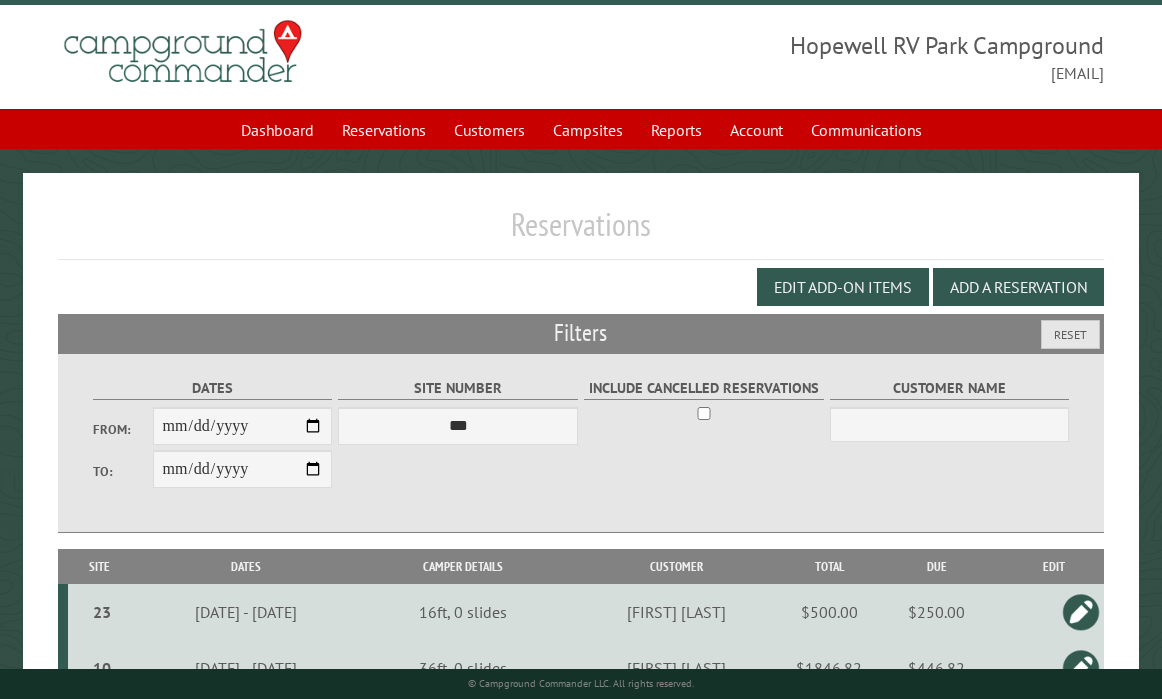 scroll, scrollTop: 0, scrollLeft: 0, axis: both 